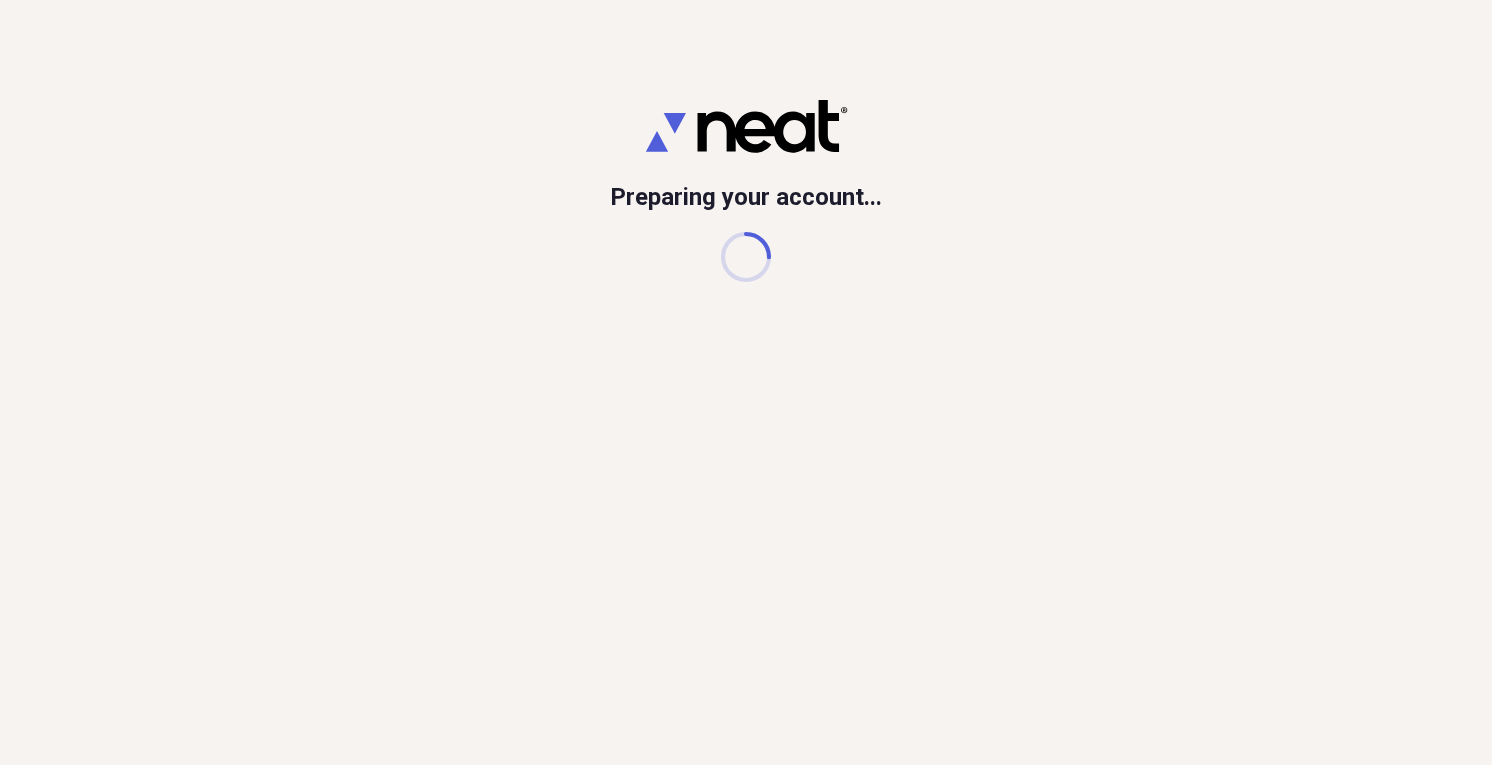 scroll, scrollTop: 0, scrollLeft: 0, axis: both 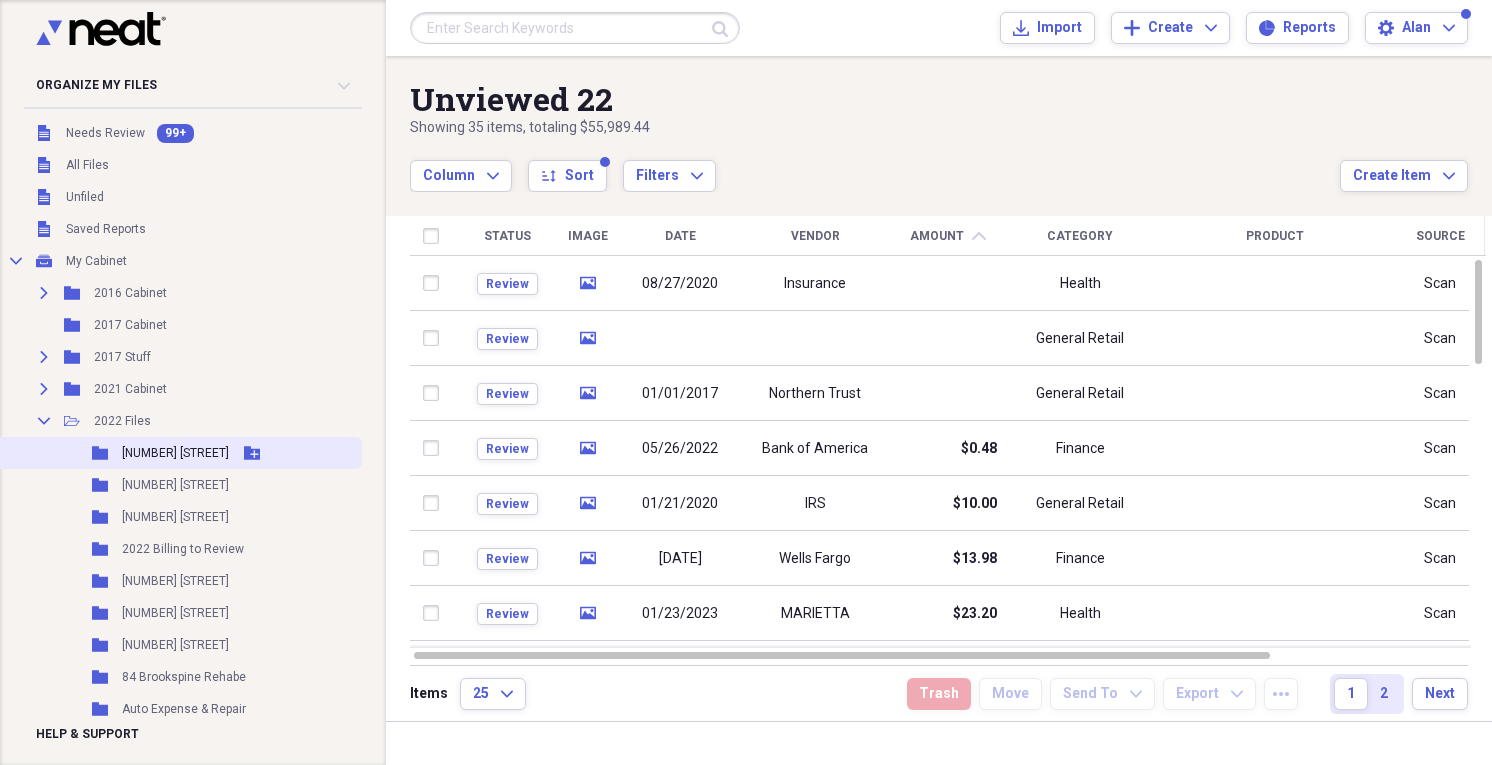 click on "[NUMBER] [STREET]" at bounding box center (175, 453) 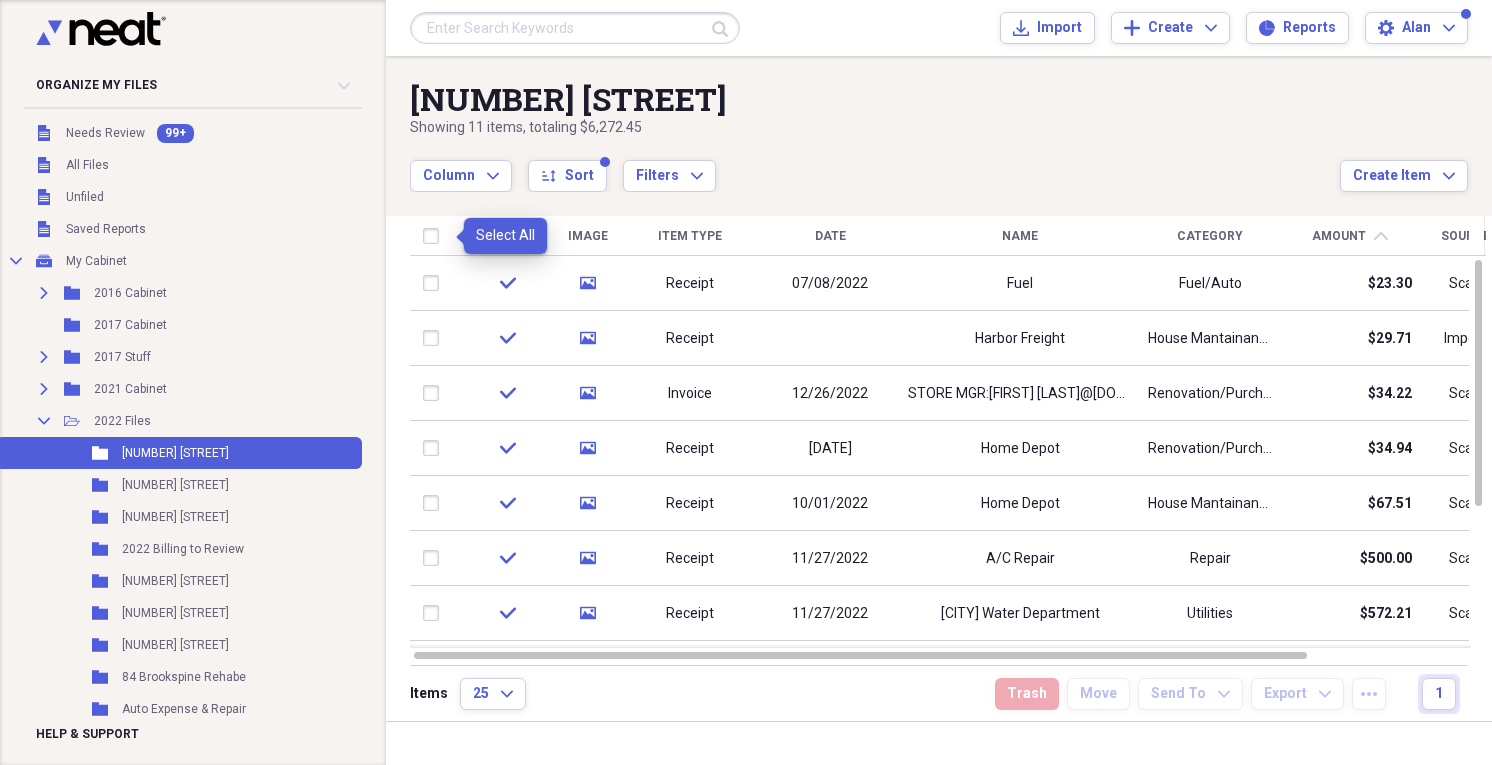 click at bounding box center (435, 236) 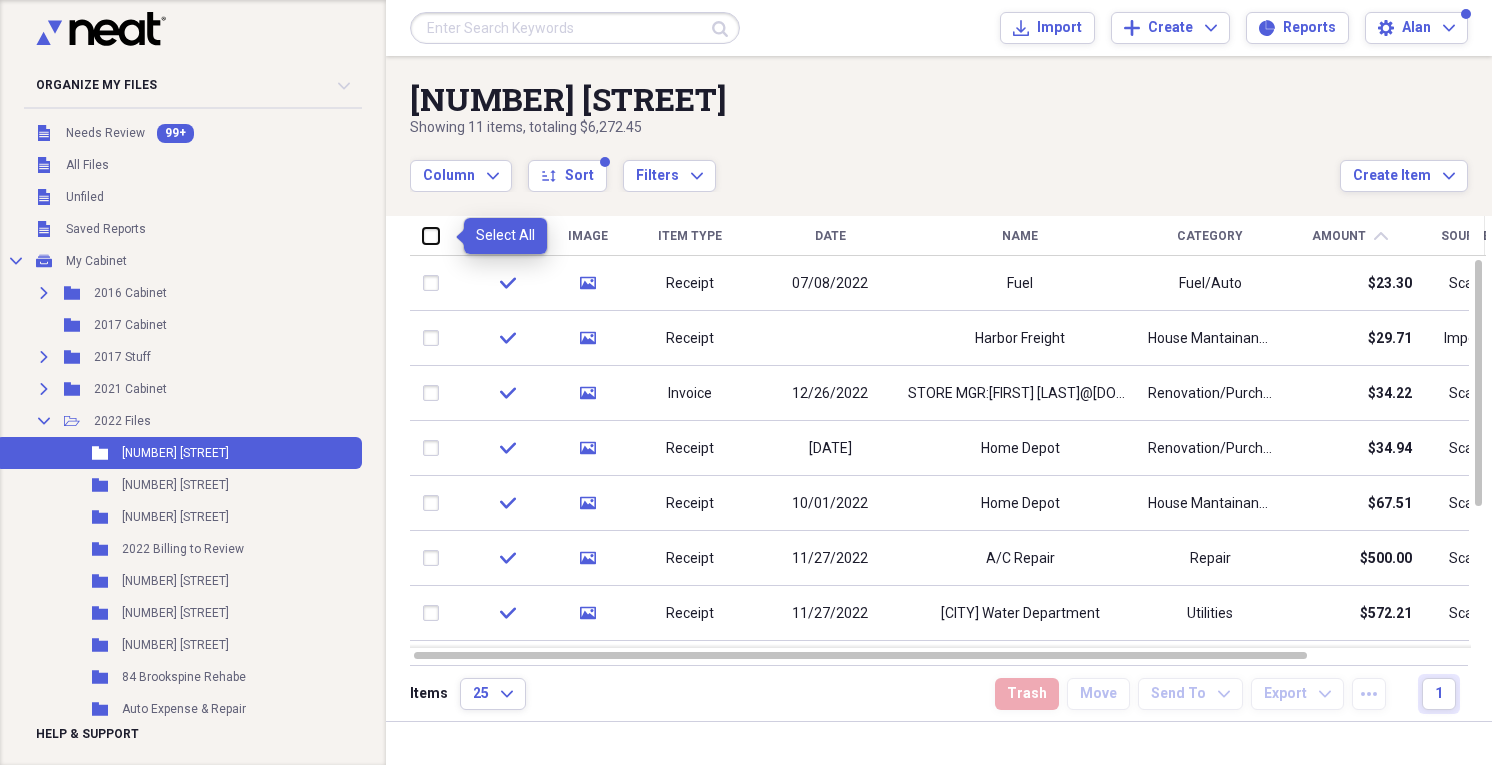 click at bounding box center [423, 235] 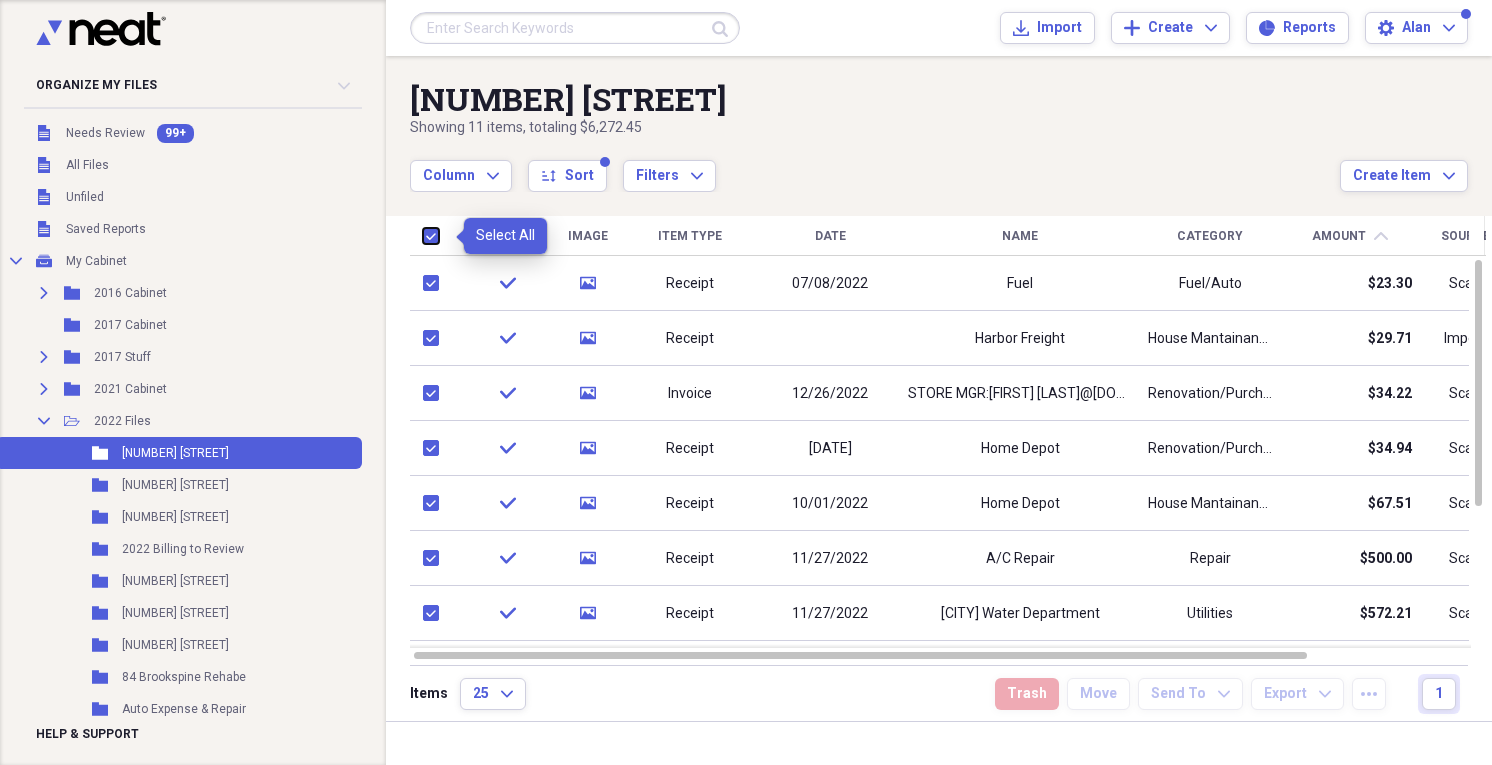 checkbox on "true" 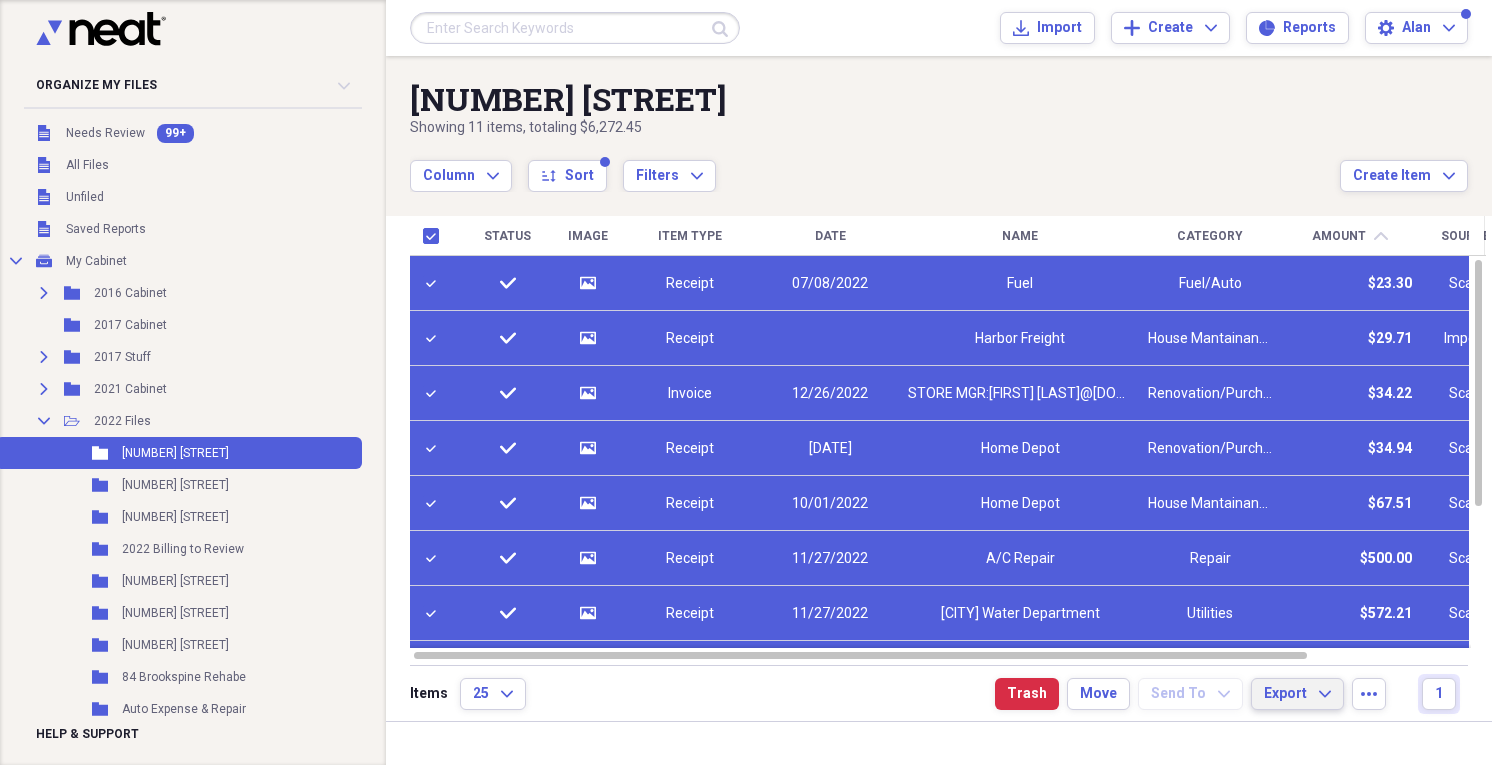 click on "Expand" 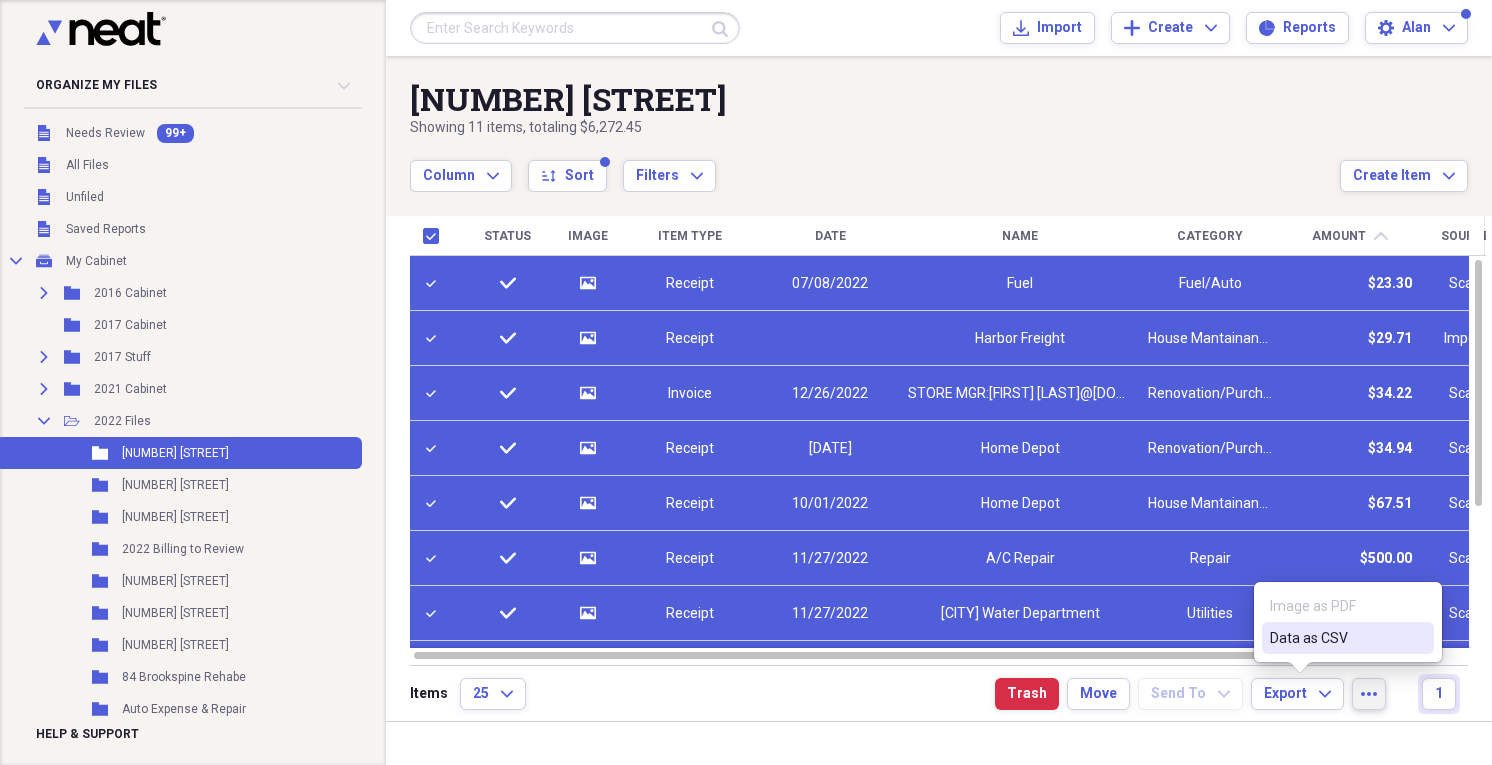 click on "more" 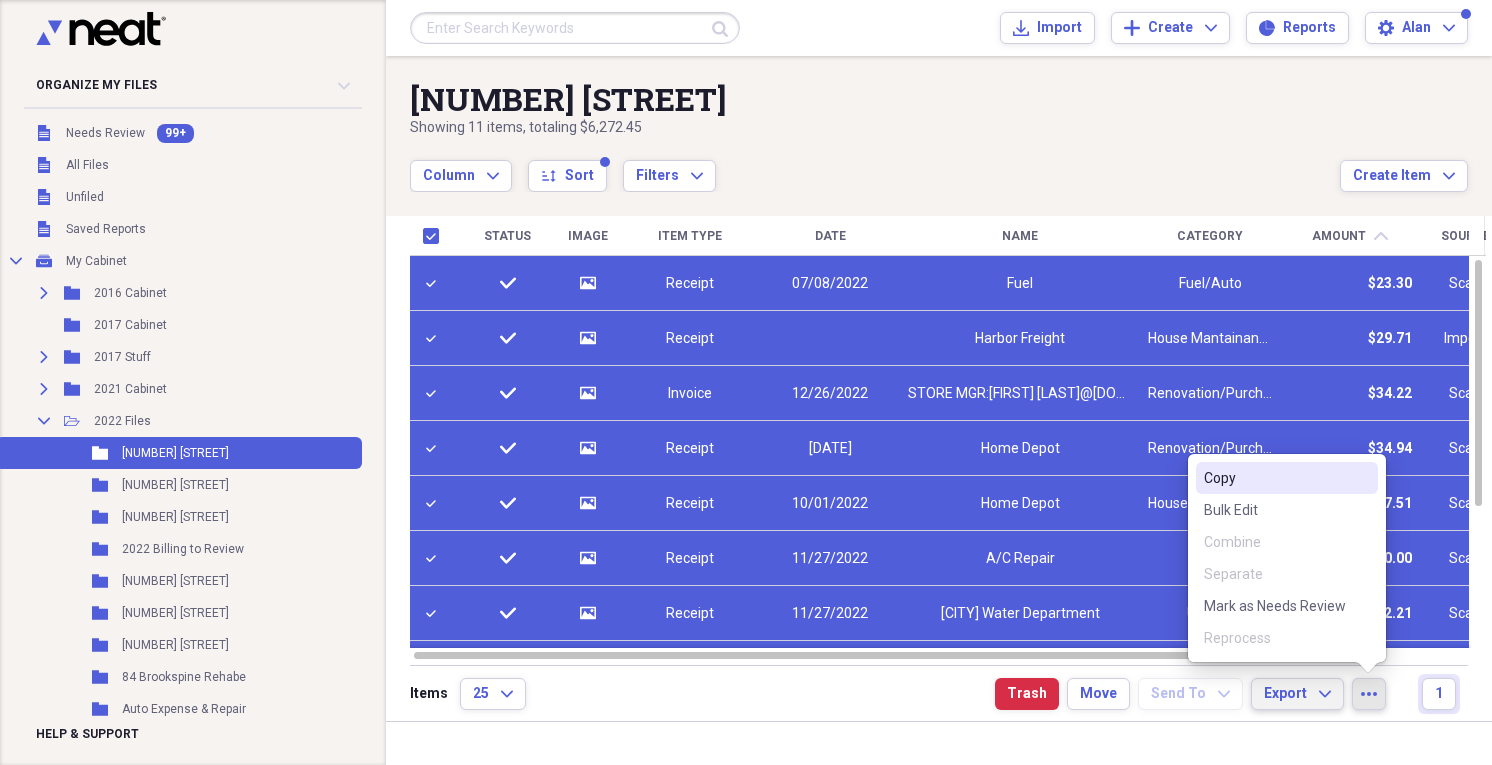 click on "Expand" 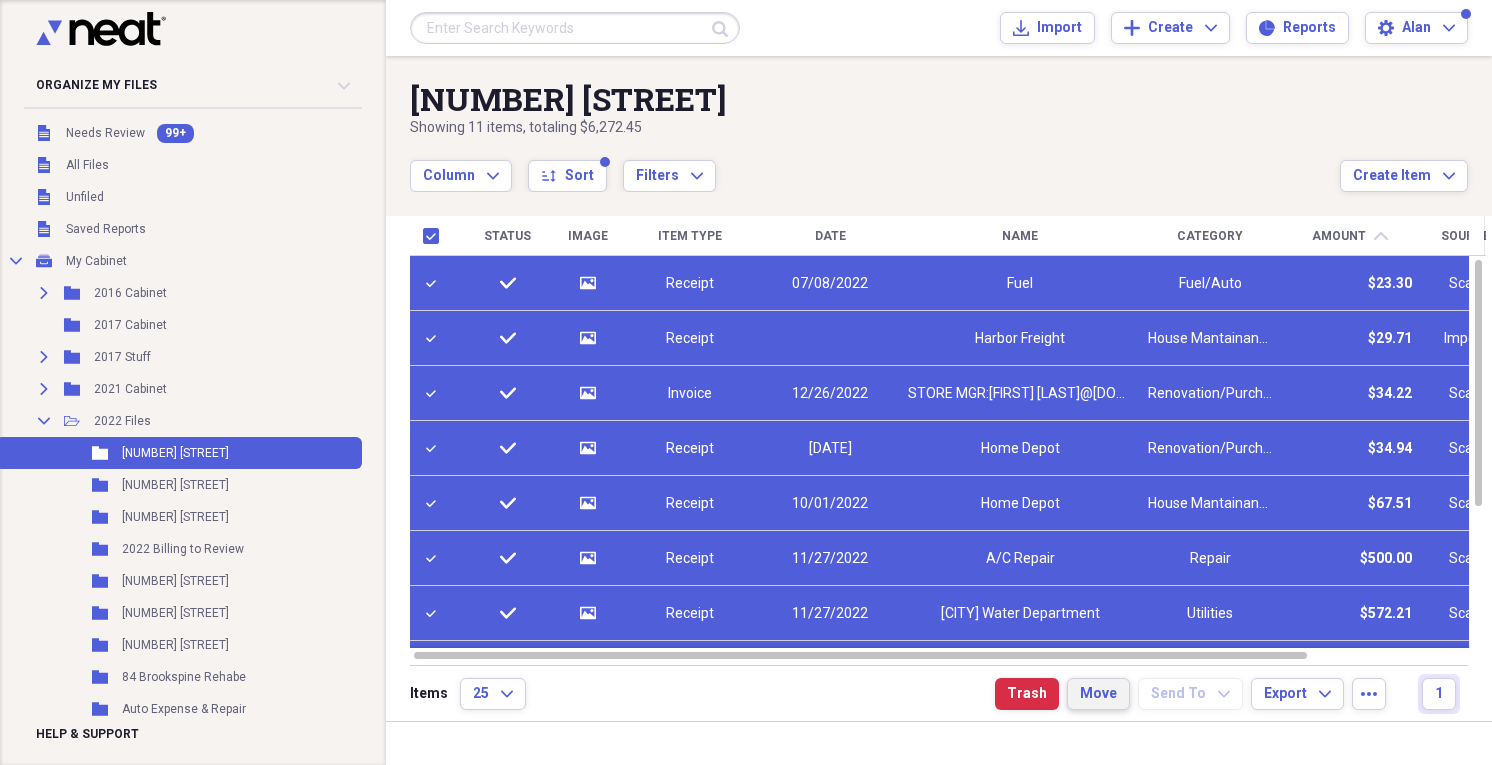 click on "Move" at bounding box center (1098, 694) 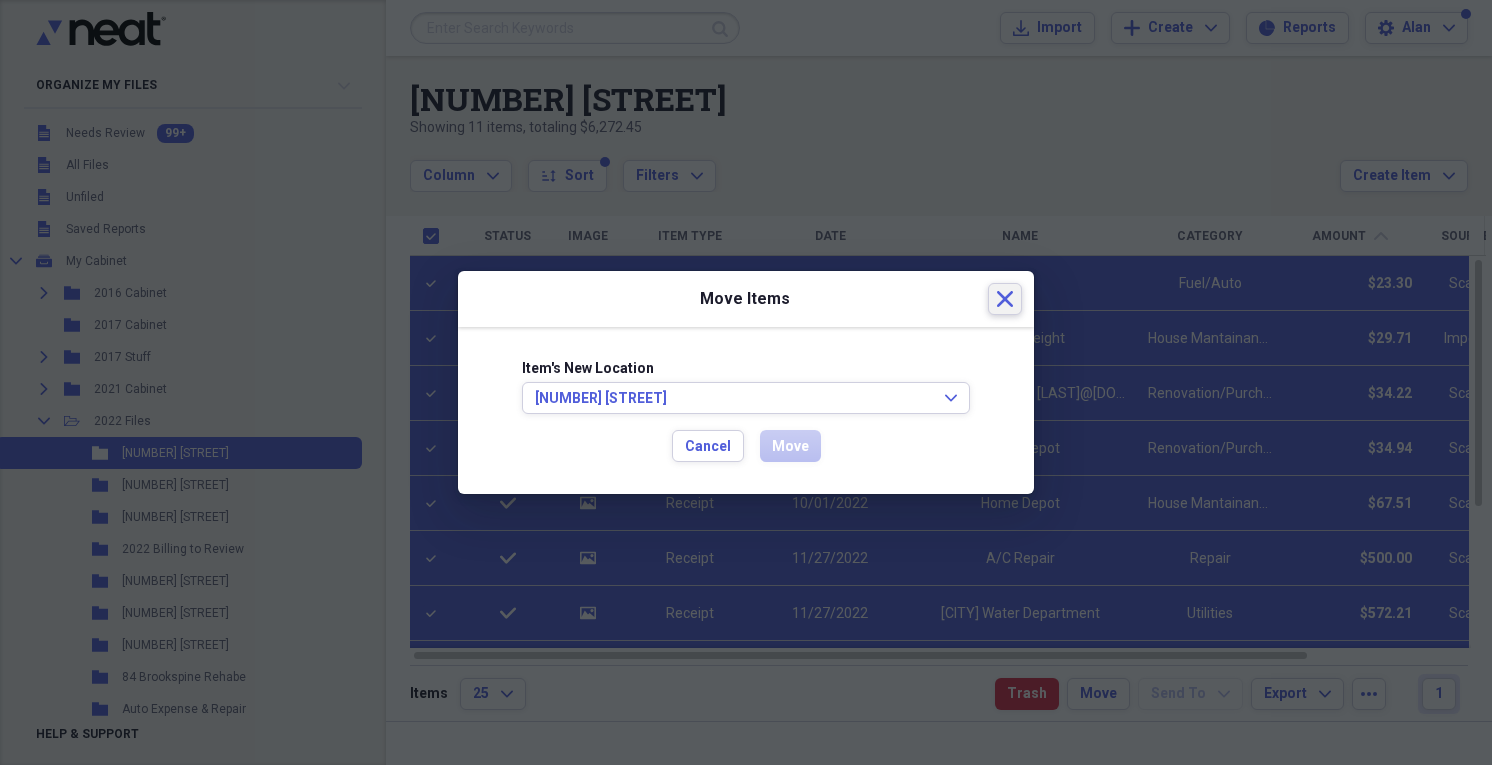 click 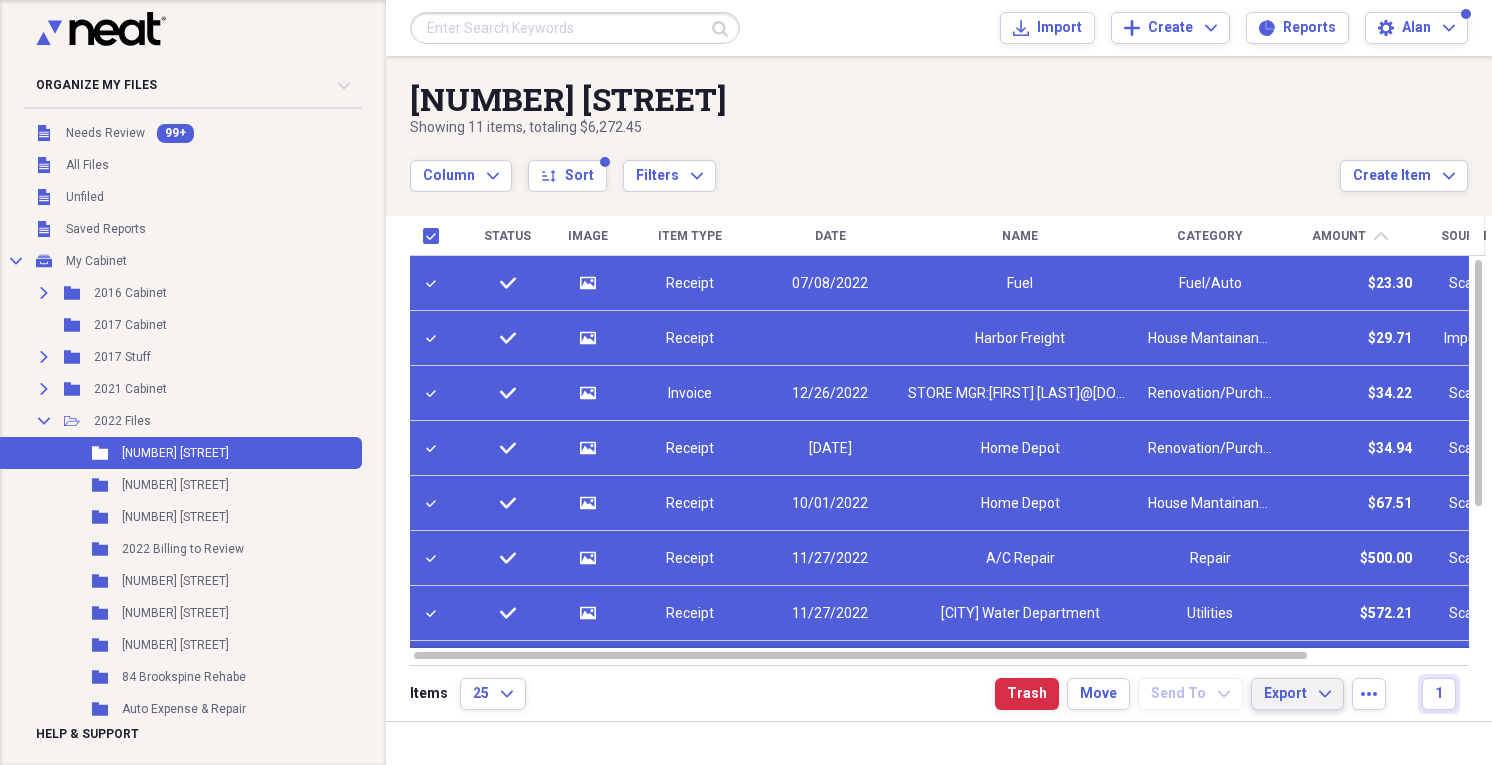 click on "Export Expand" at bounding box center (1297, 694) 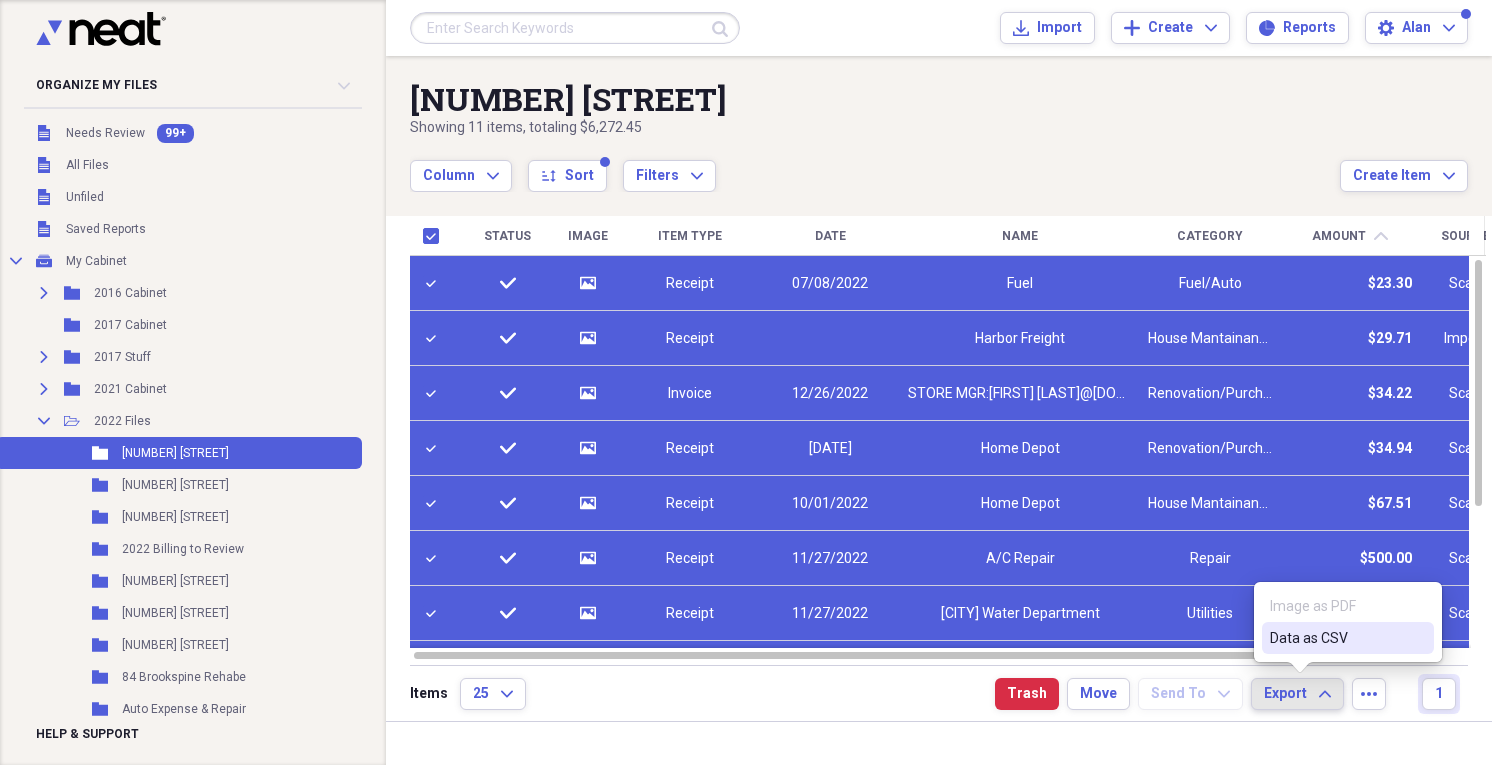 click on "Data as CSV" at bounding box center [1336, 638] 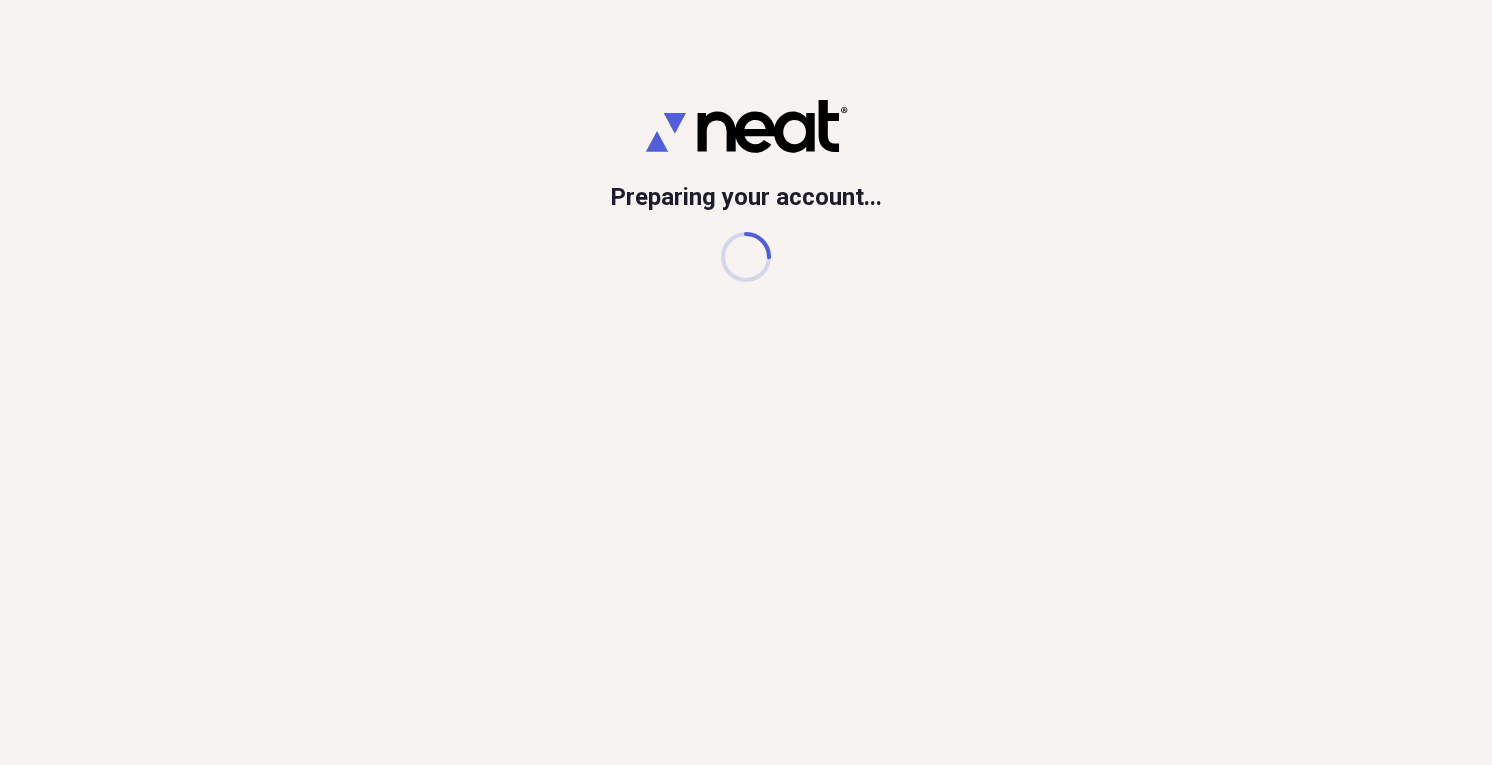 scroll, scrollTop: 0, scrollLeft: 0, axis: both 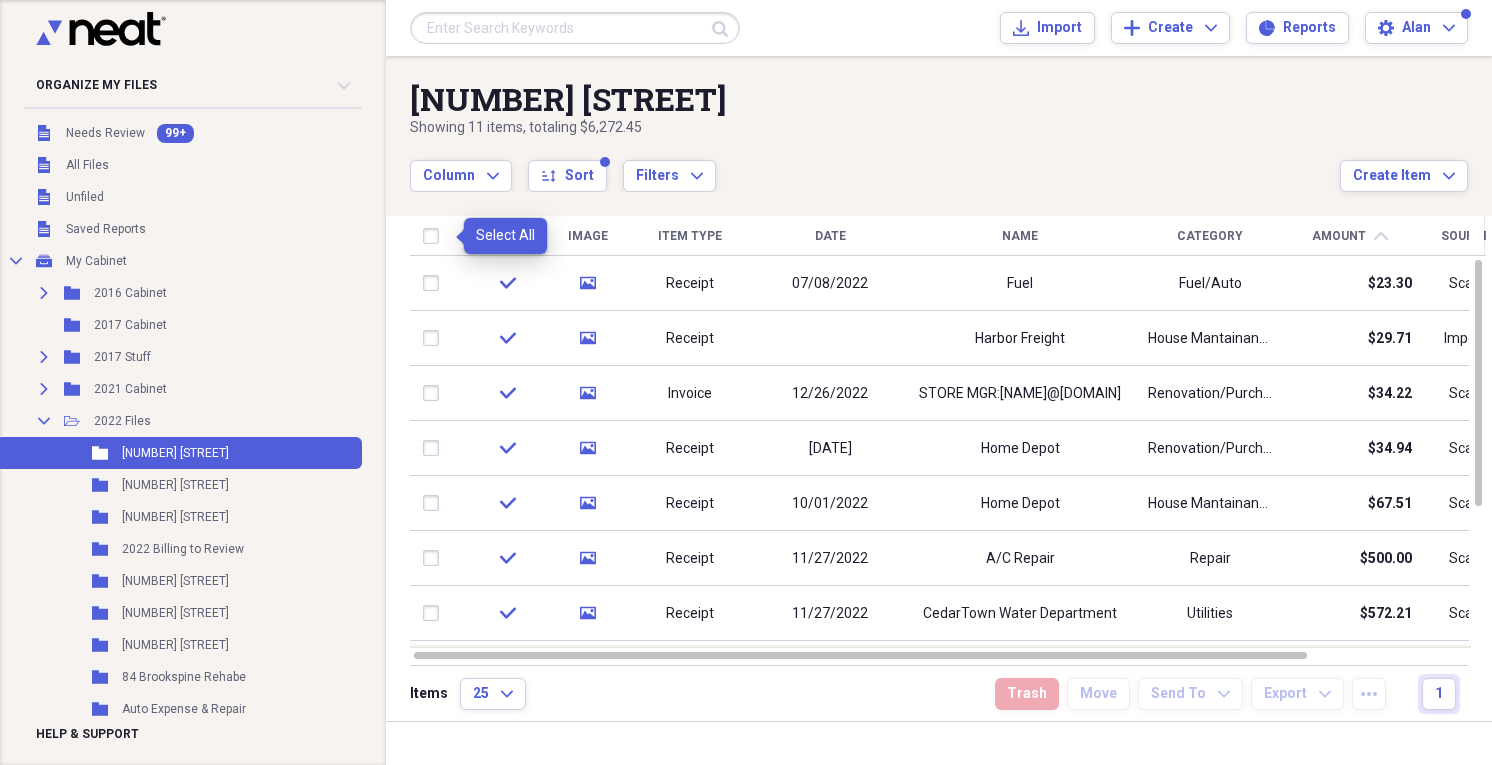 click at bounding box center (435, 236) 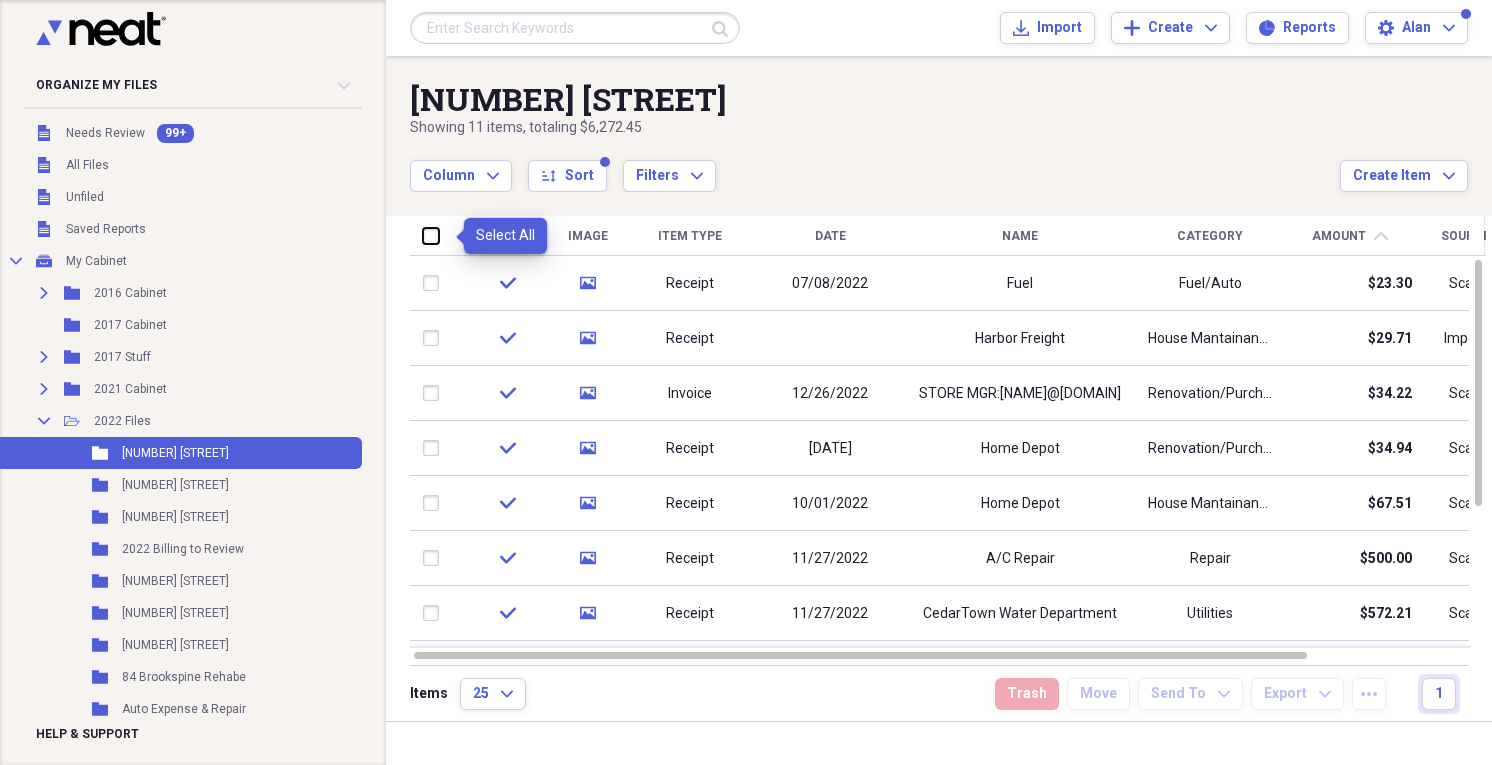 click at bounding box center [423, 235] 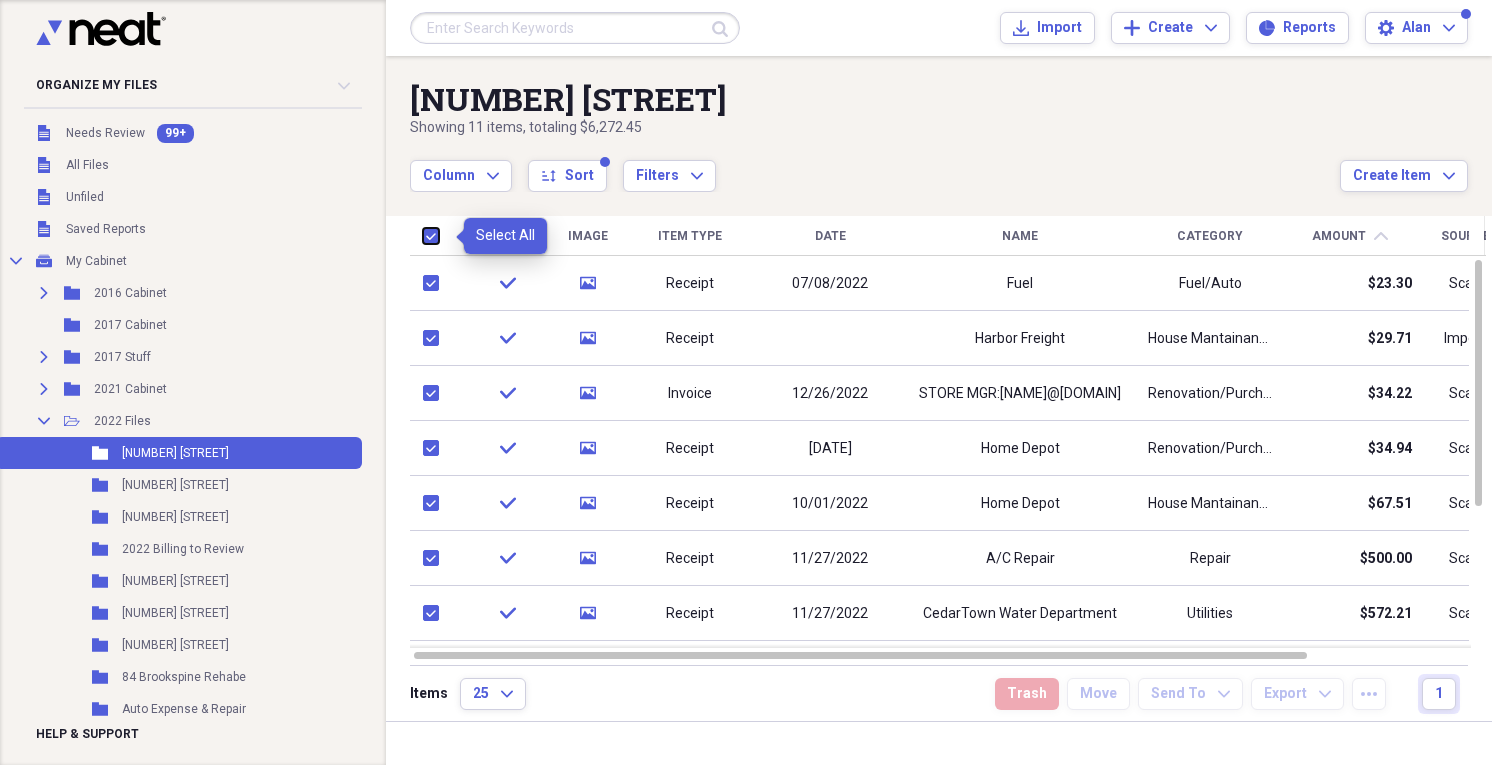 checkbox on "true" 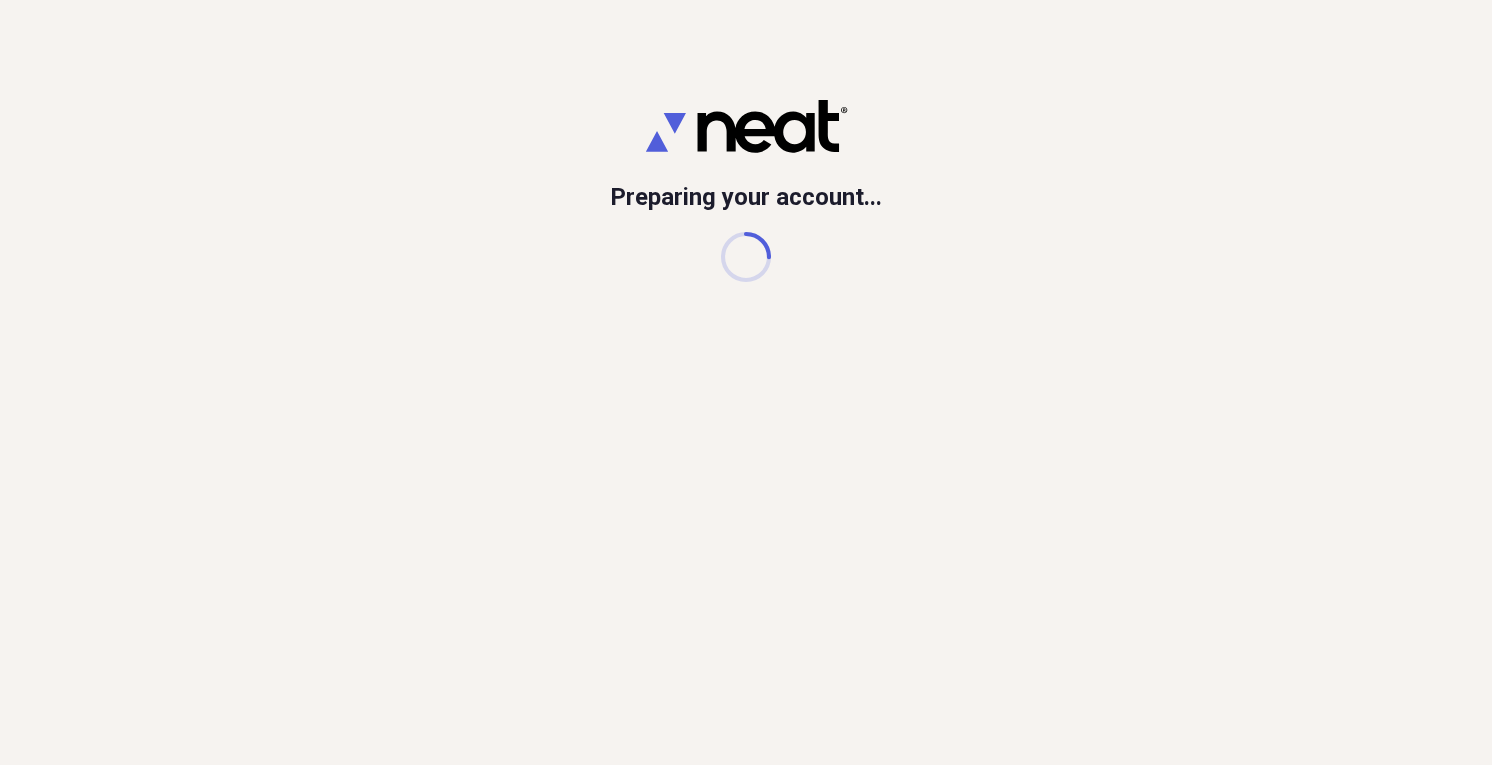 scroll, scrollTop: 0, scrollLeft: 0, axis: both 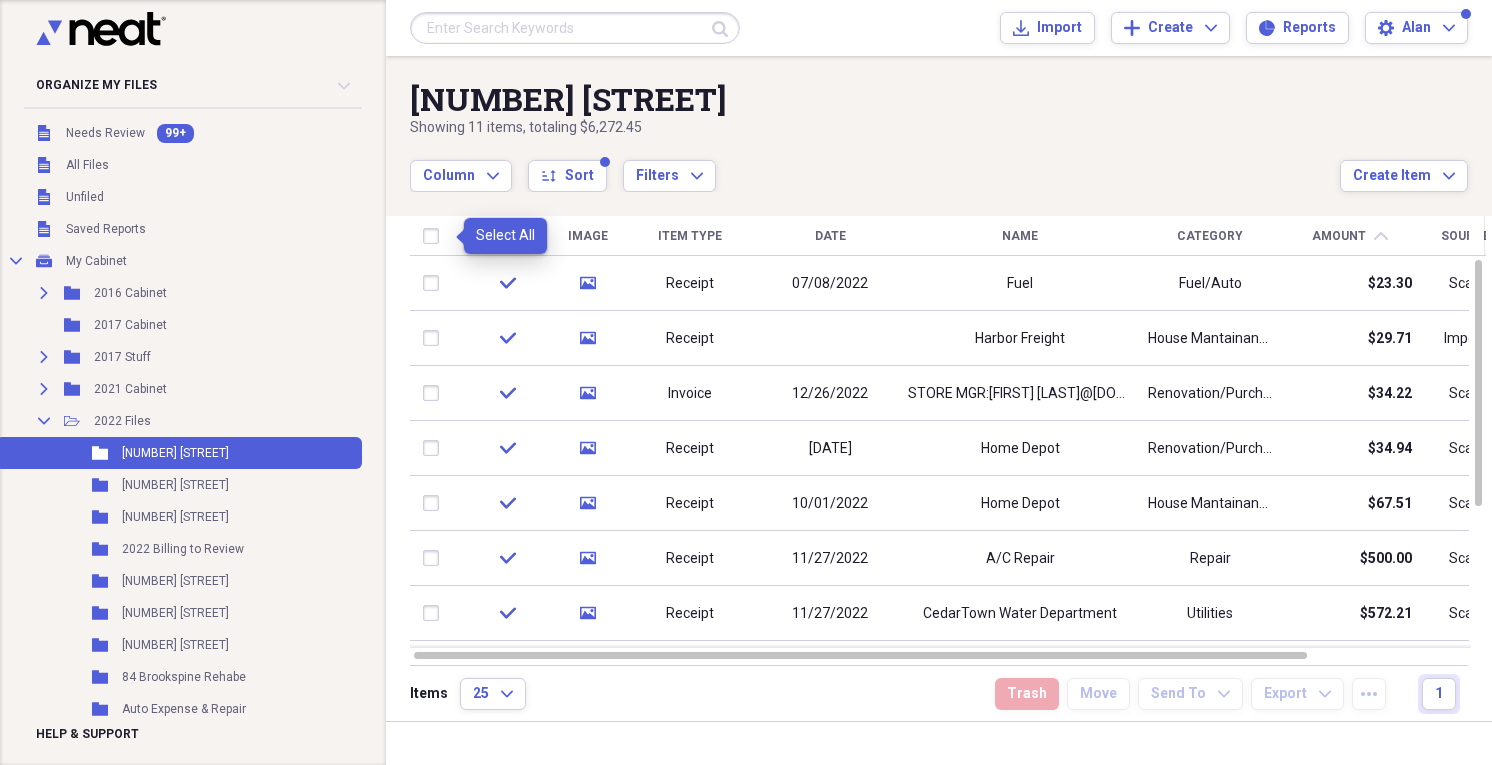 click at bounding box center (435, 236) 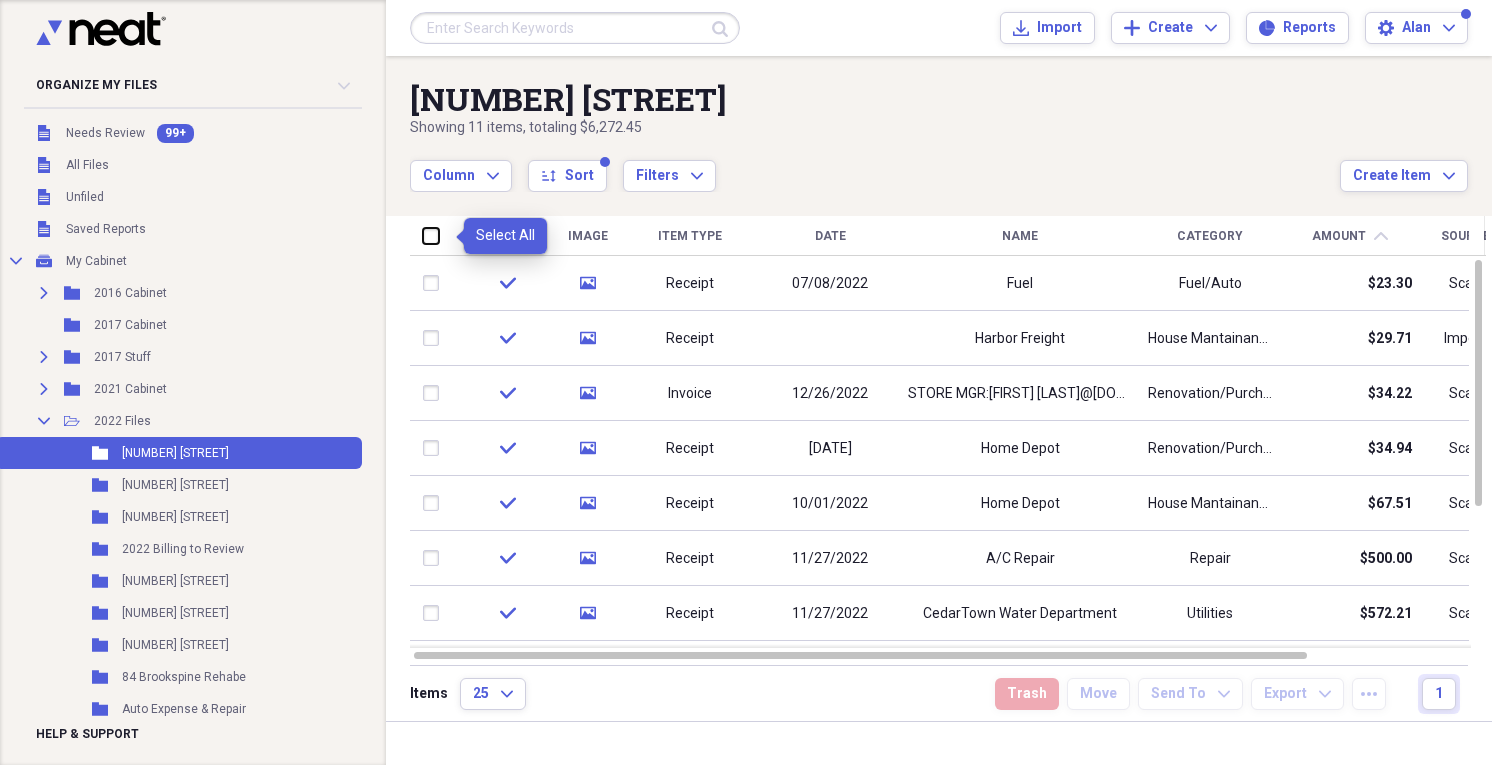 click at bounding box center (423, 235) 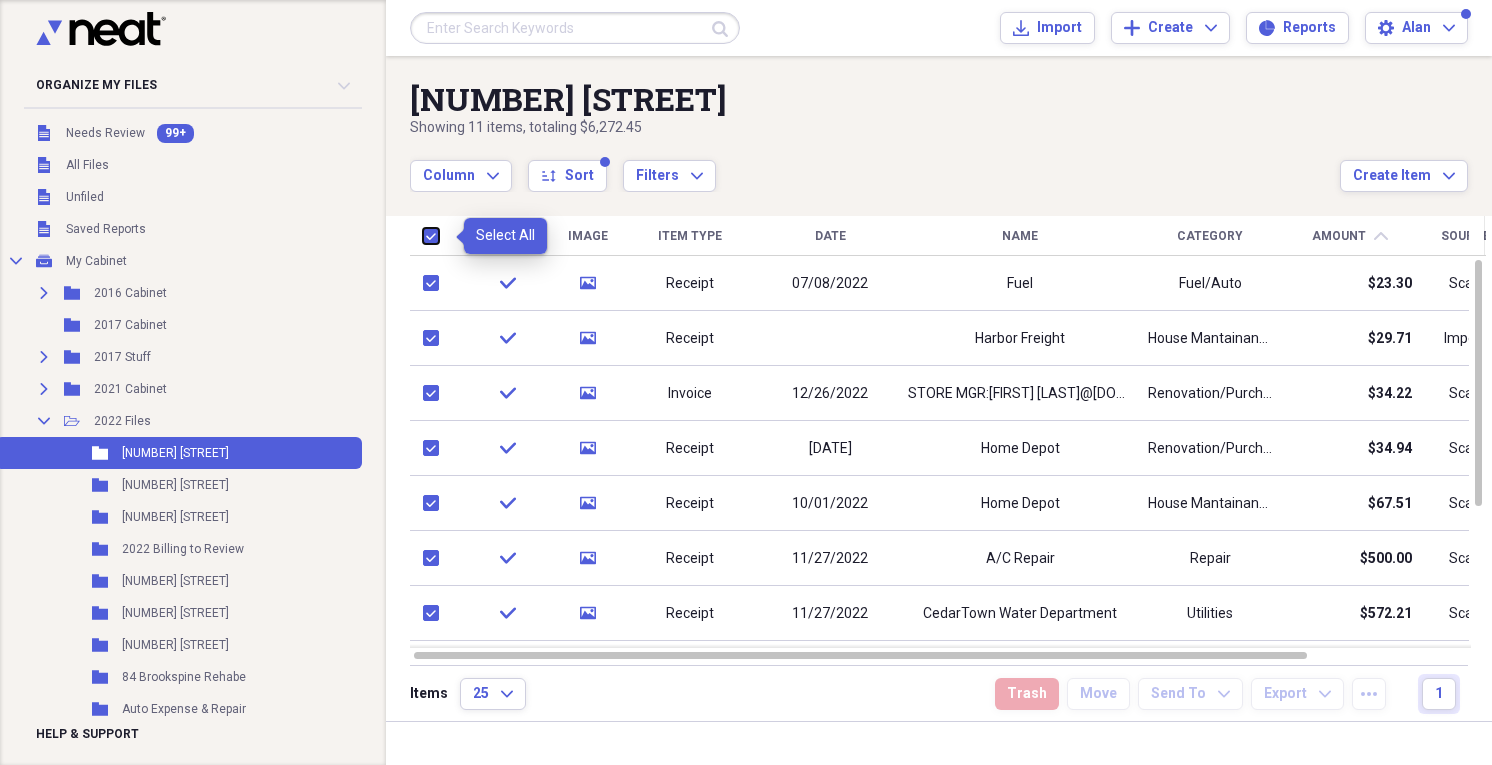 checkbox on "true" 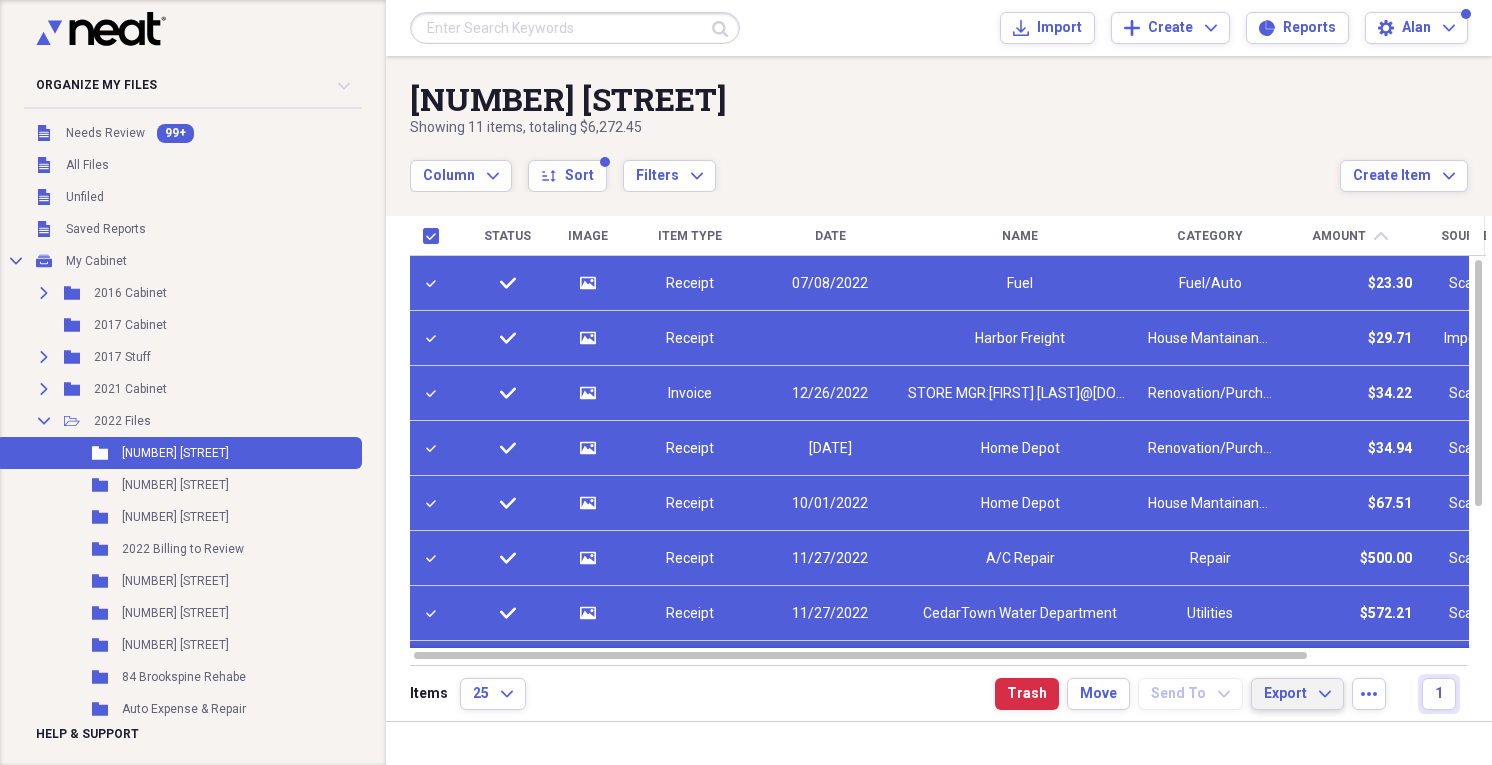 click on "Expand" 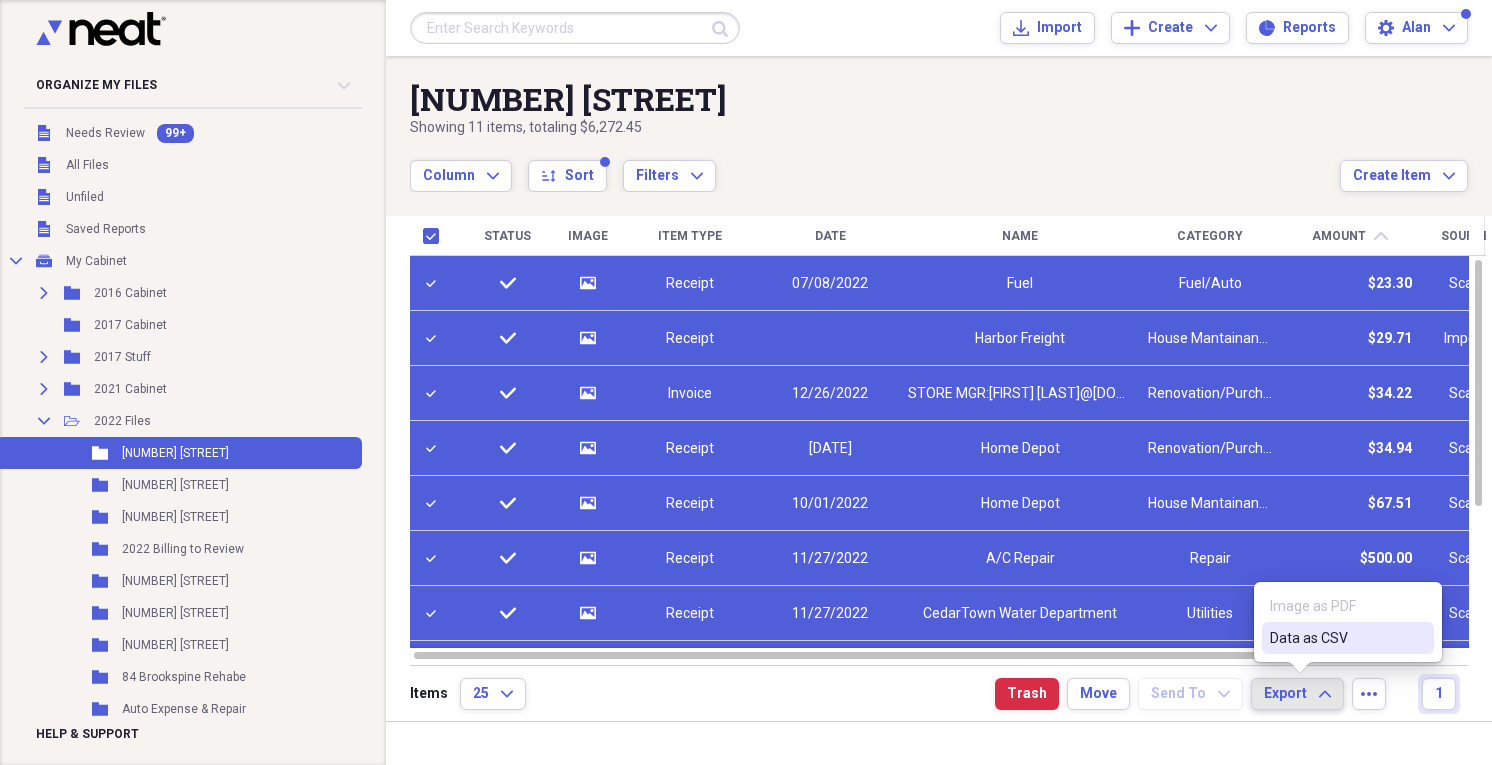 click on "Data as CSV" at bounding box center [1336, 638] 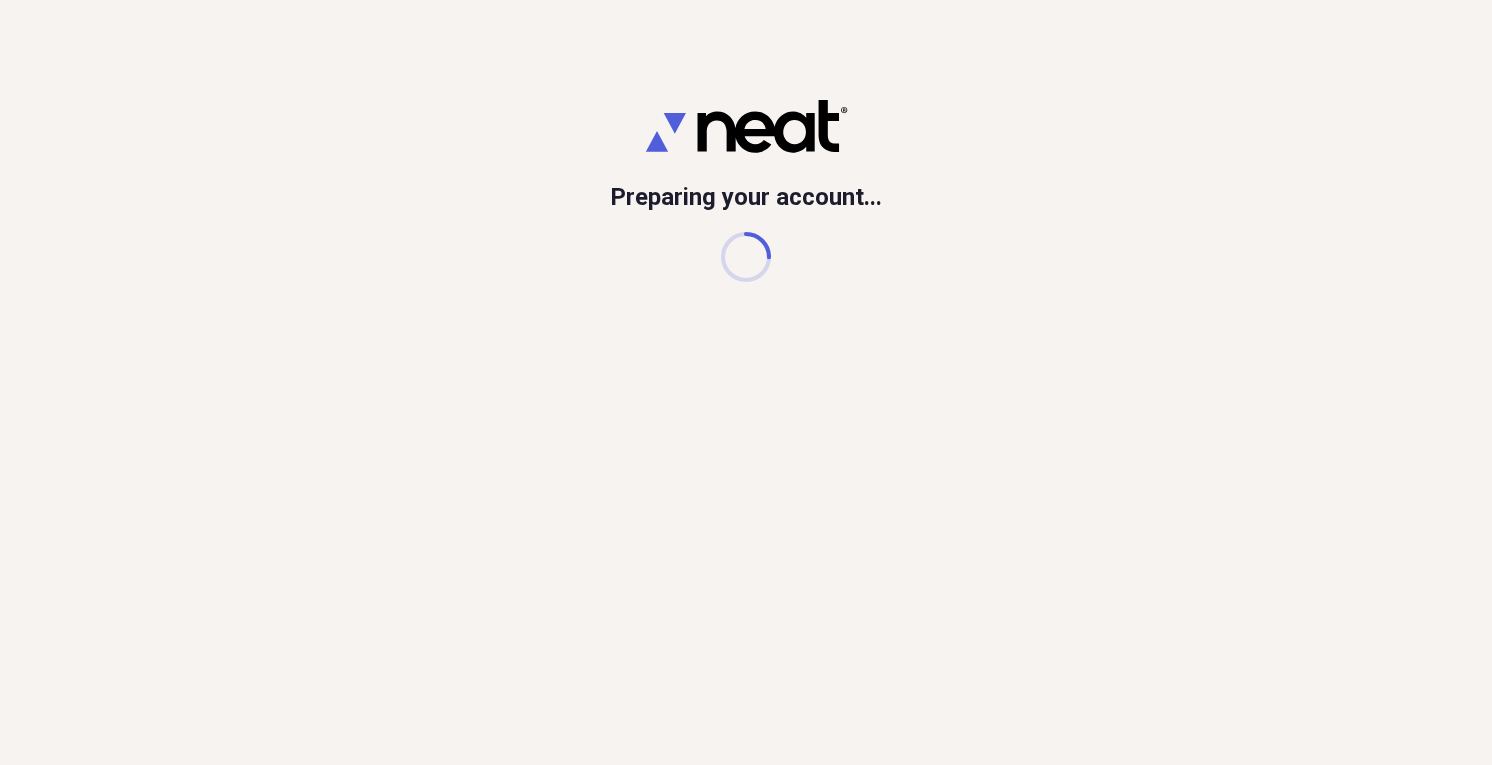 scroll, scrollTop: 0, scrollLeft: 0, axis: both 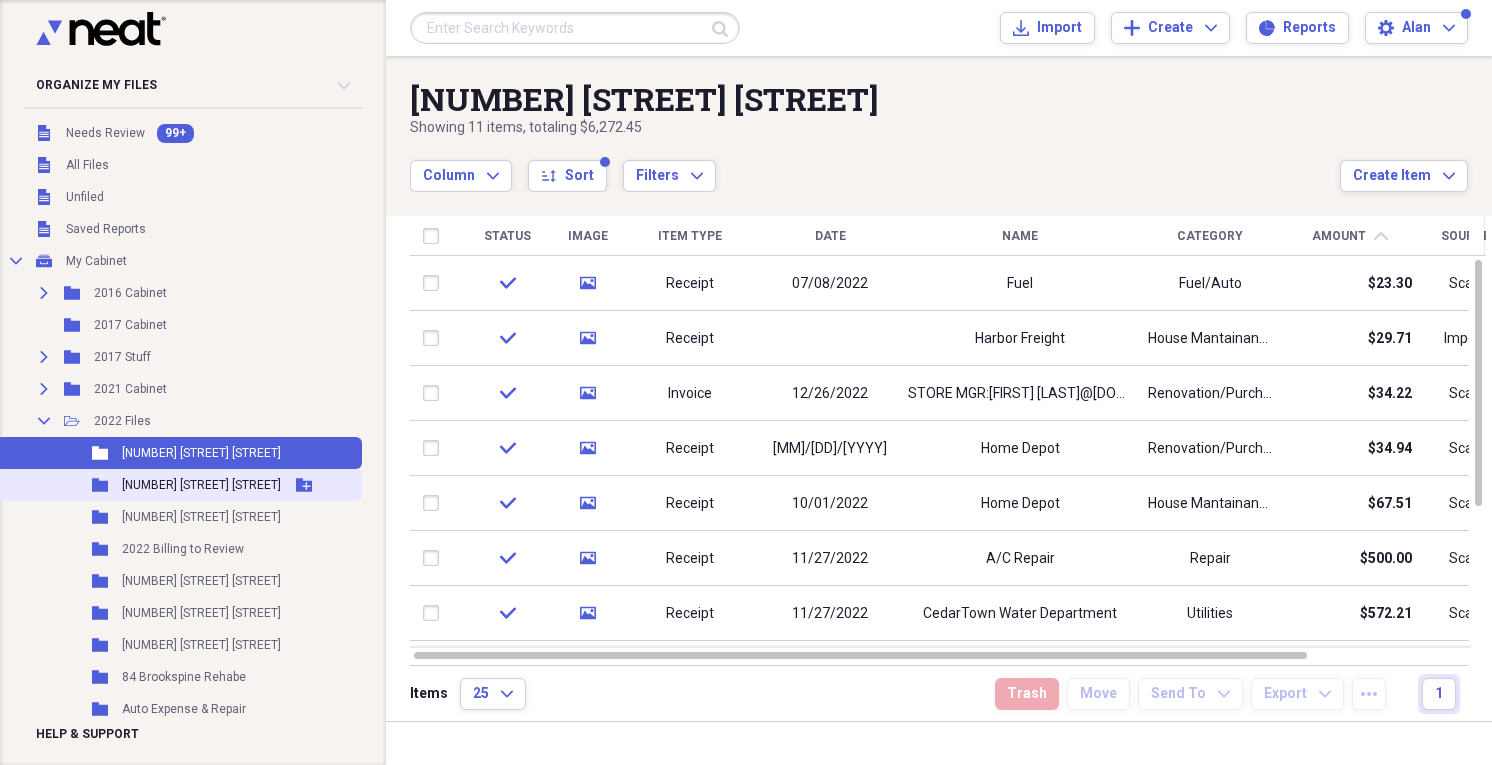 click on "Folder 124 W Ellawood Rehab Add Folder" at bounding box center [179, 485] 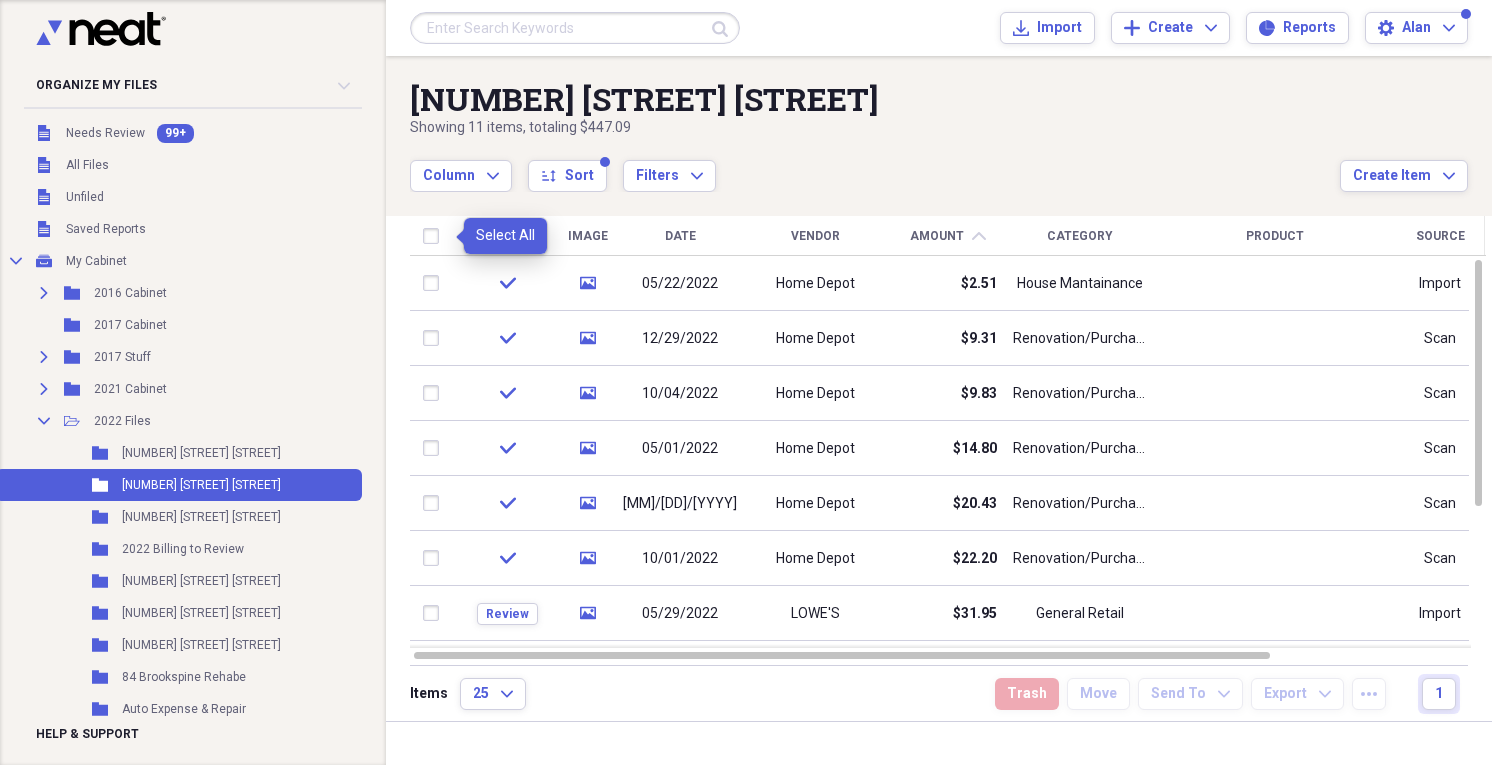 click at bounding box center [435, 236] 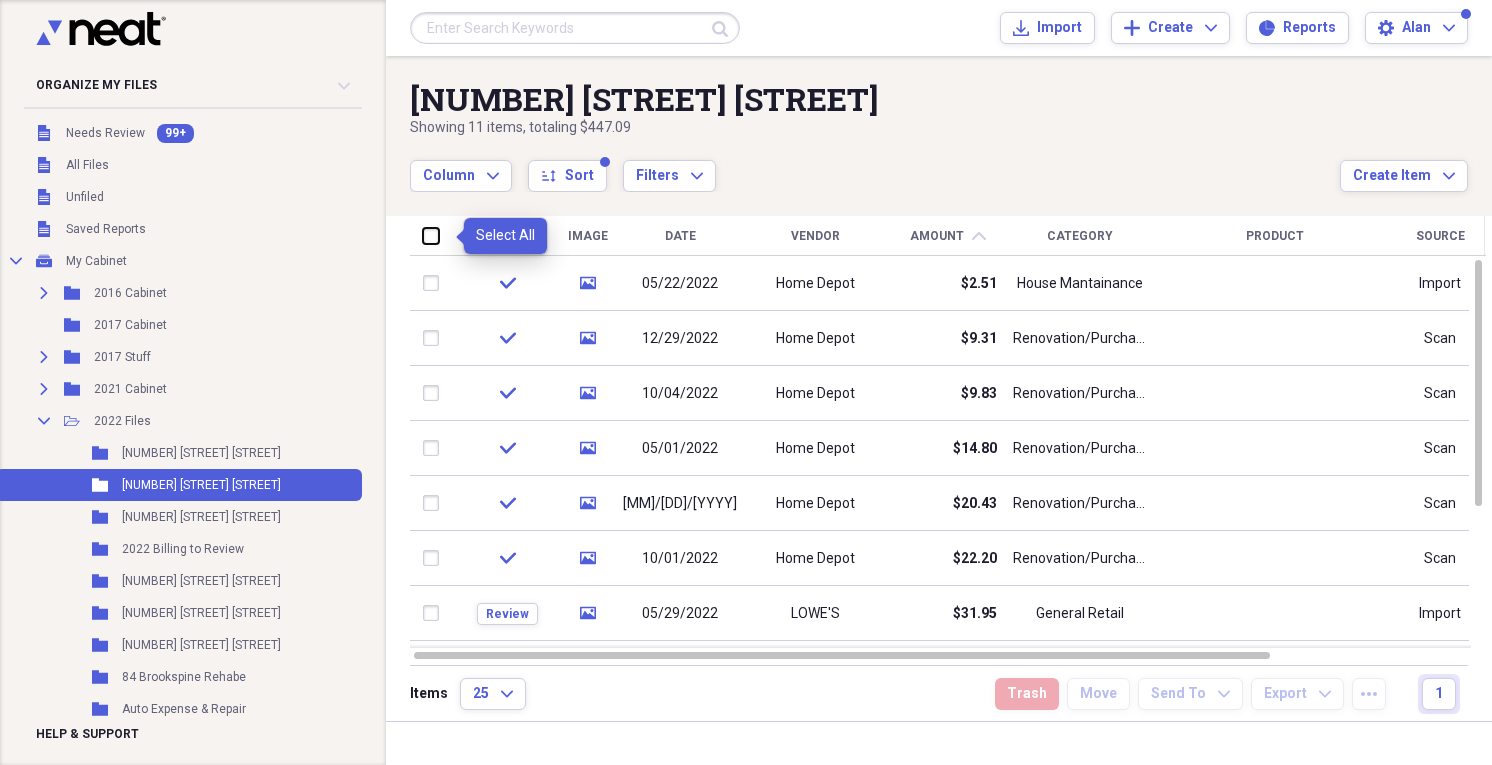 click at bounding box center (423, 235) 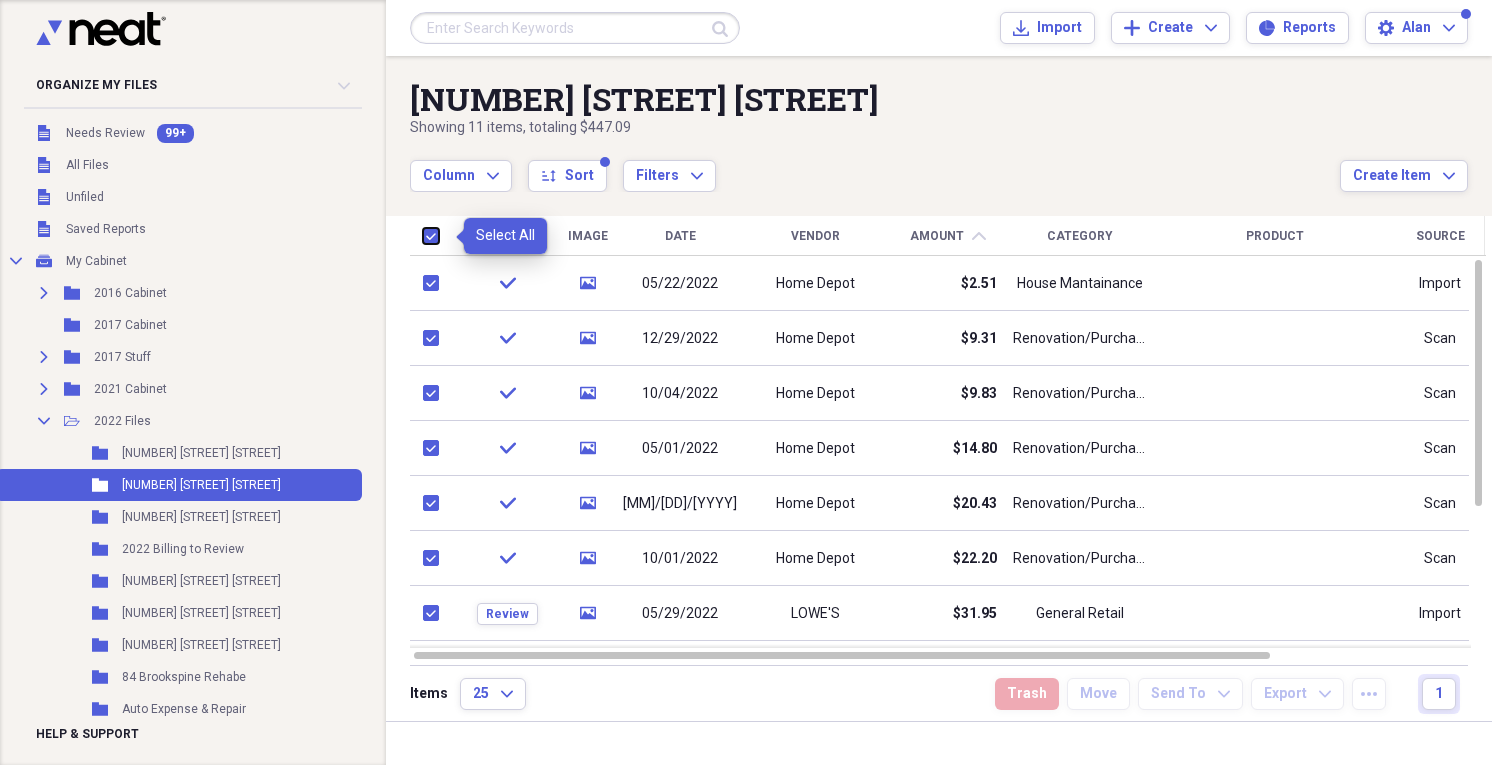 checkbox on "true" 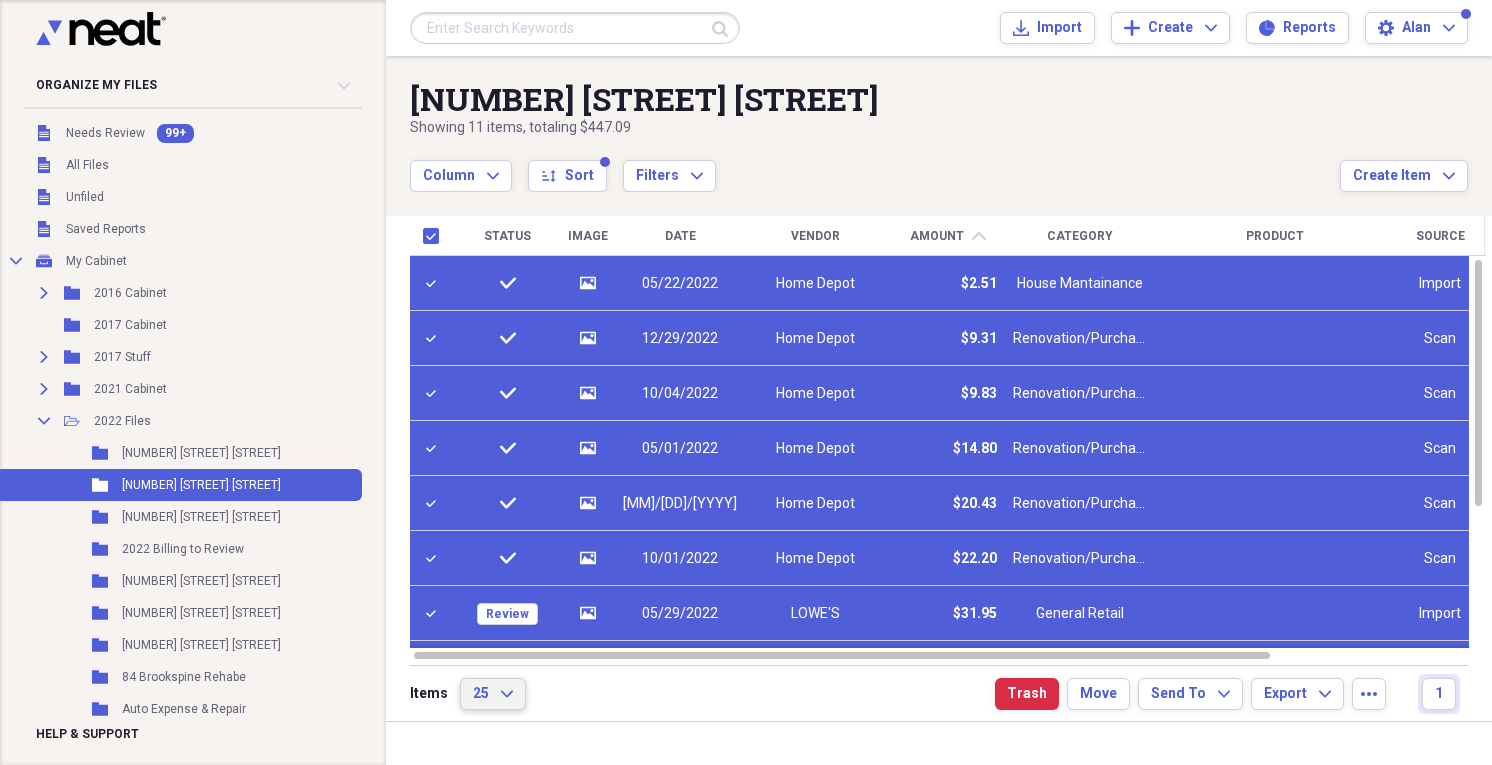 click on "Expand" 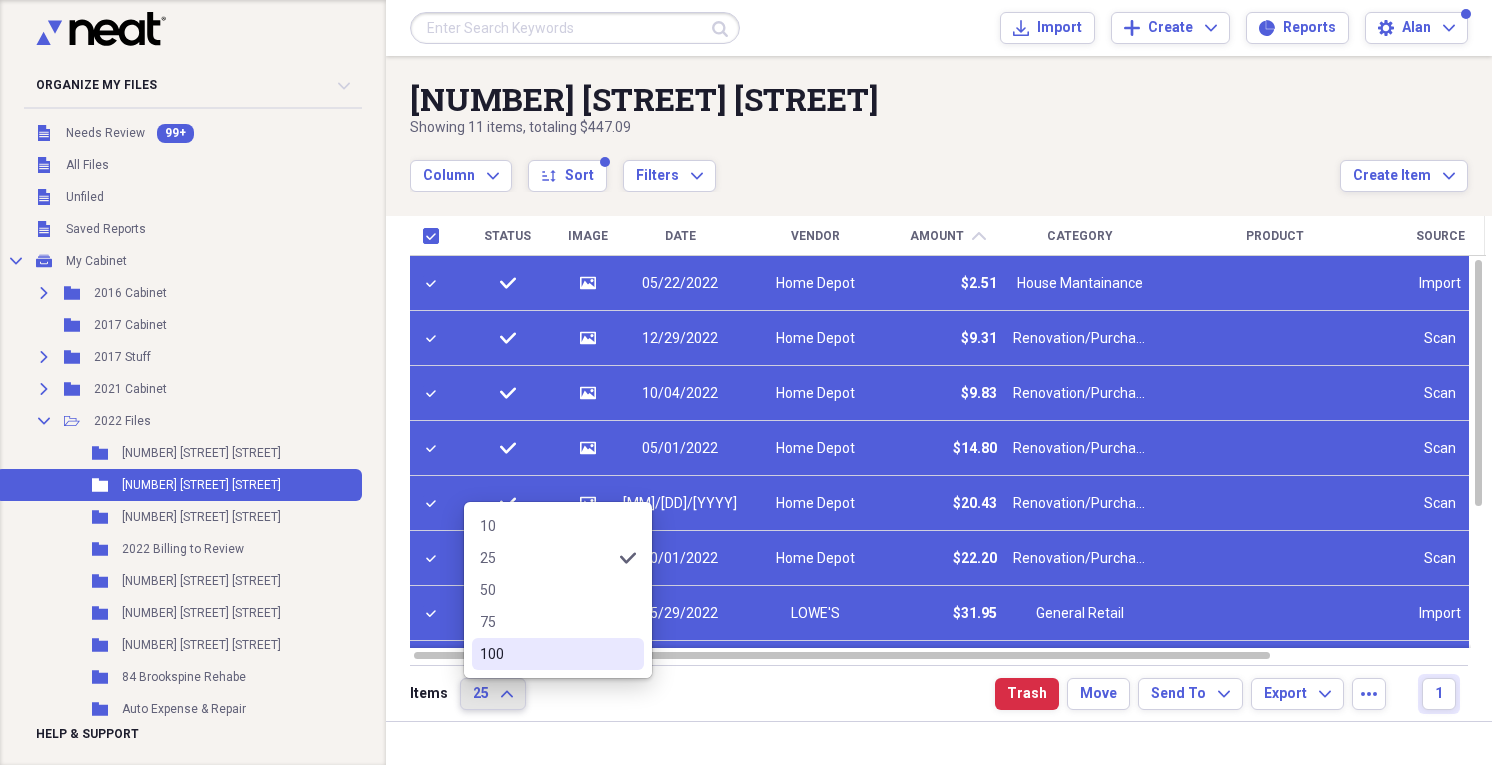 click on "100" at bounding box center (546, 654) 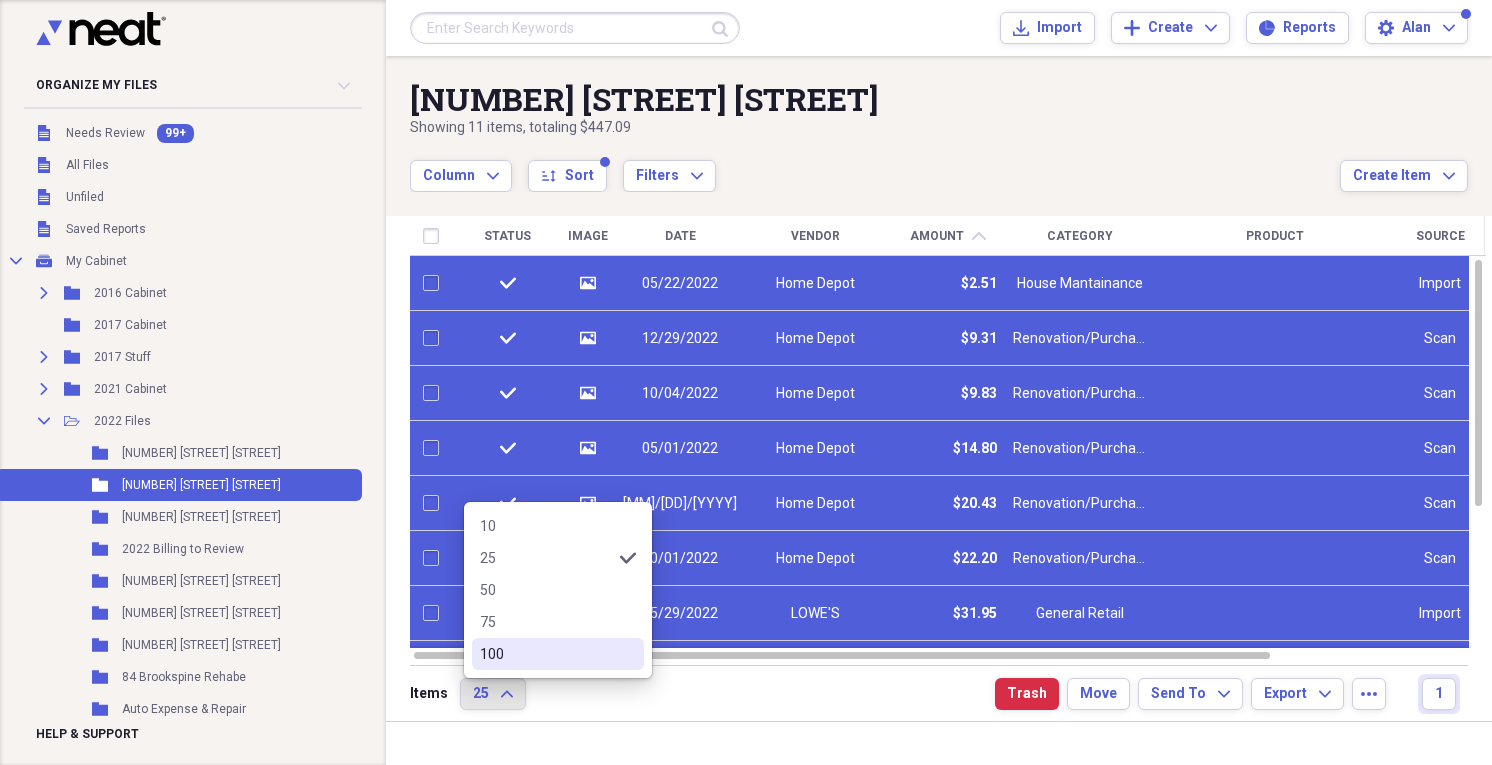 checkbox on "false" 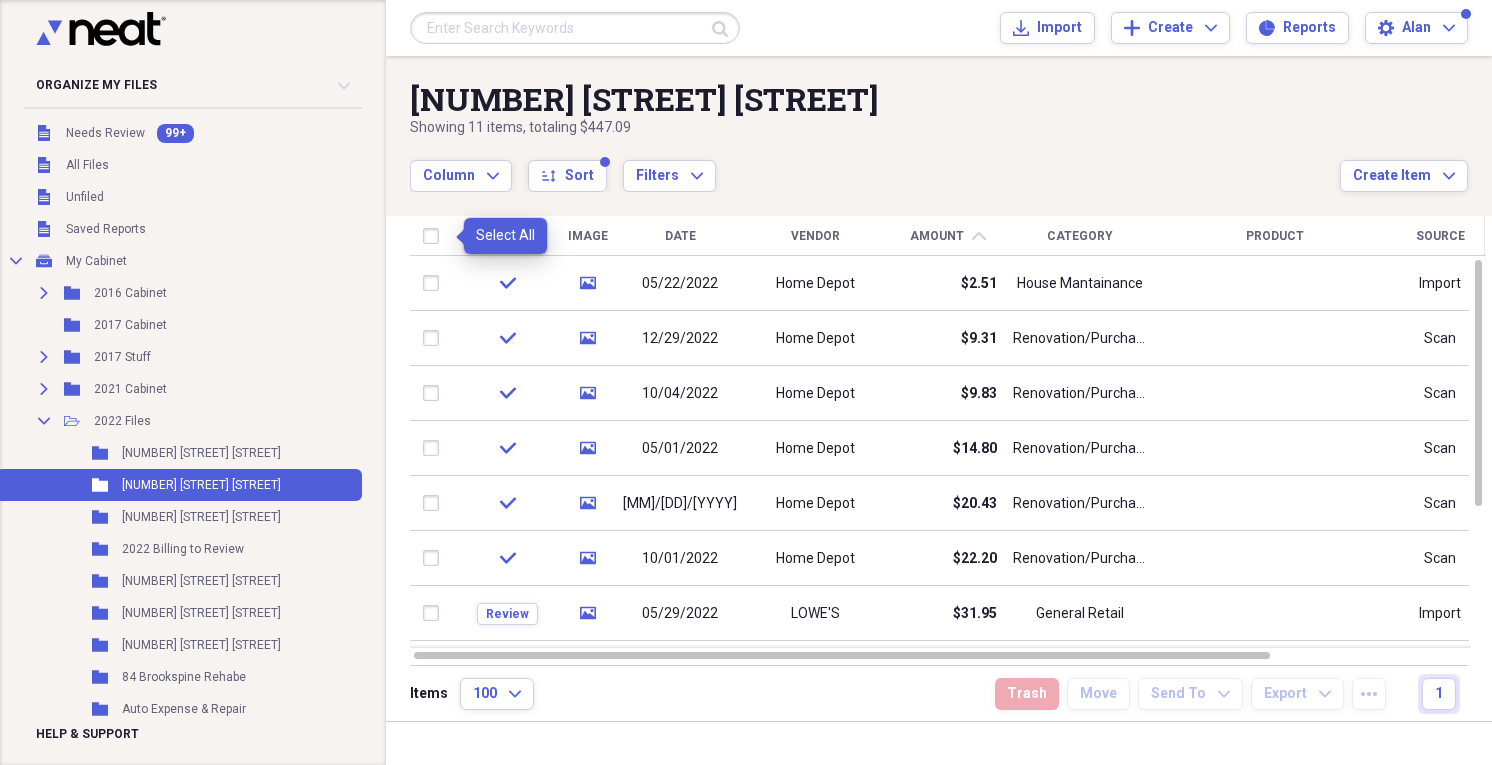 click at bounding box center [435, 236] 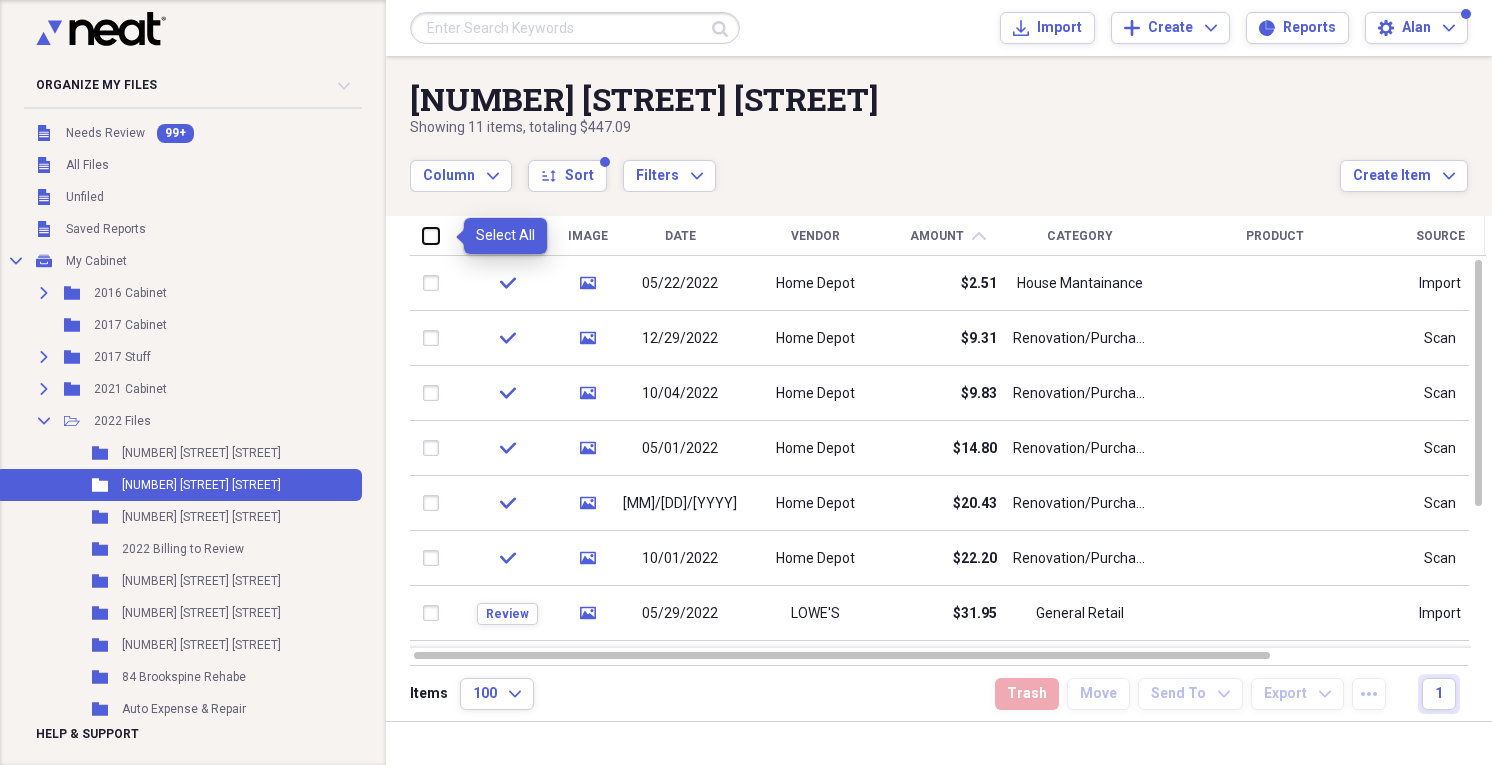 click at bounding box center [423, 235] 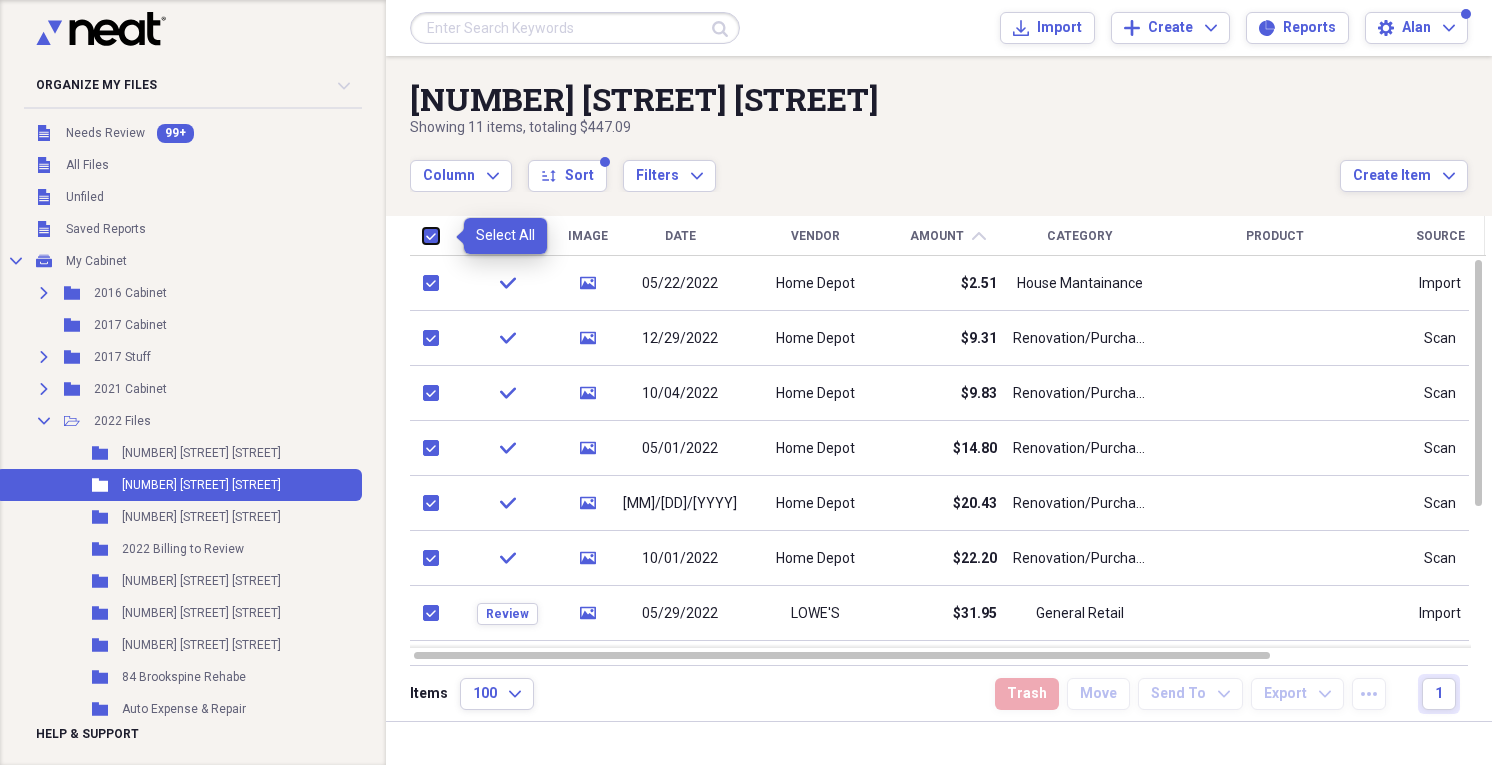 checkbox on "true" 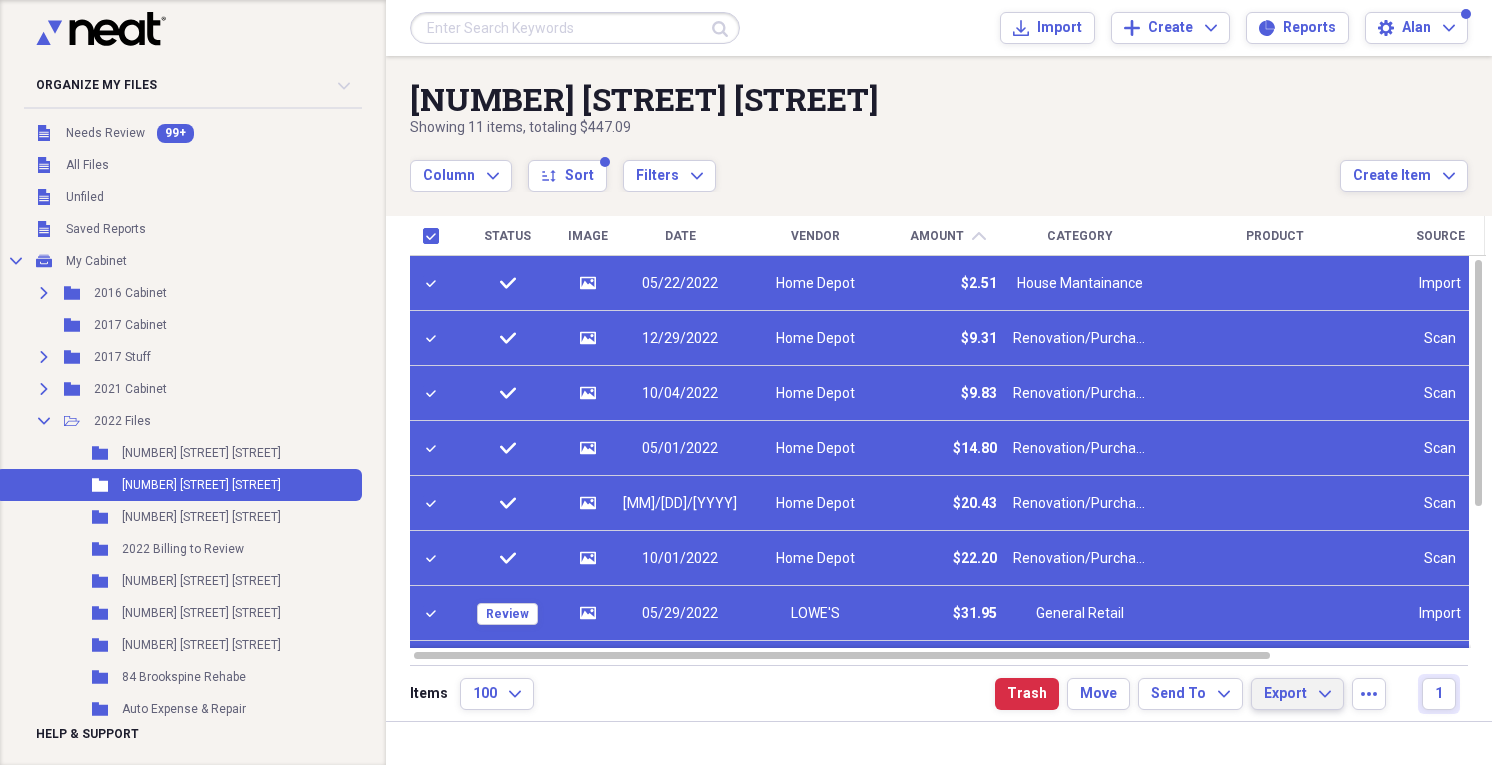 click on "Expand" 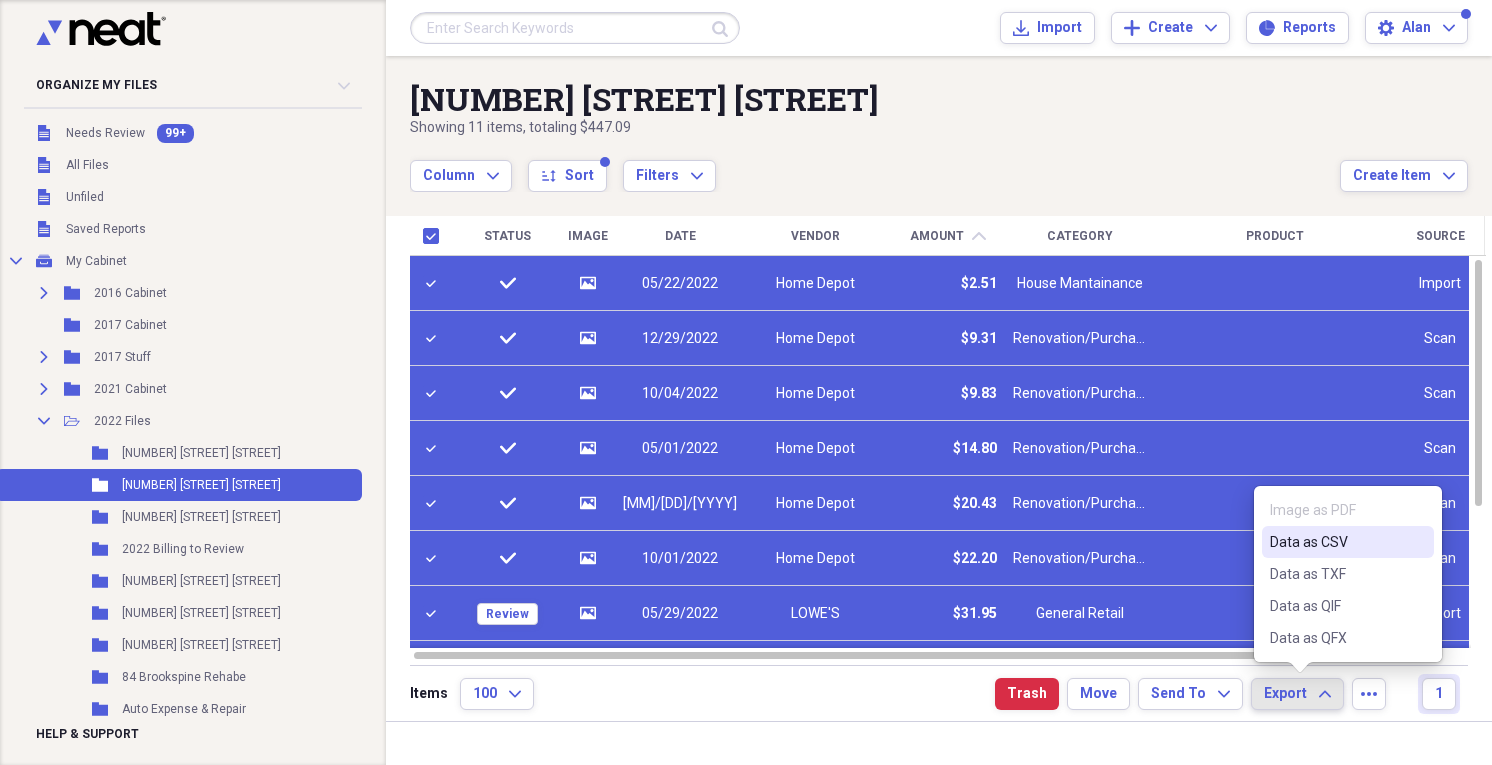 click on "Data as CSV" at bounding box center [1336, 542] 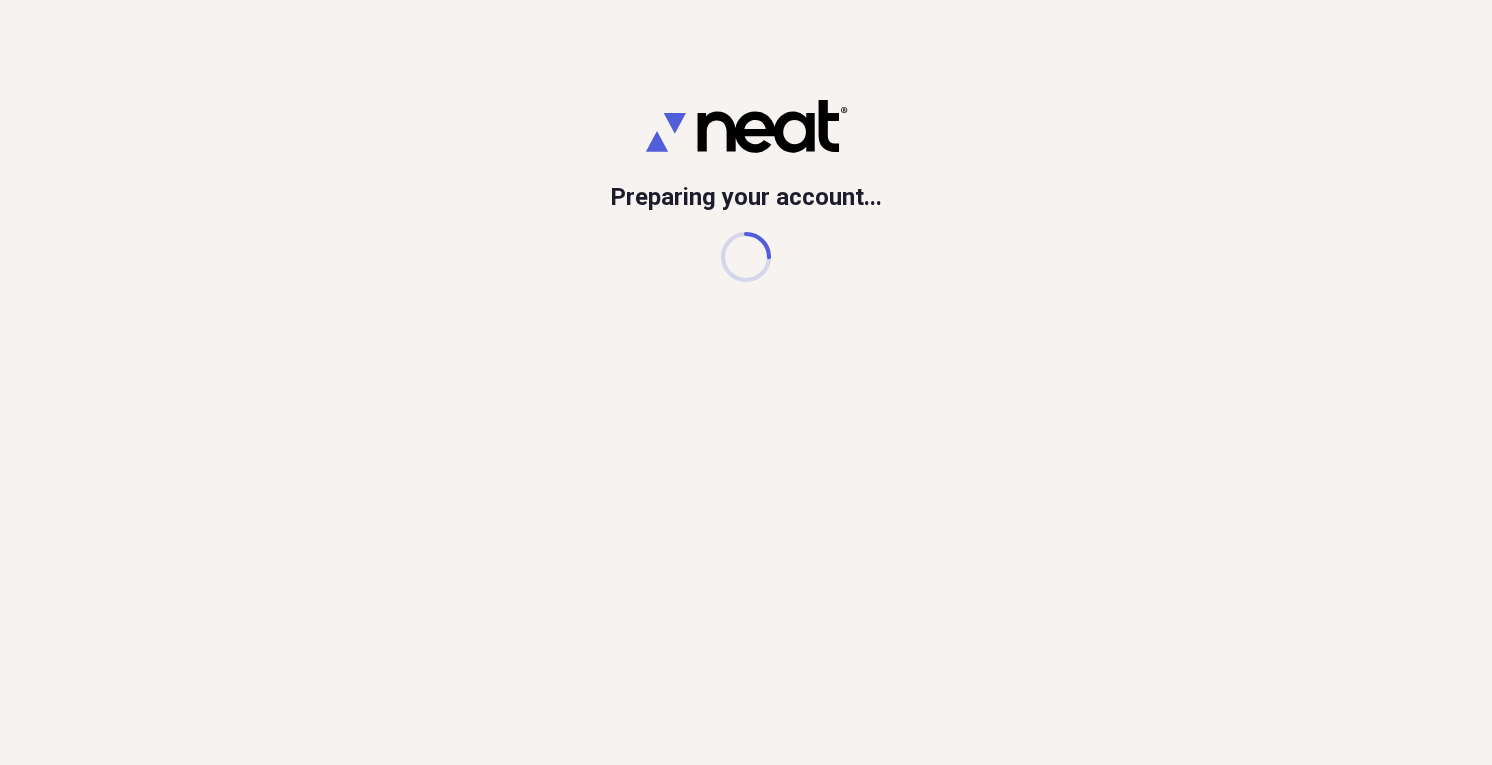 scroll, scrollTop: 0, scrollLeft: 0, axis: both 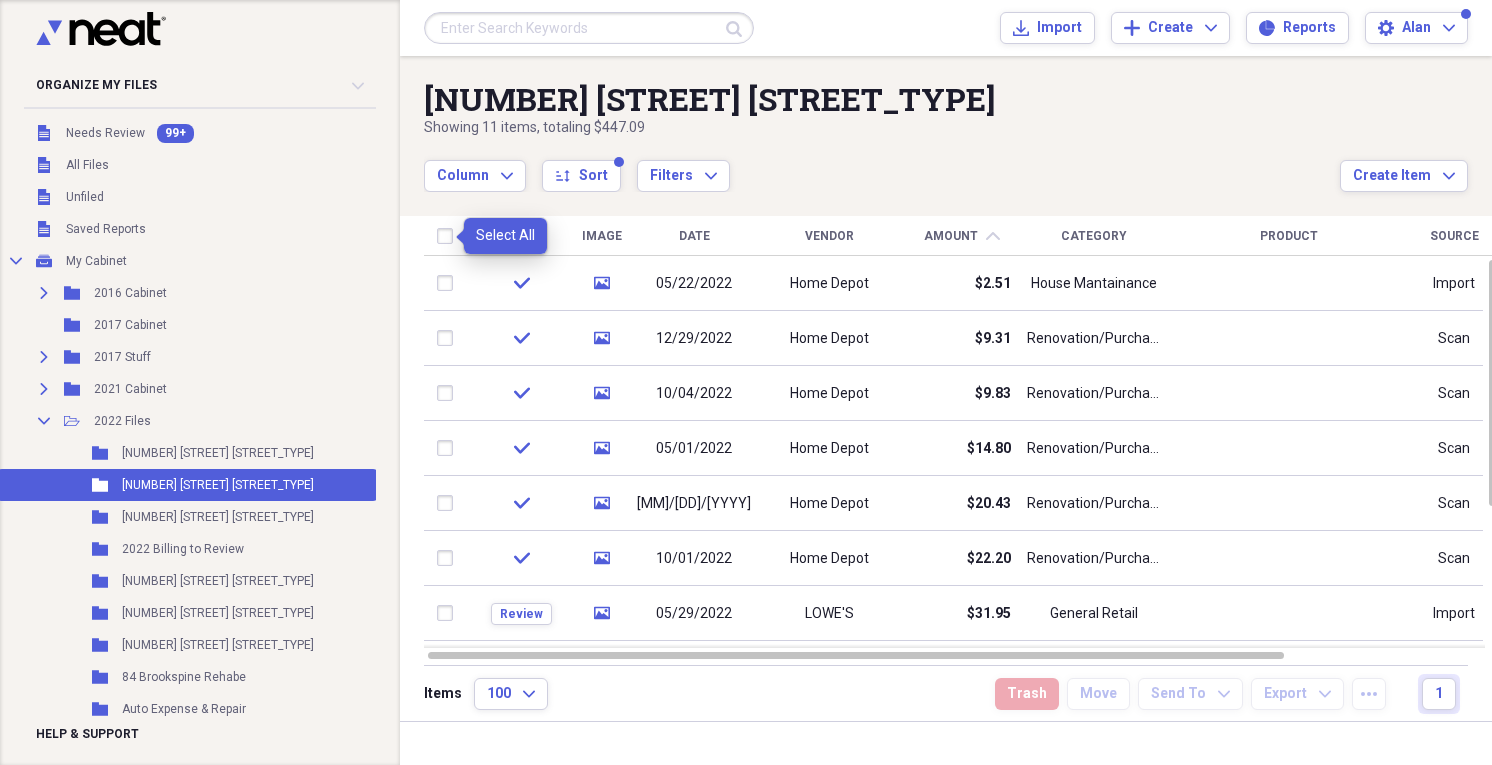 click at bounding box center [449, 236] 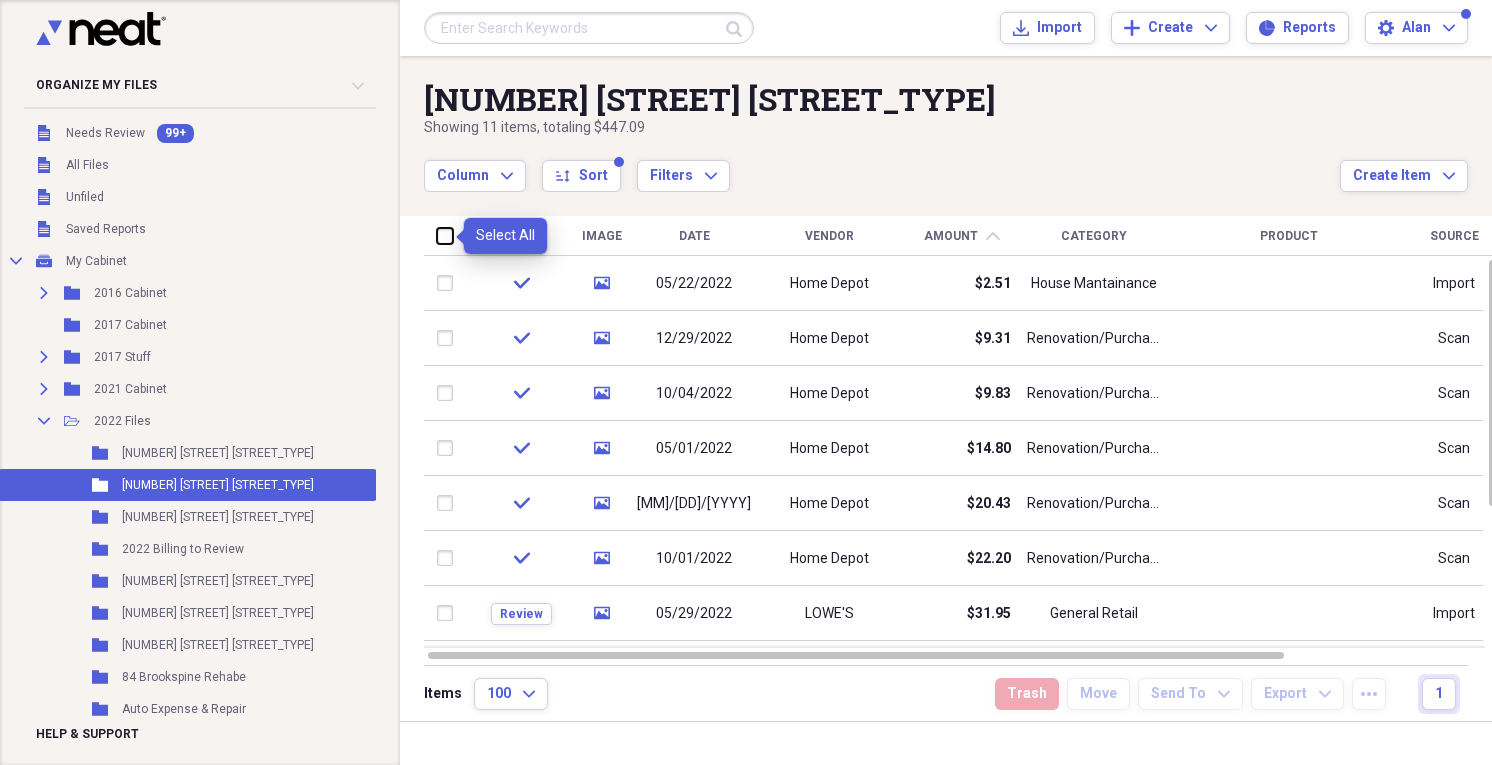 click at bounding box center (437, 235) 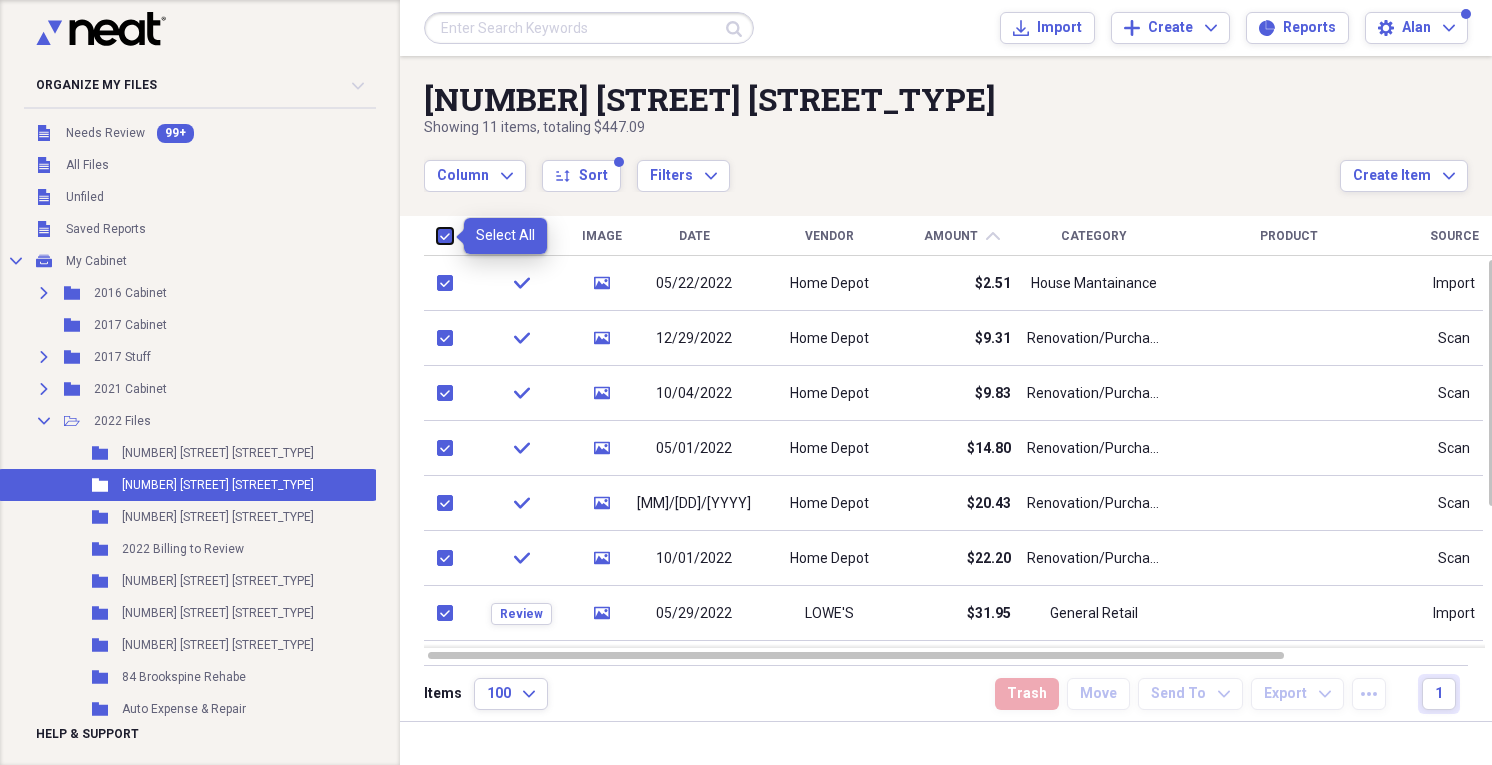checkbox on "true" 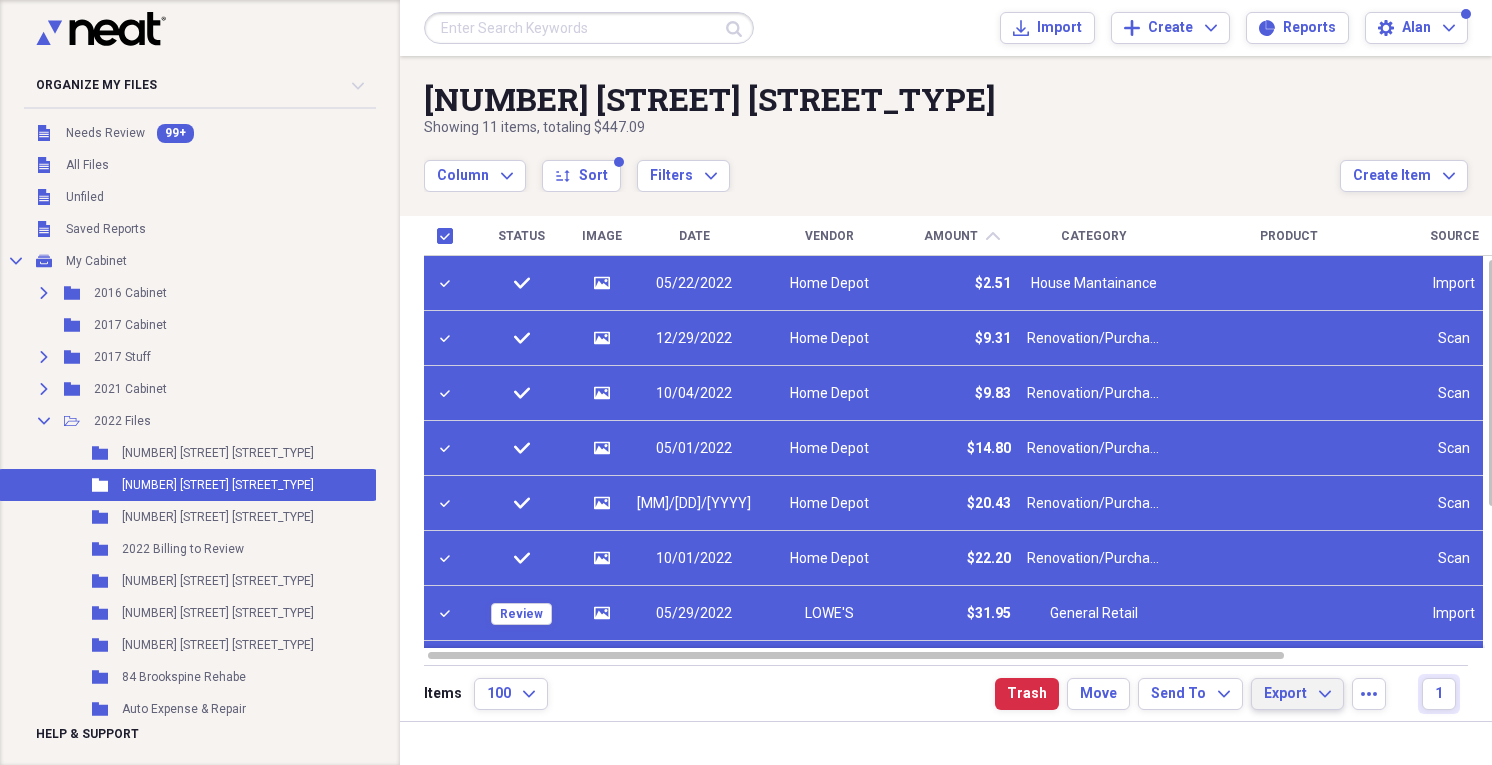 click on "Expand" 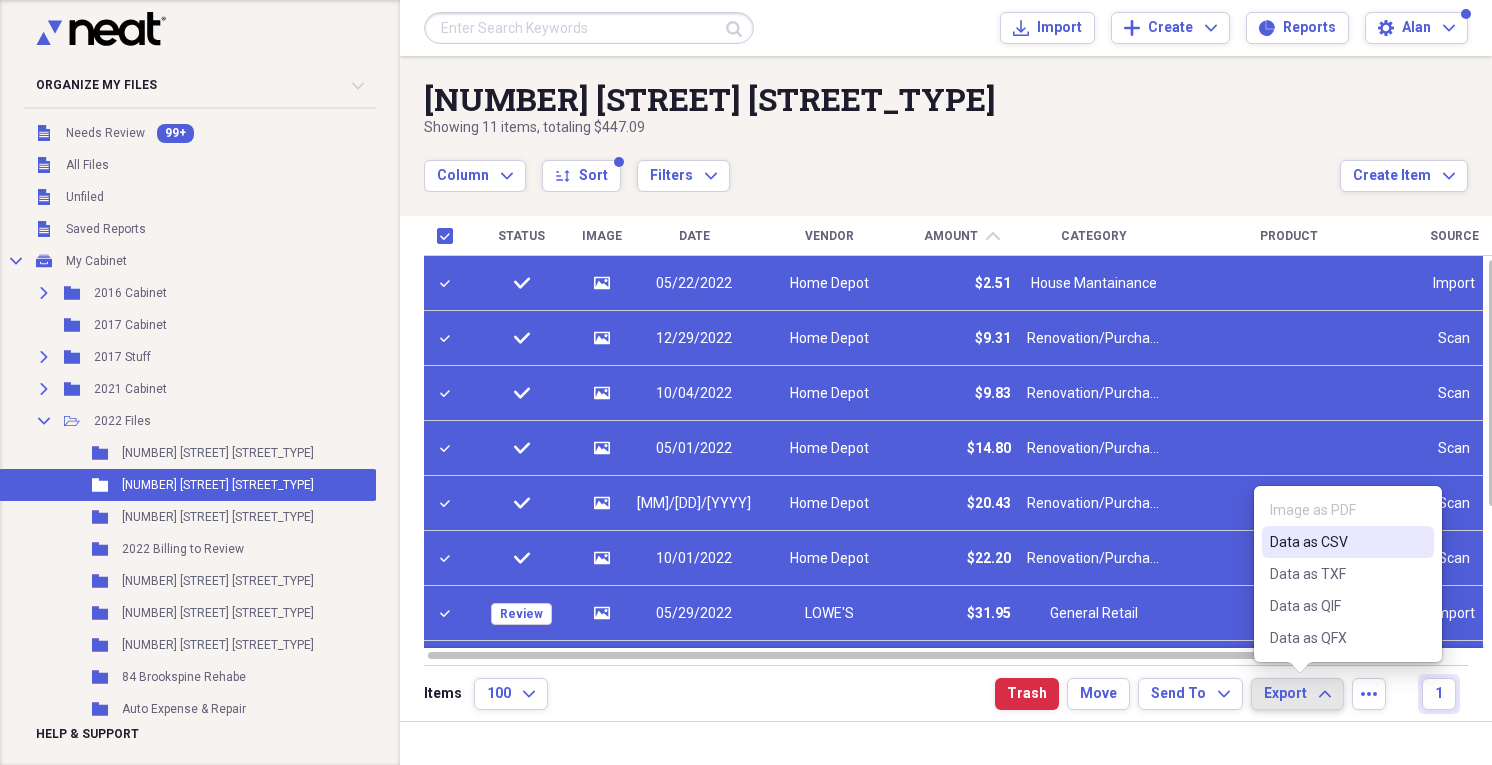 click on "Data as CSV" at bounding box center [1336, 542] 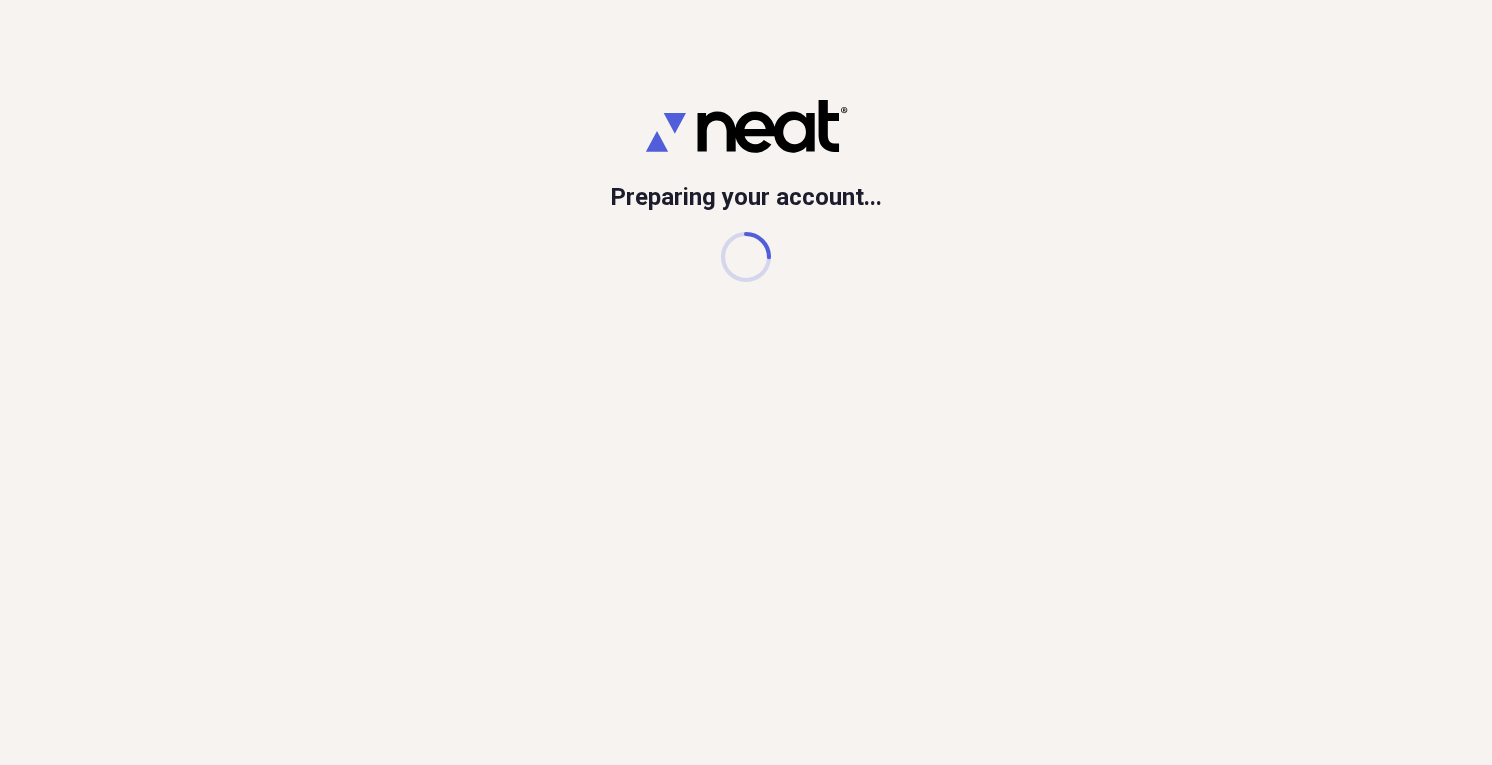 scroll, scrollTop: 0, scrollLeft: 0, axis: both 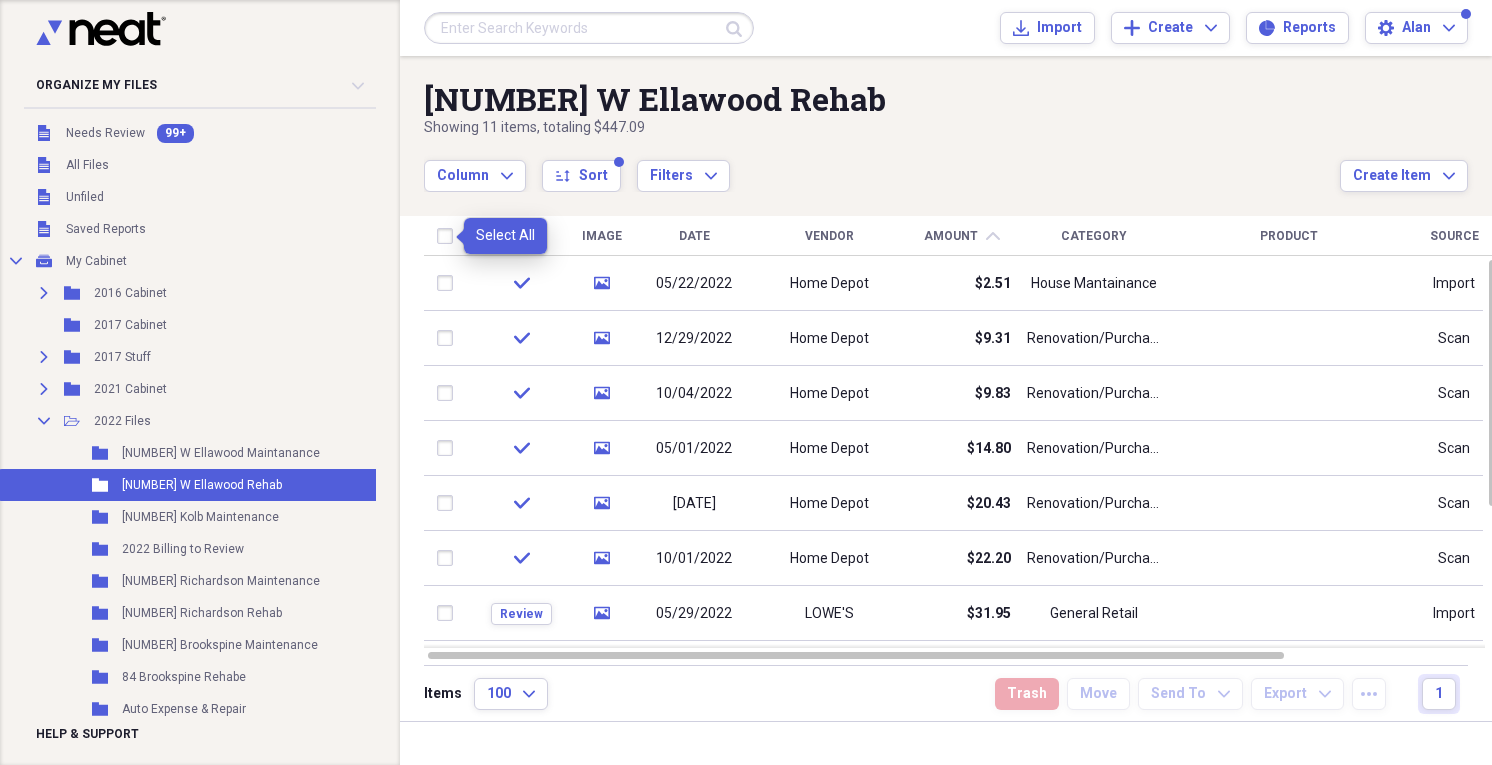 click at bounding box center [449, 236] 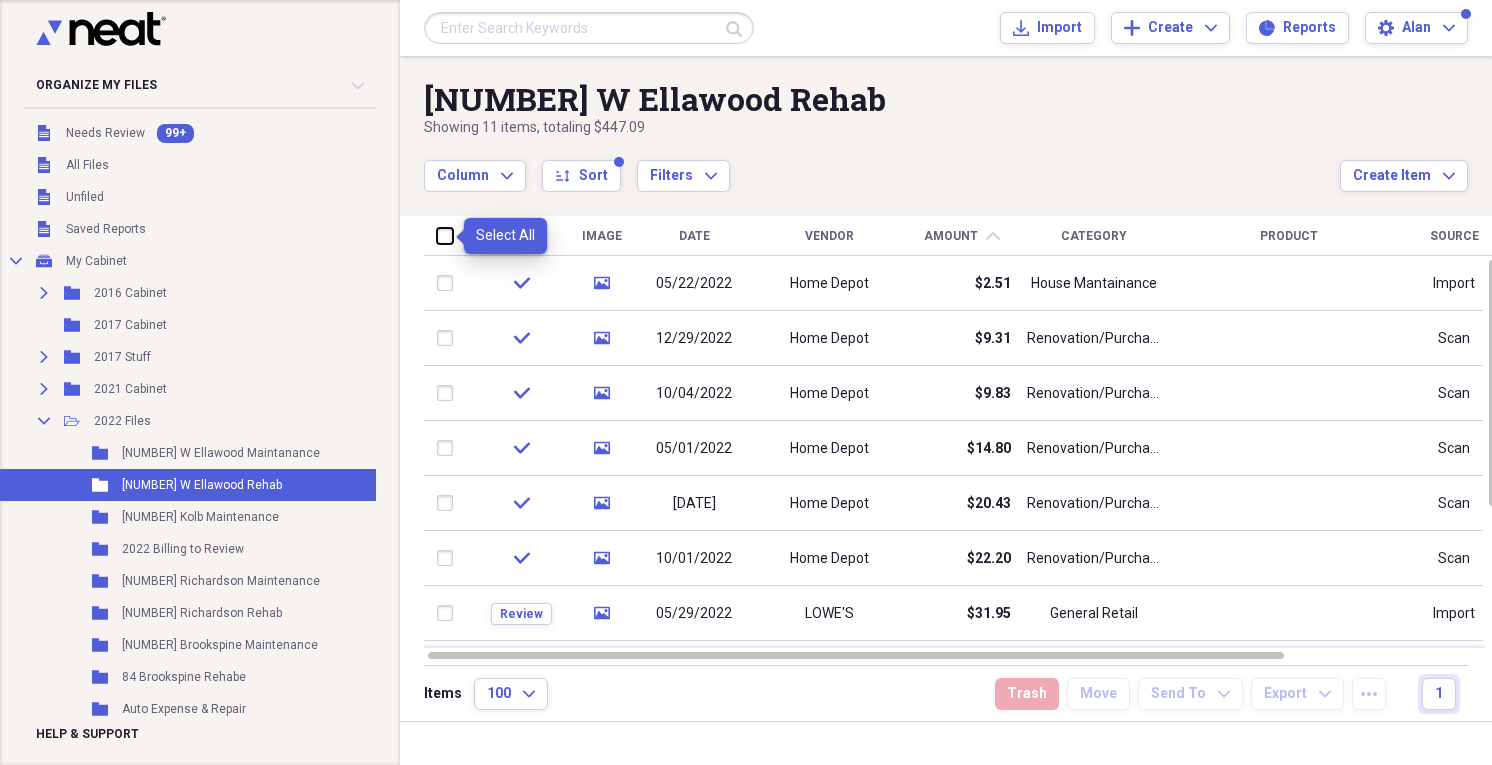 click at bounding box center [437, 235] 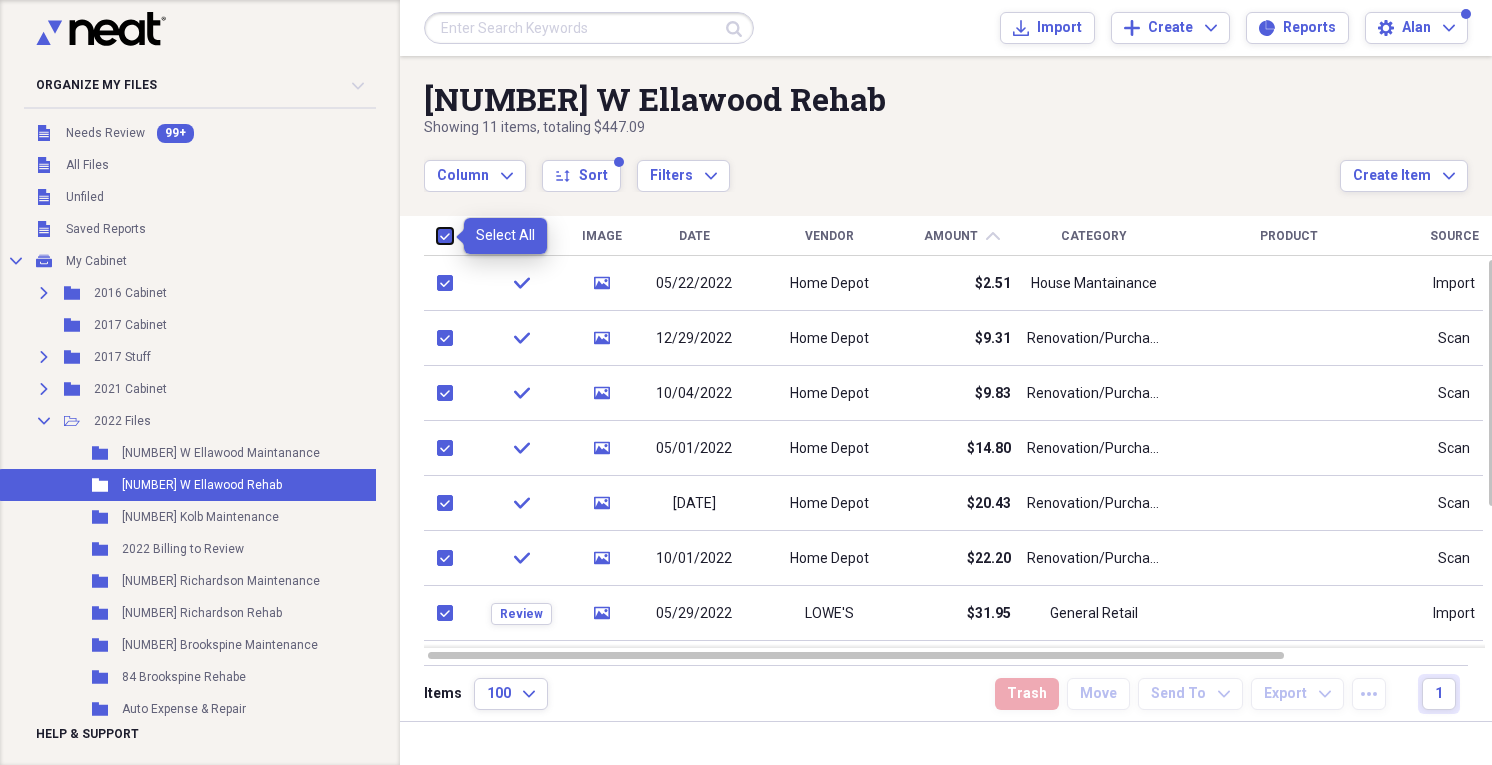 checkbox on "true" 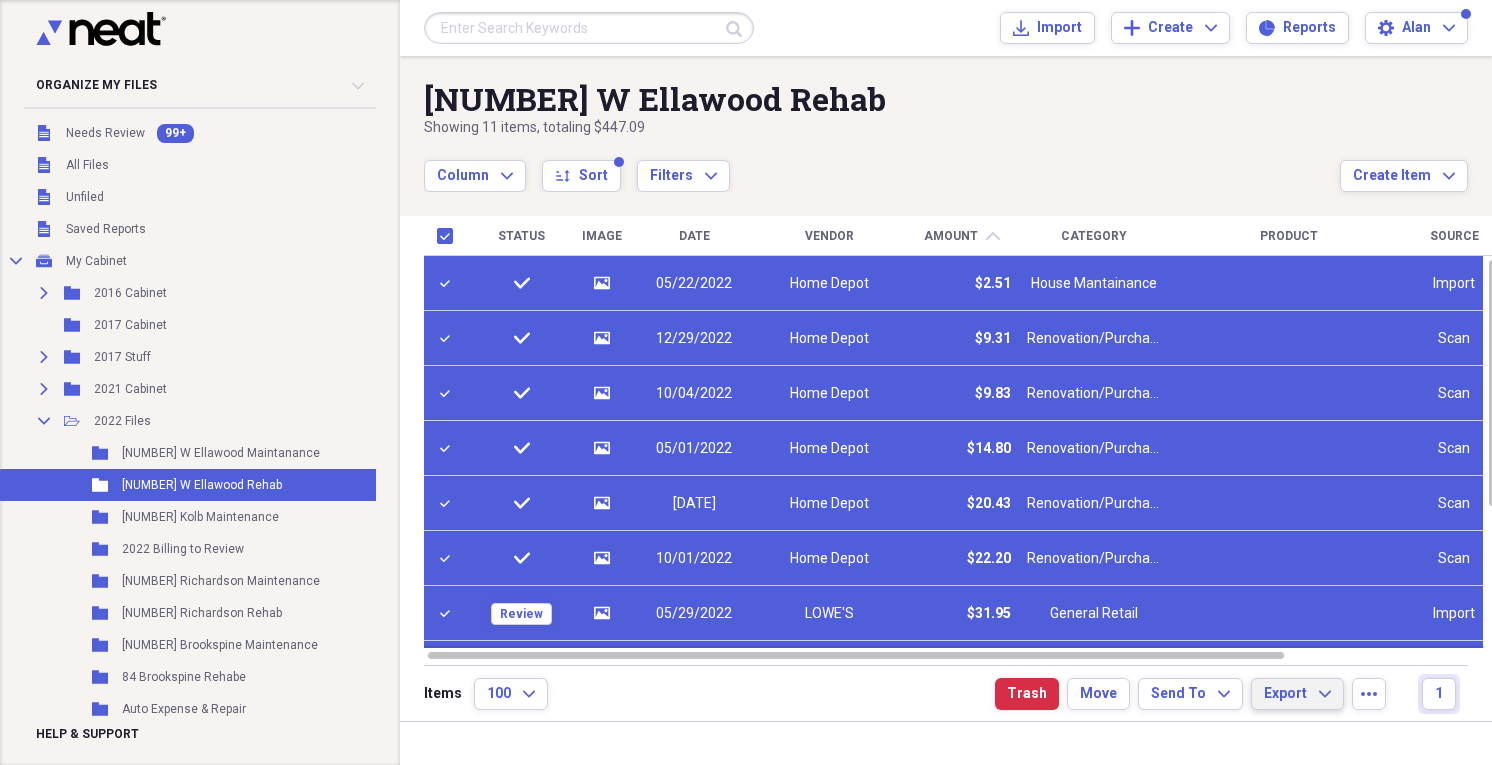 click on "Expand" 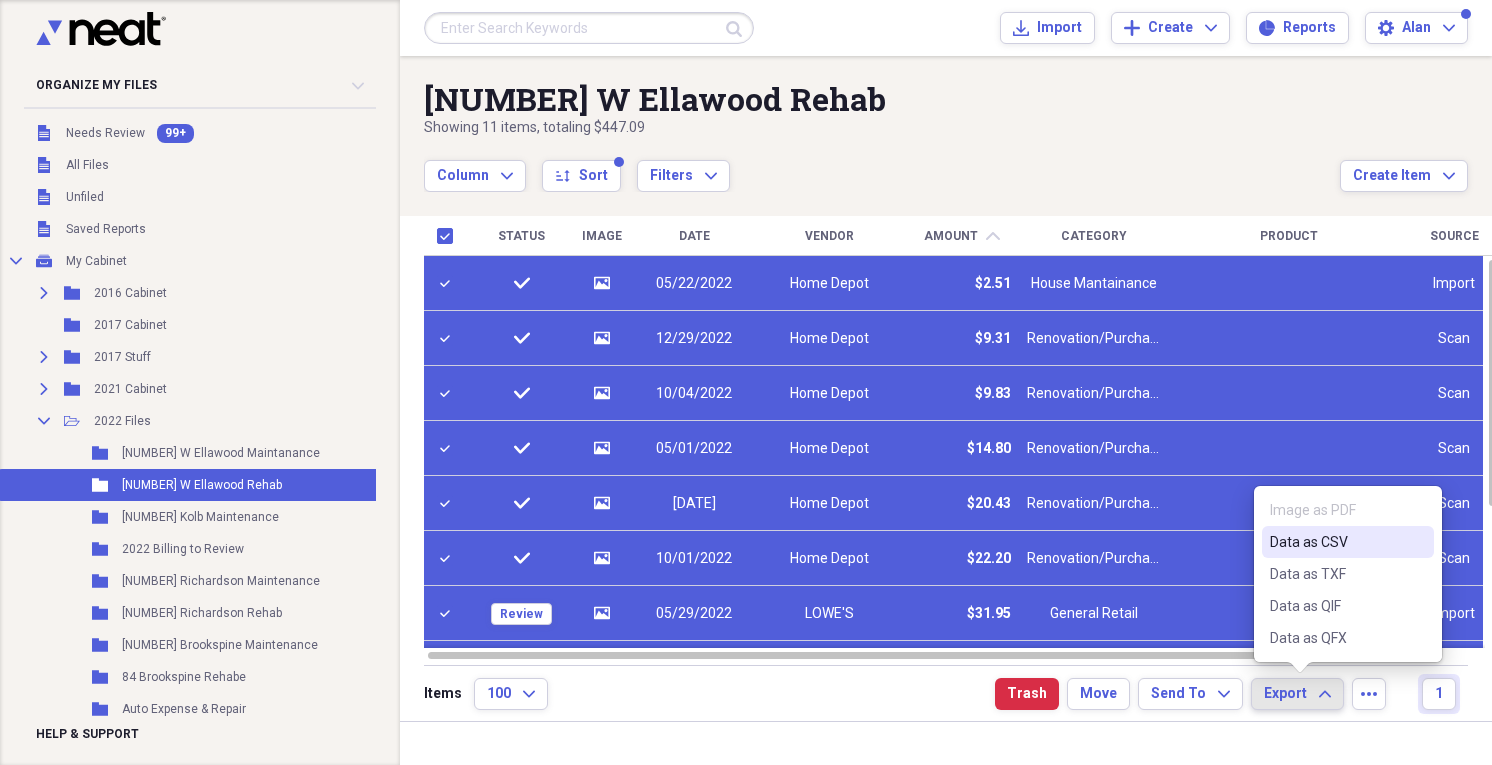 click on "Data as CSV" at bounding box center (1336, 542) 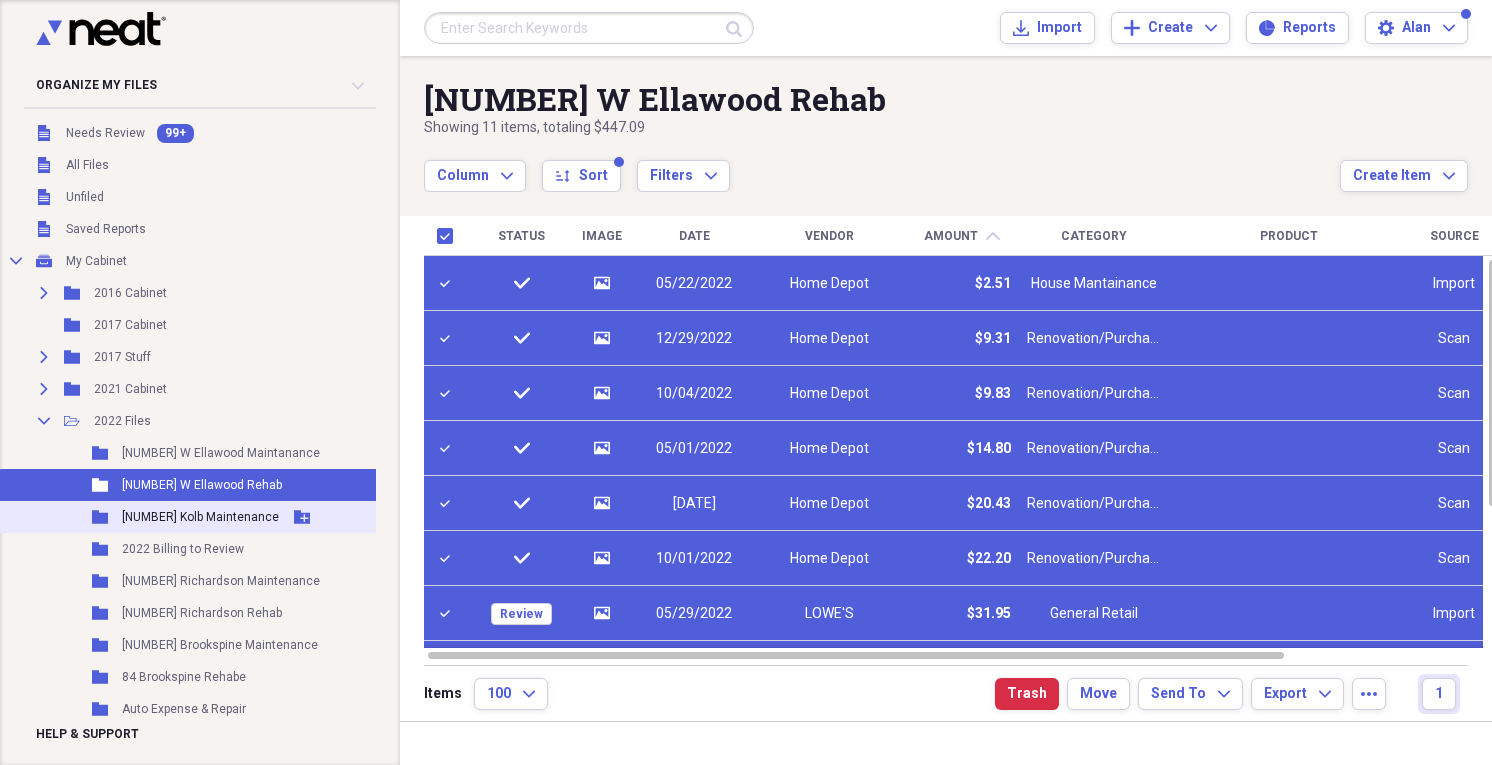 click on "1811 Kolb Maintenance" at bounding box center [200, 517] 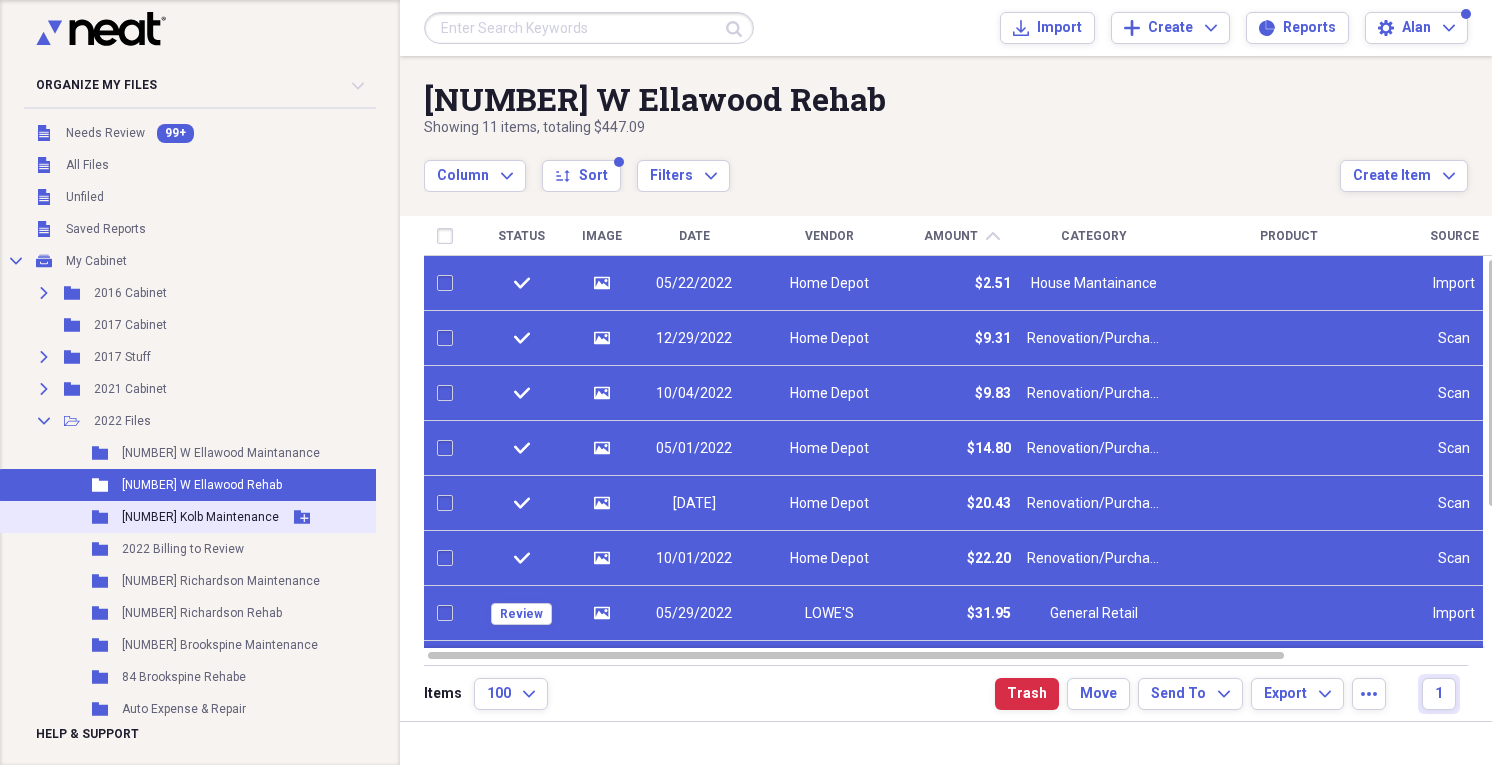checkbox on "false" 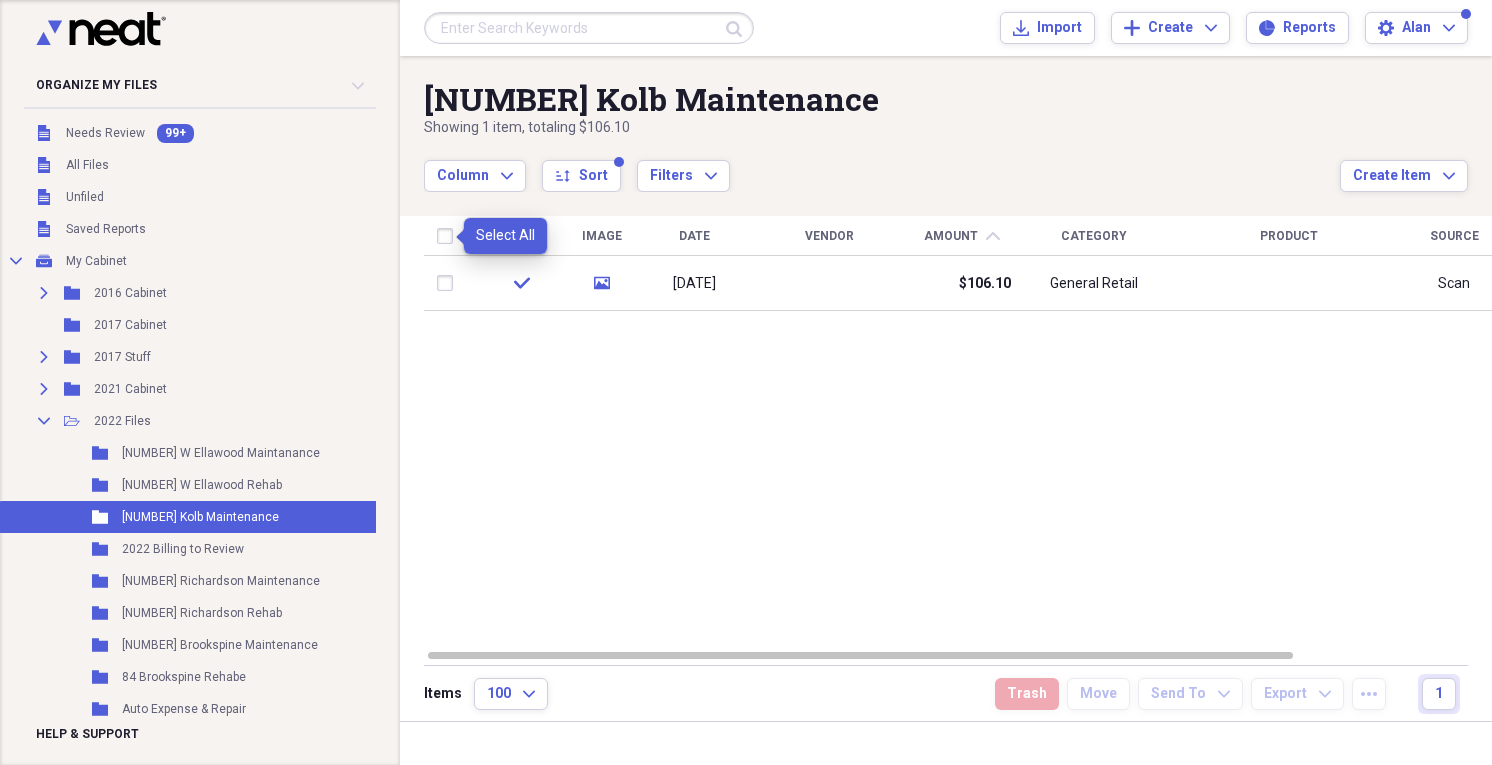 click at bounding box center [449, 236] 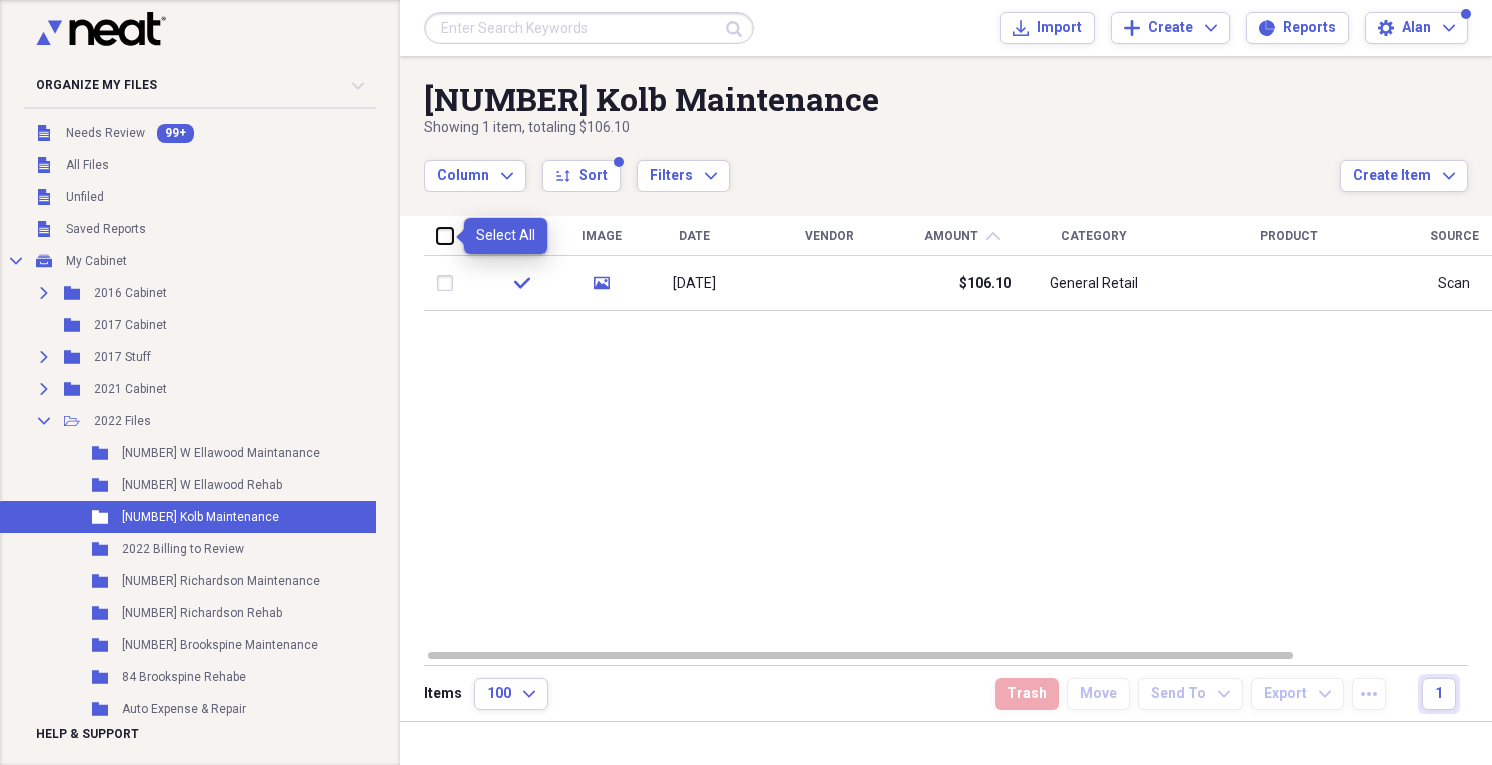 click at bounding box center [437, 235] 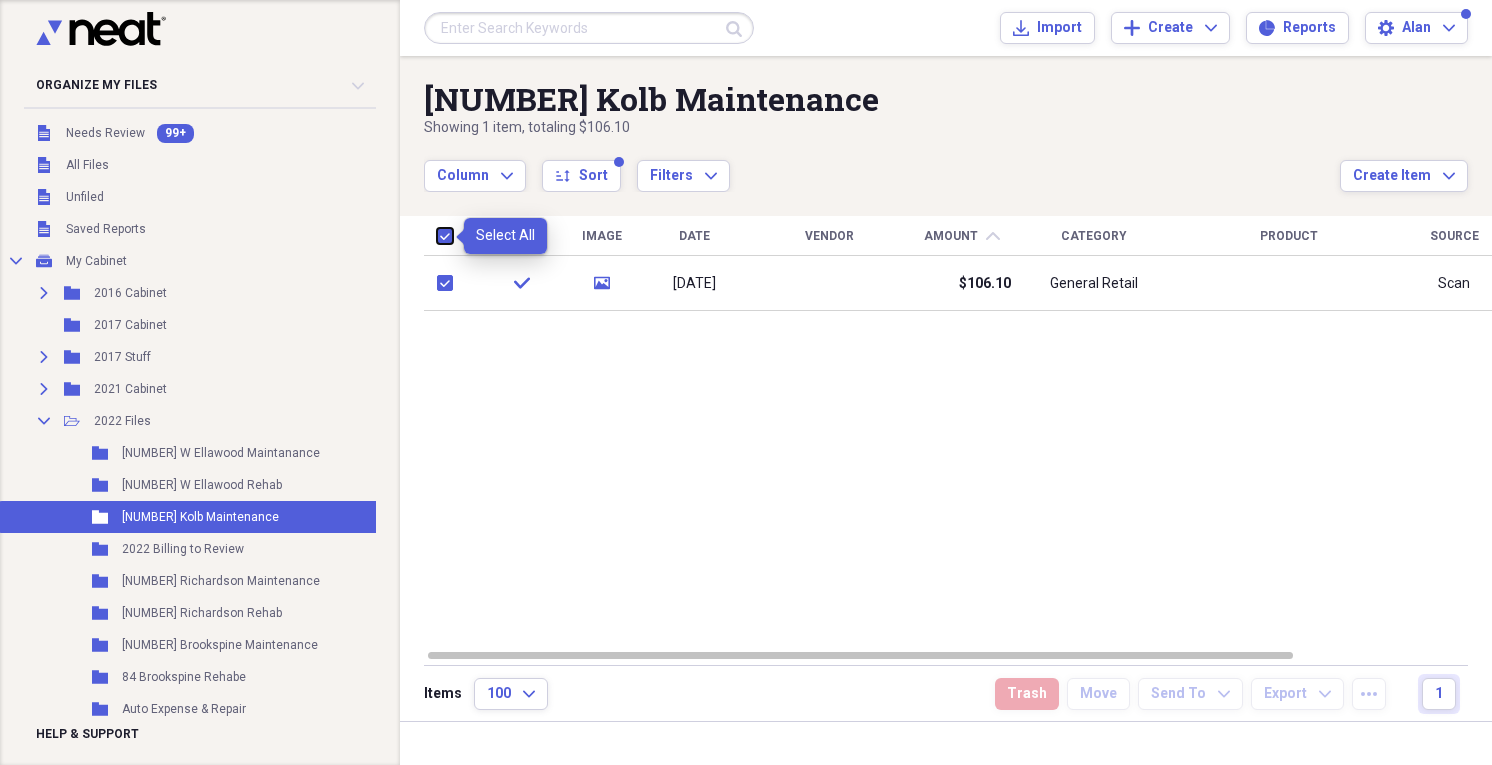 checkbox on "true" 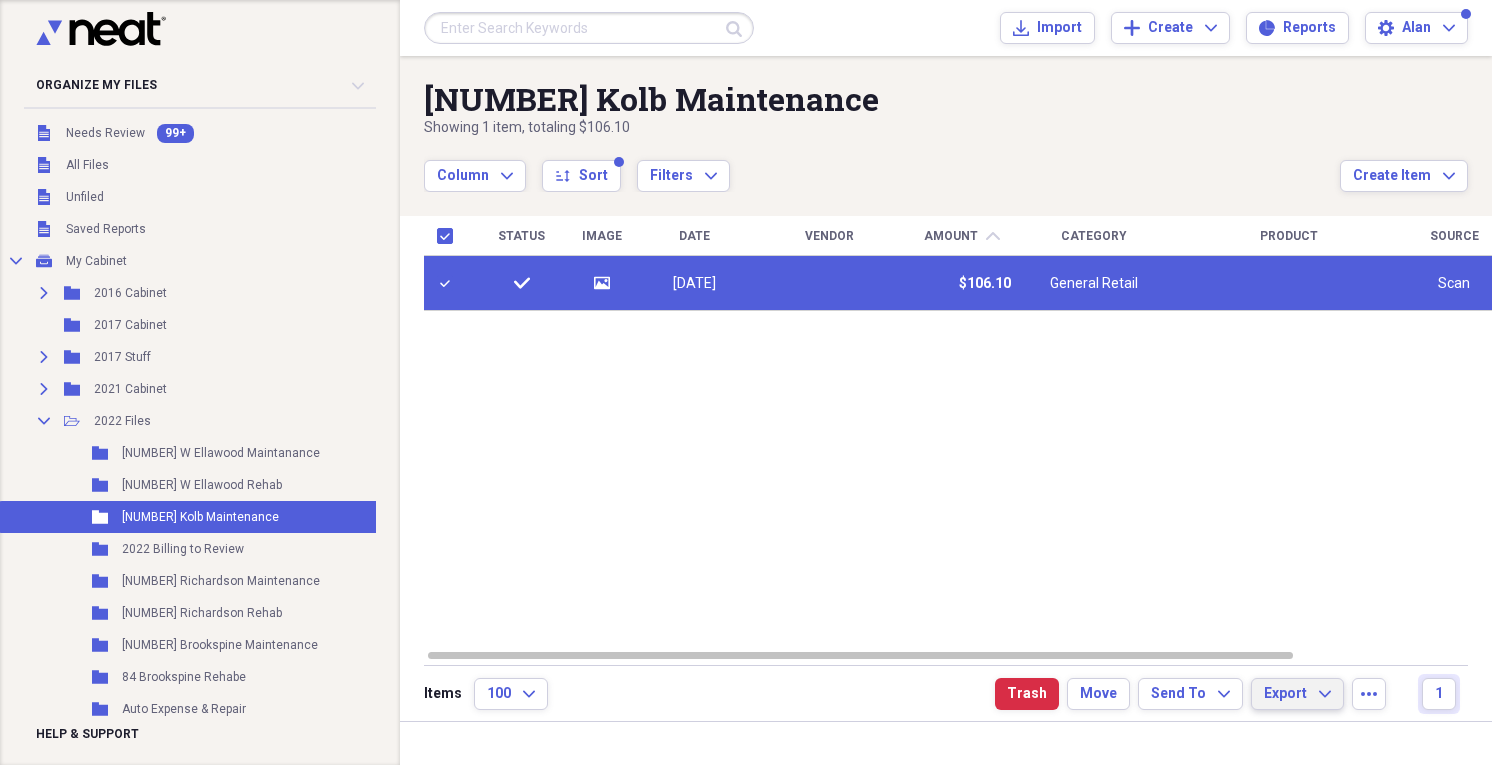 click on "Expand" 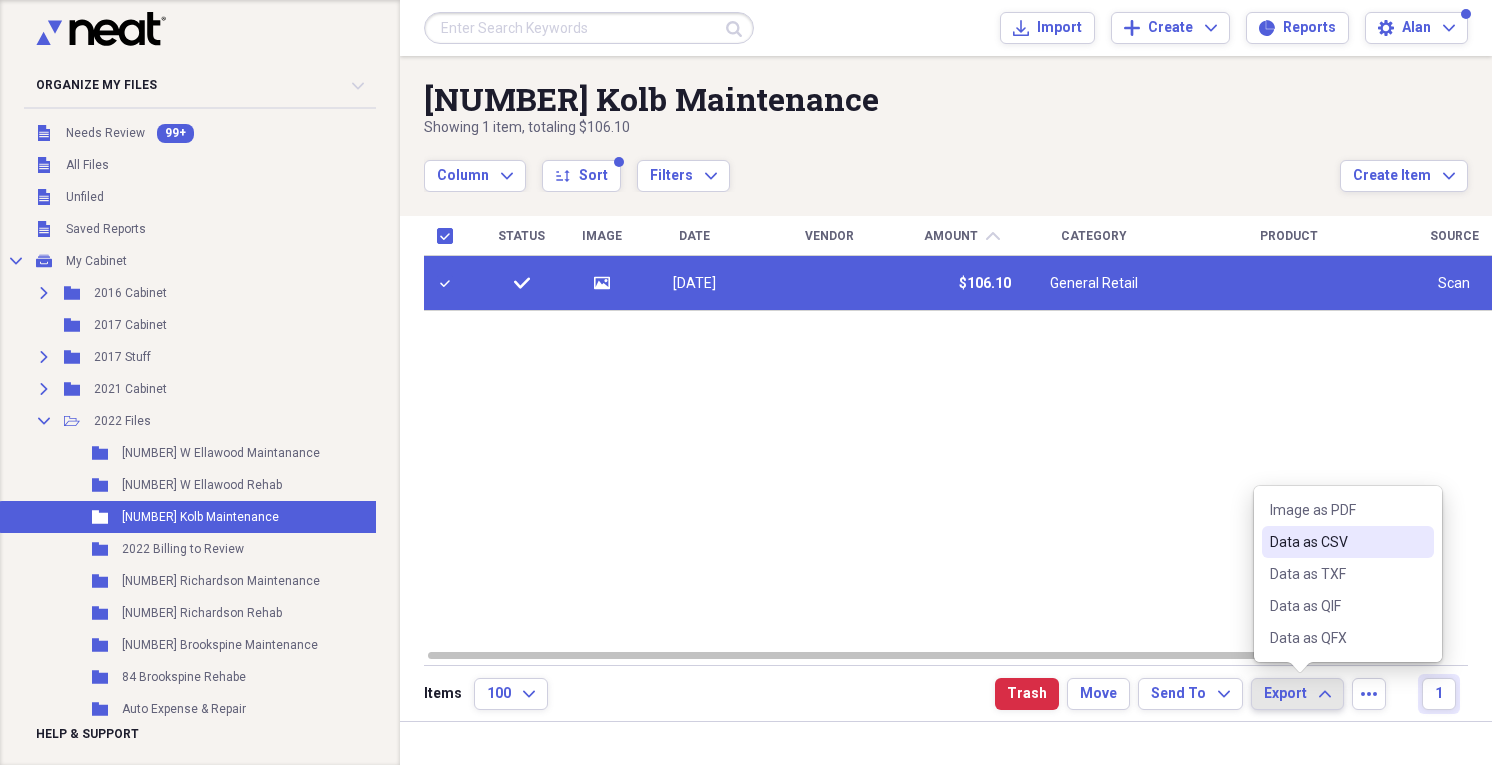 click on "Data as CSV" at bounding box center [1336, 542] 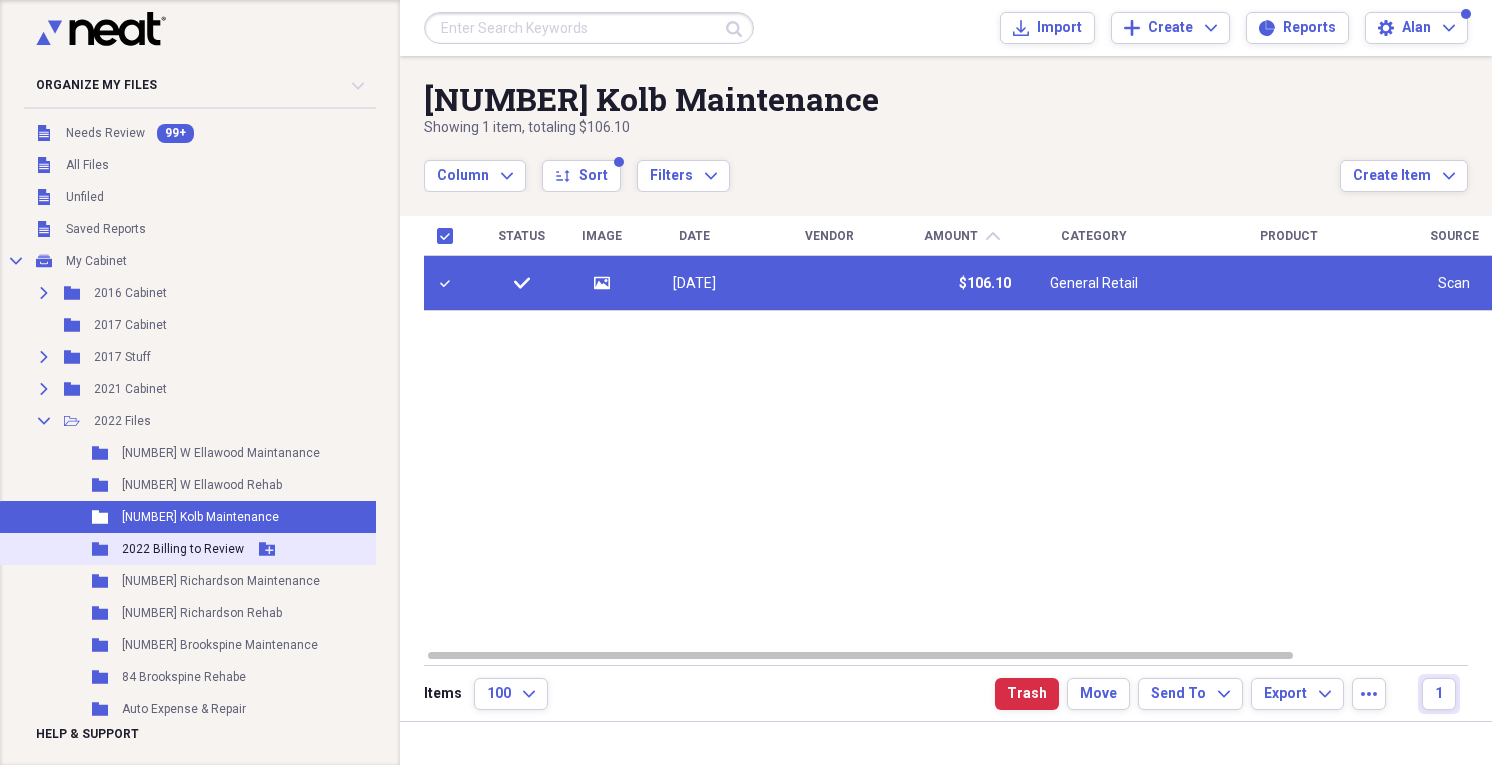 click on "Folder 2022 Billing to Review Add Folder" at bounding box center (190, 549) 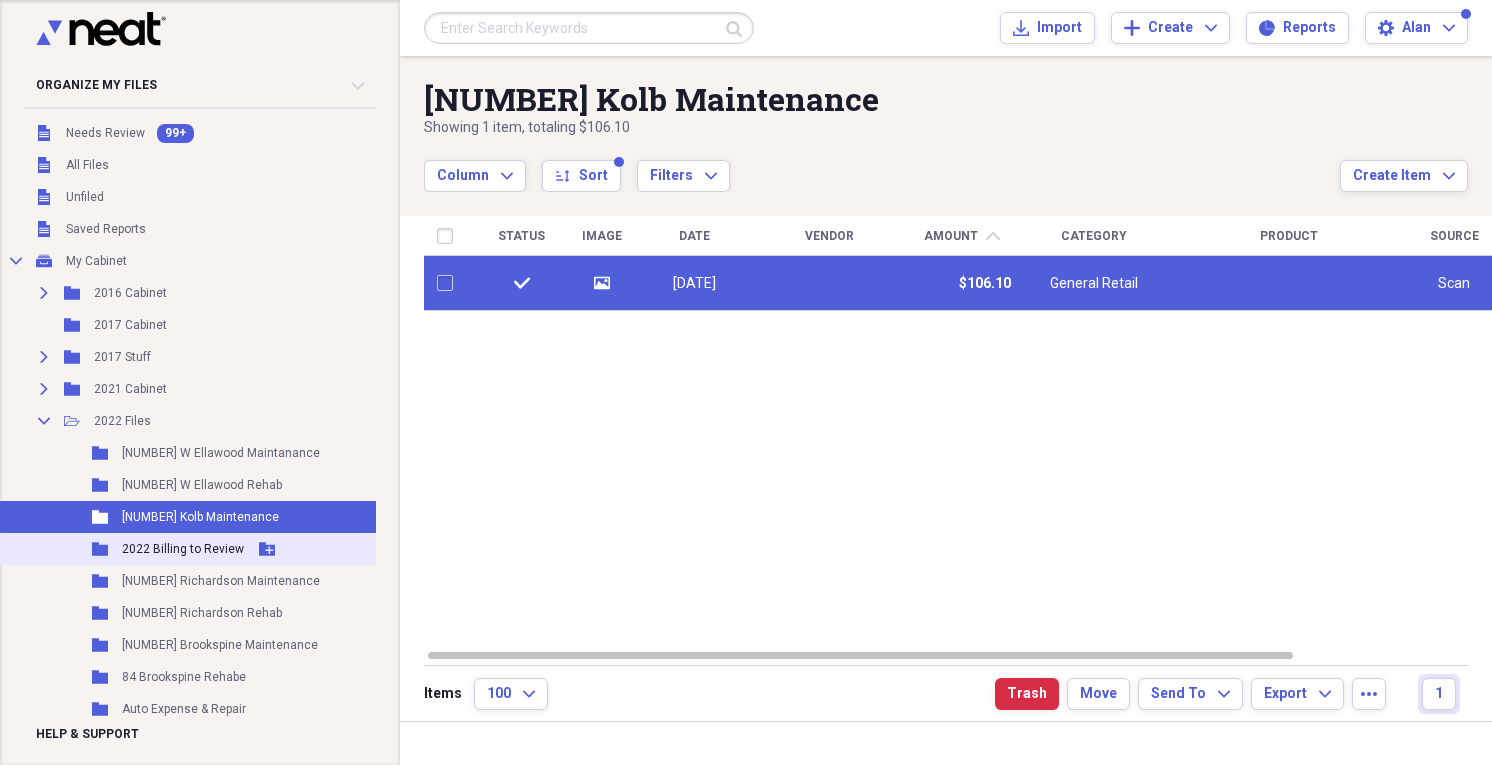 checkbox on "false" 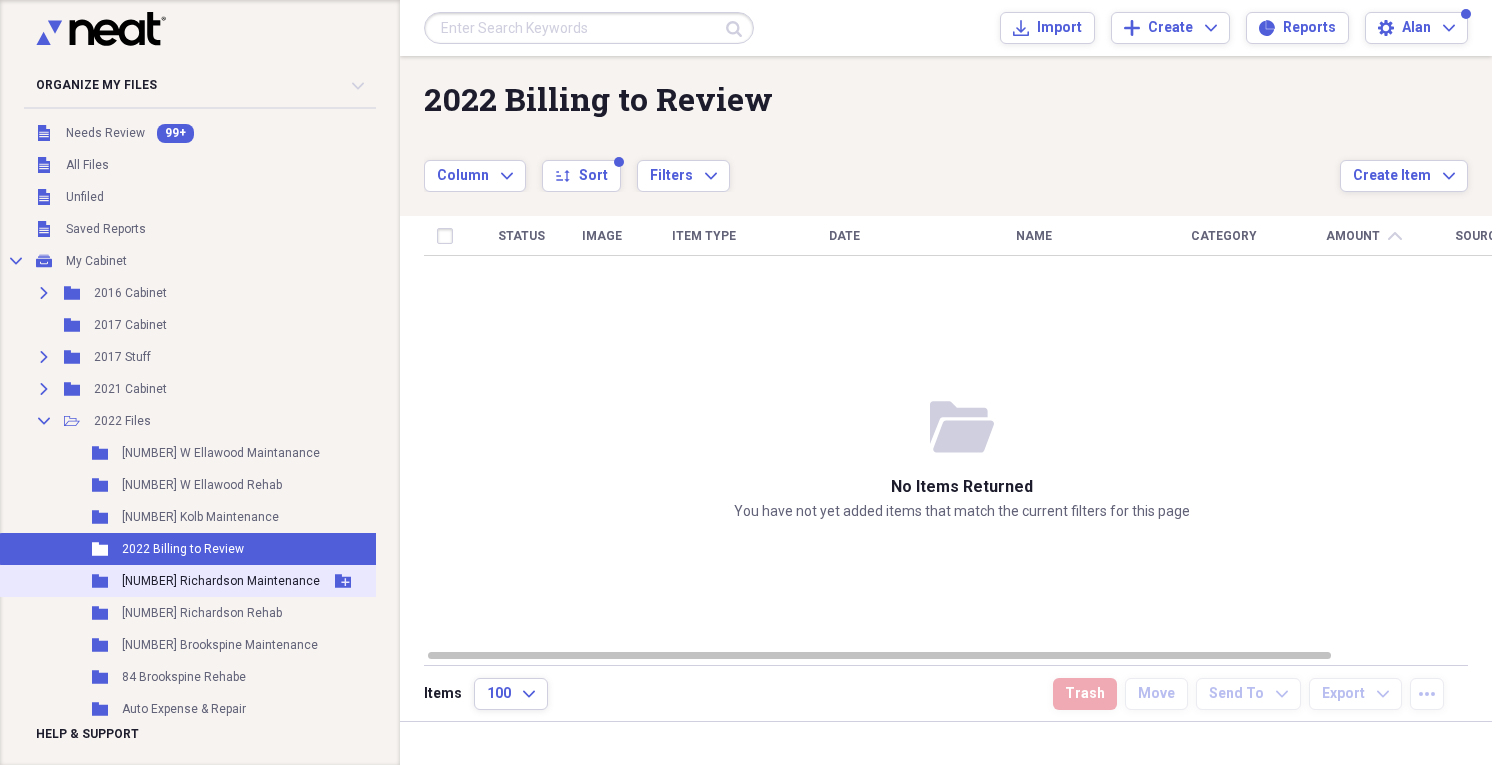 click on "3341 Richardson Maintenance" at bounding box center [221, 581] 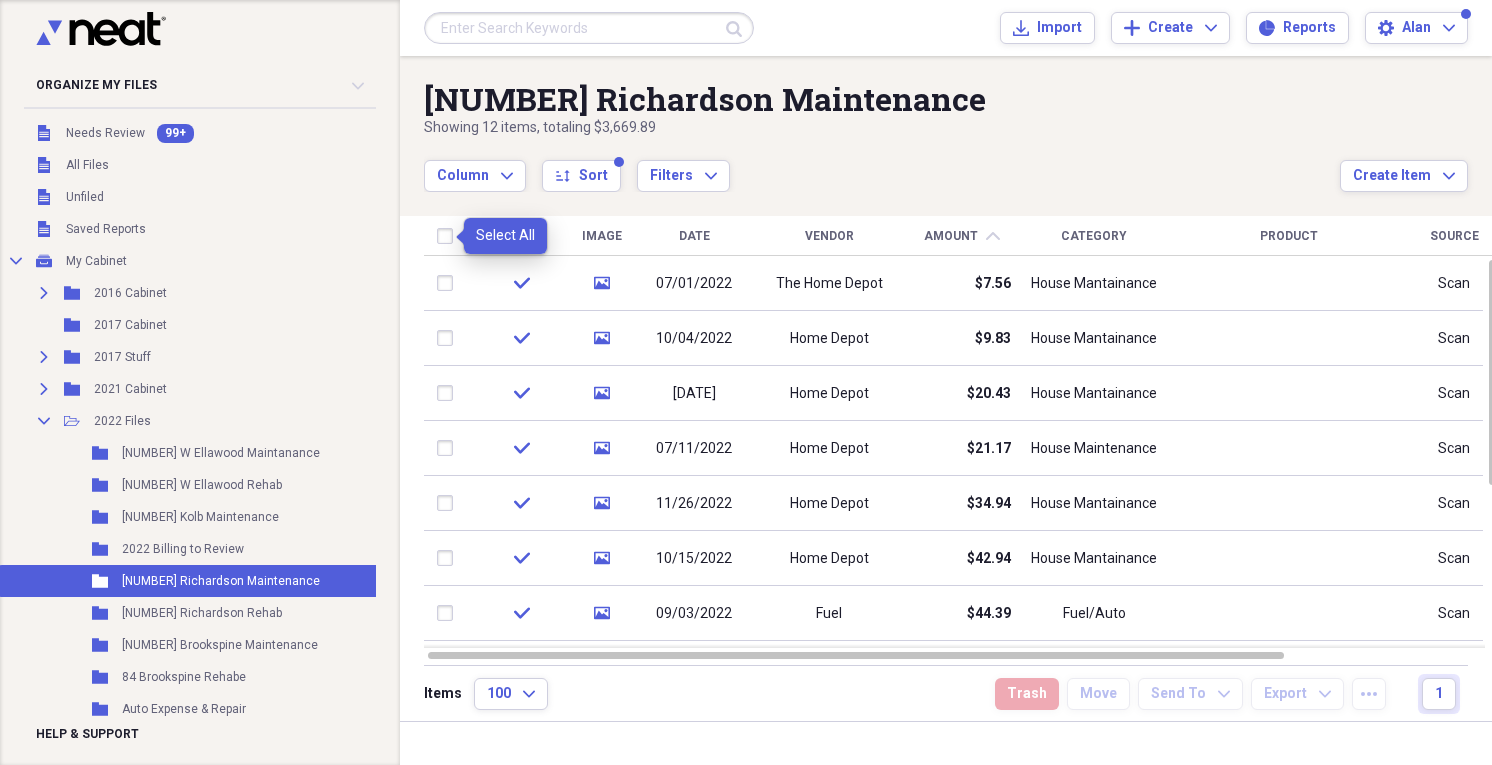 click at bounding box center (449, 236) 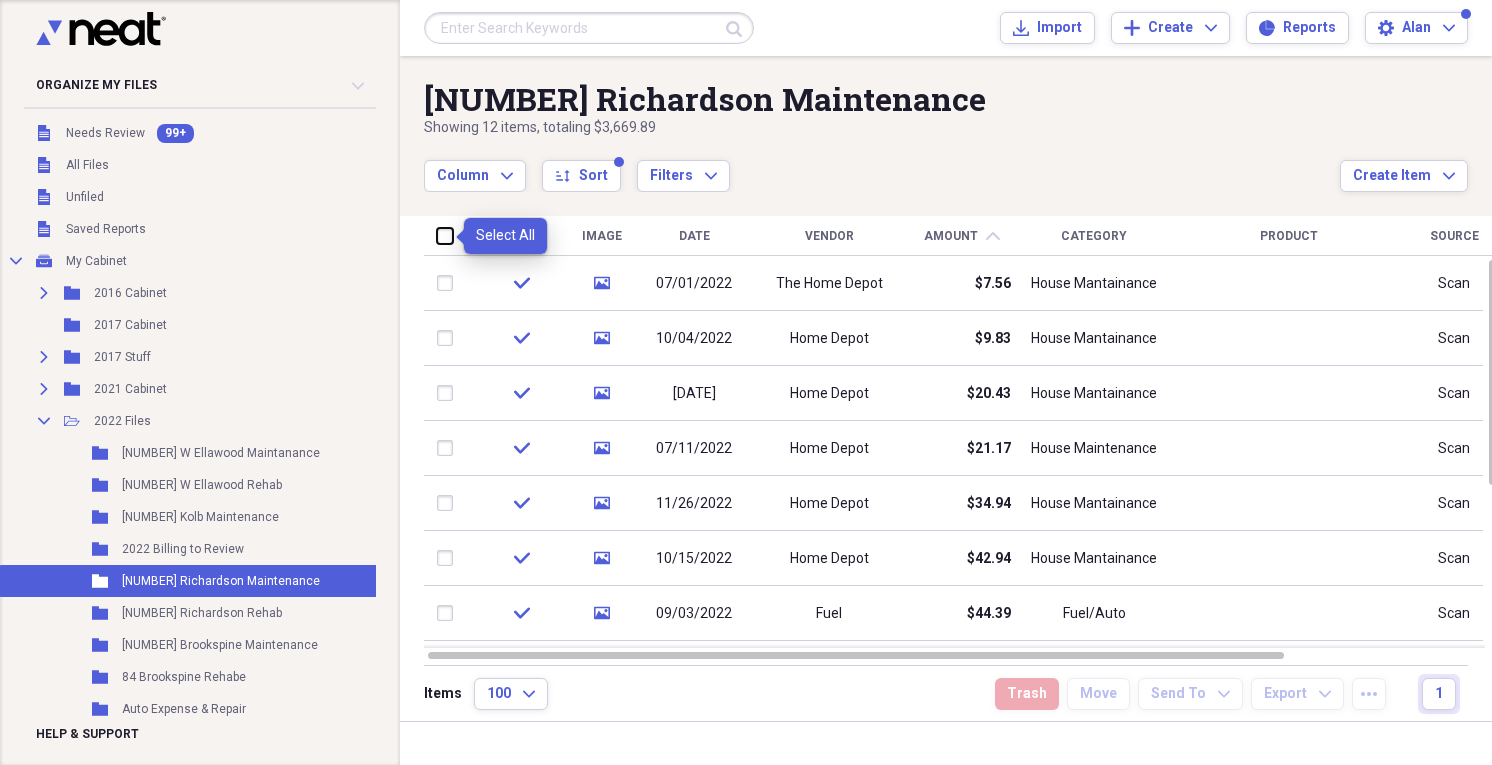click at bounding box center [437, 235] 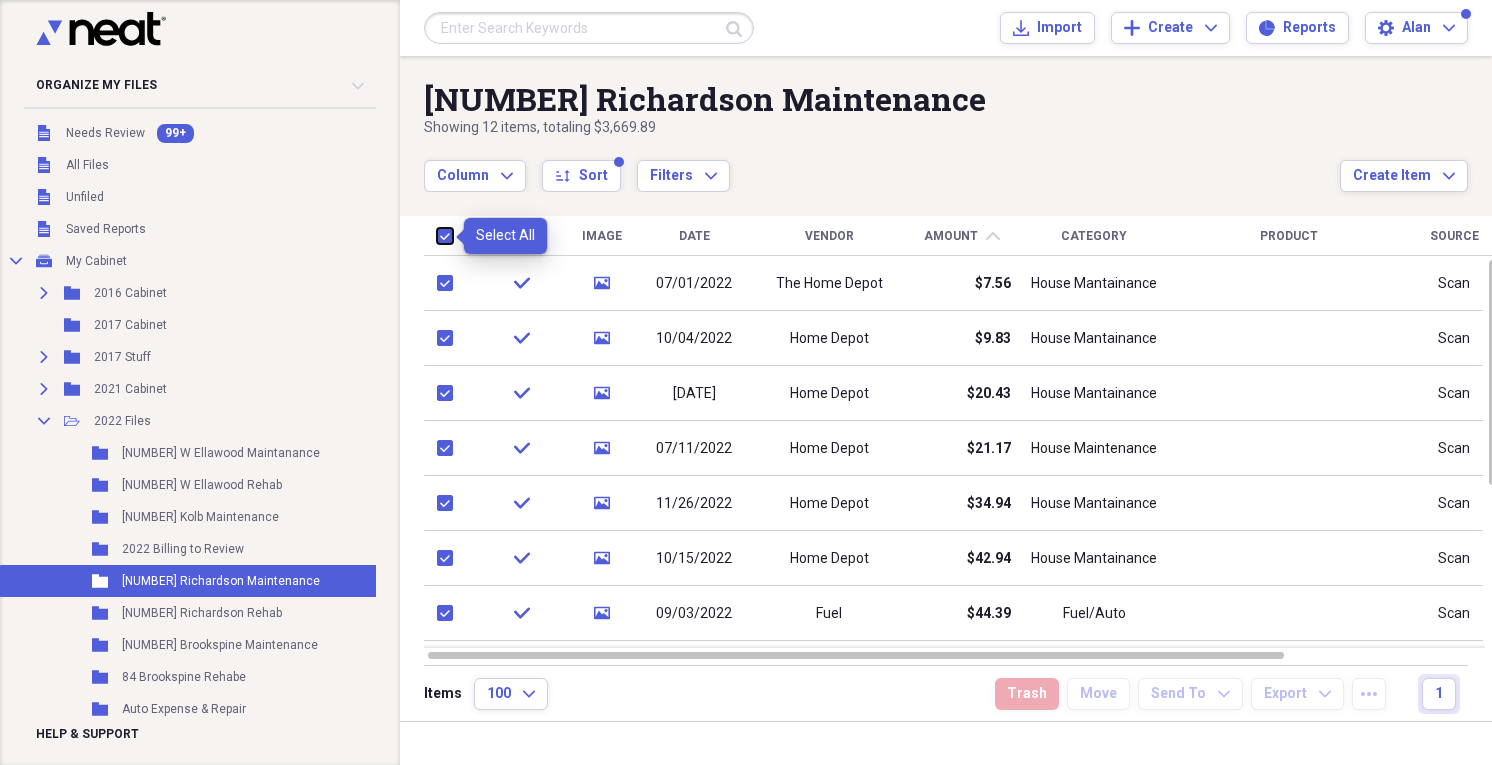 checkbox on "true" 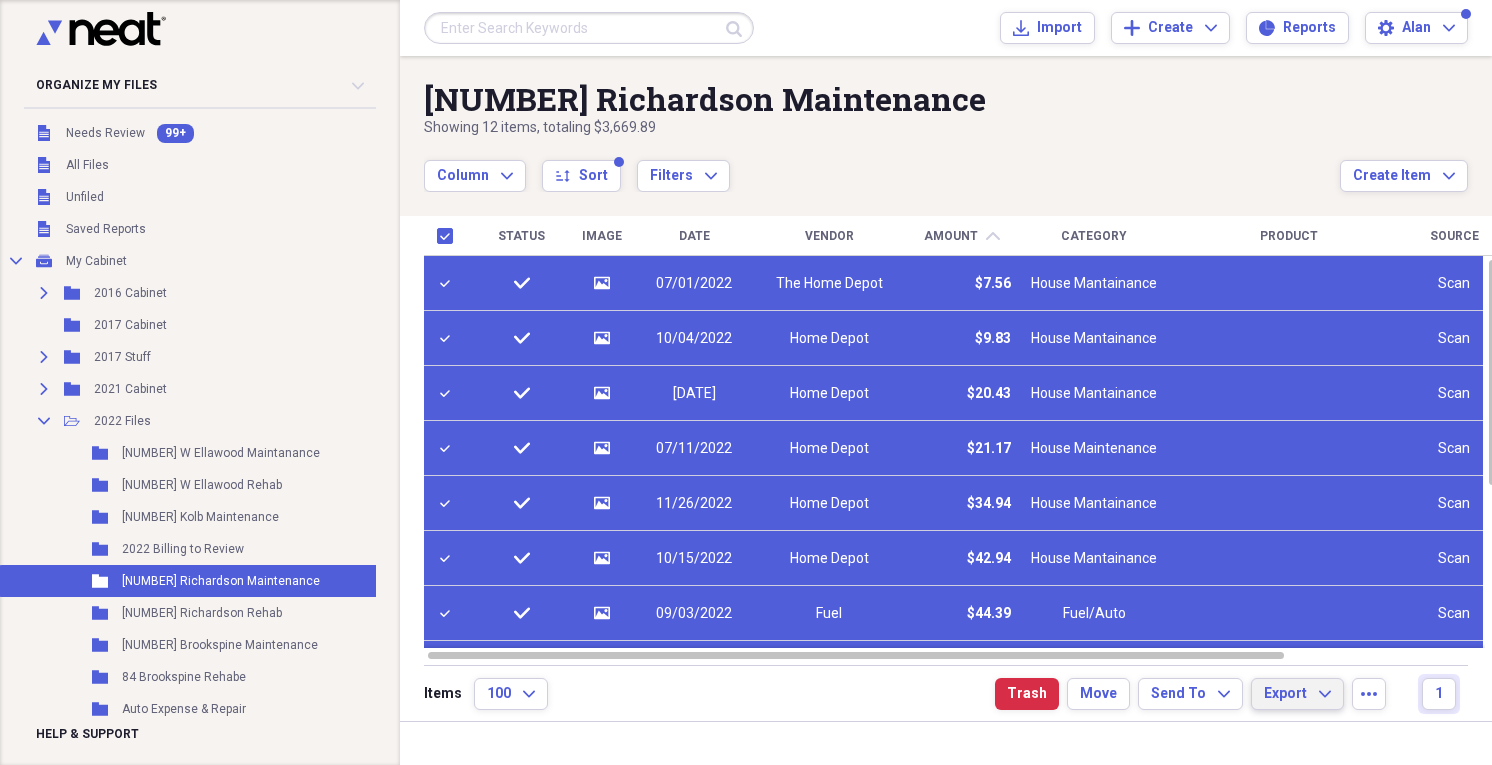 click on "Expand" 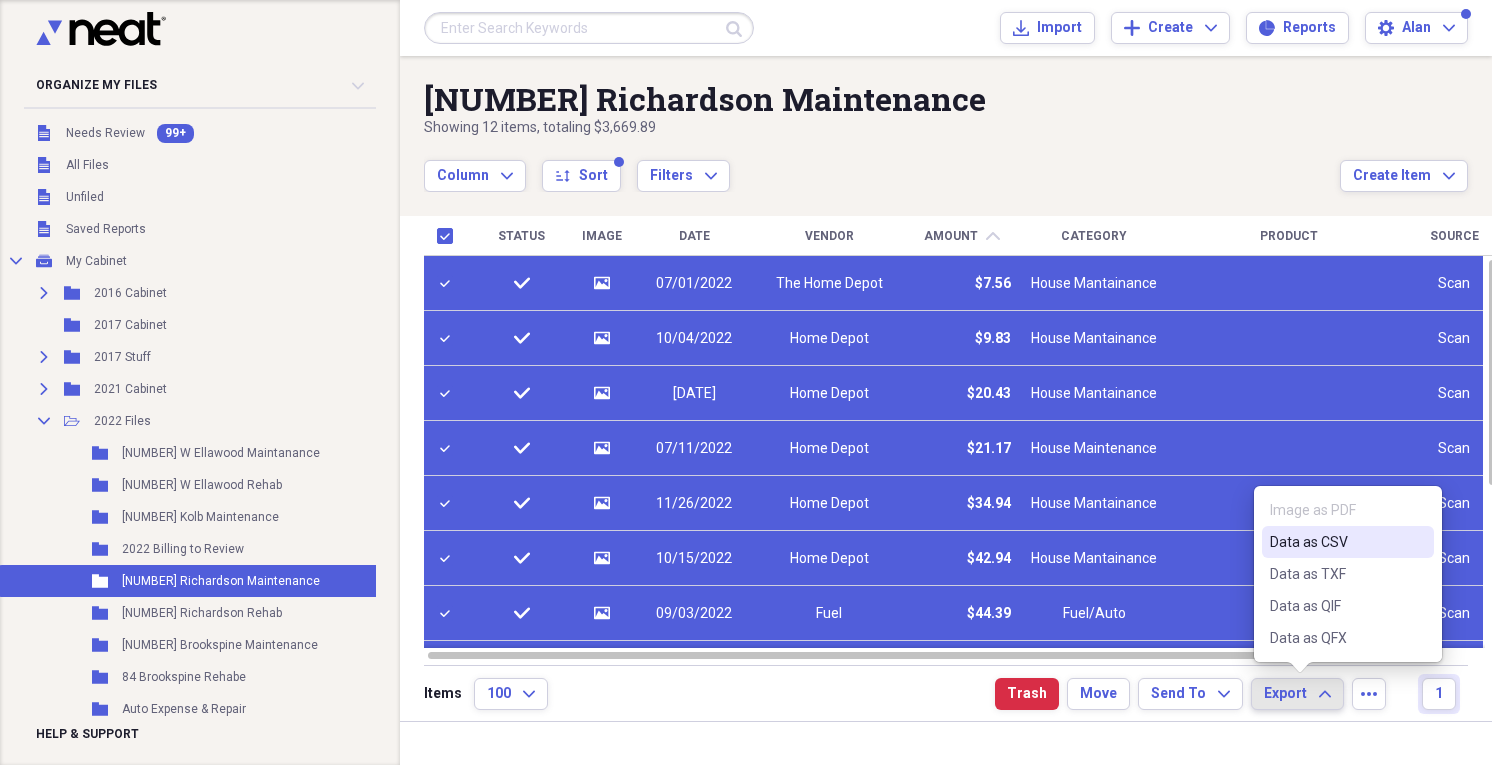 click on "Data as CSV" at bounding box center [1348, 542] 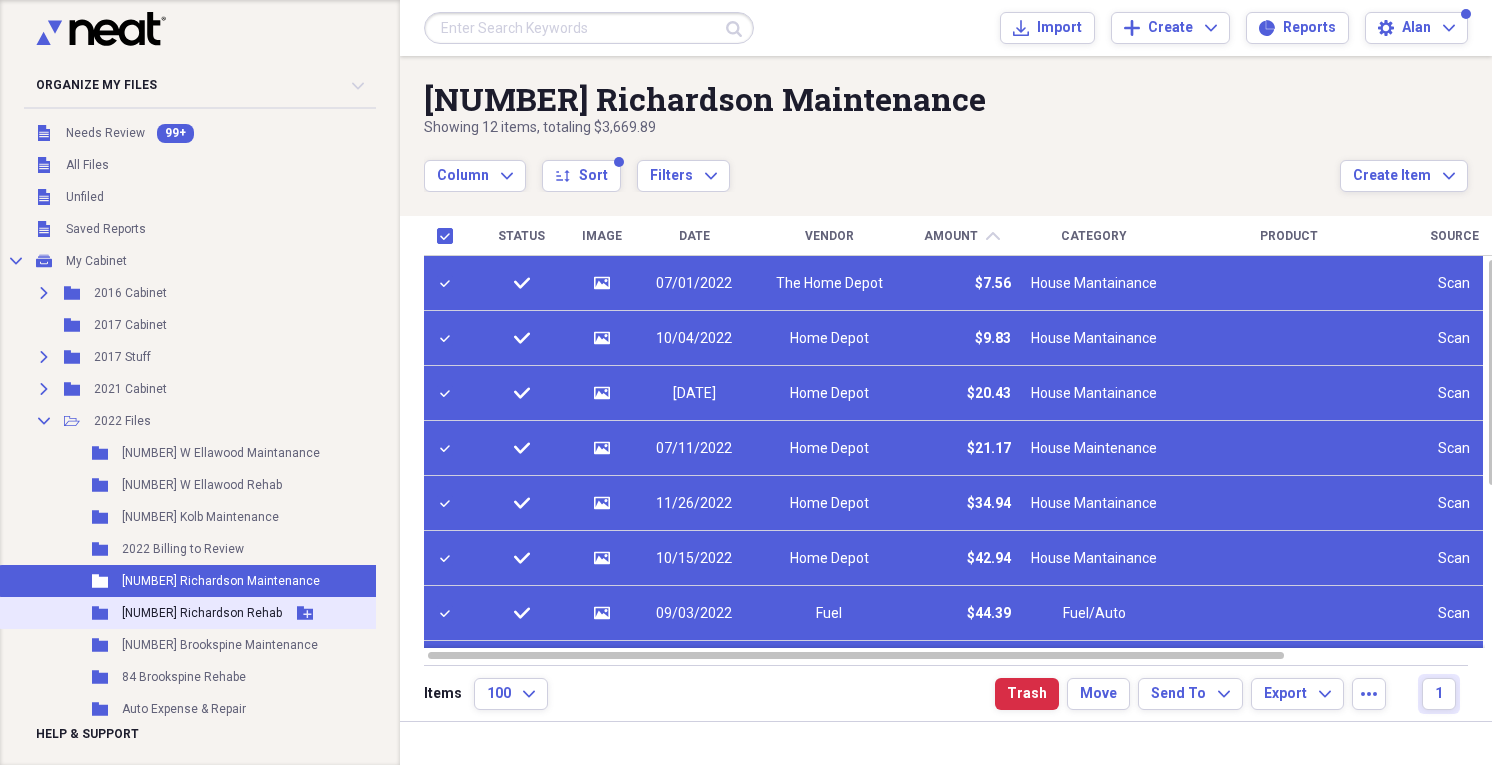 click on "3341 Richardson Rehab" at bounding box center (202, 613) 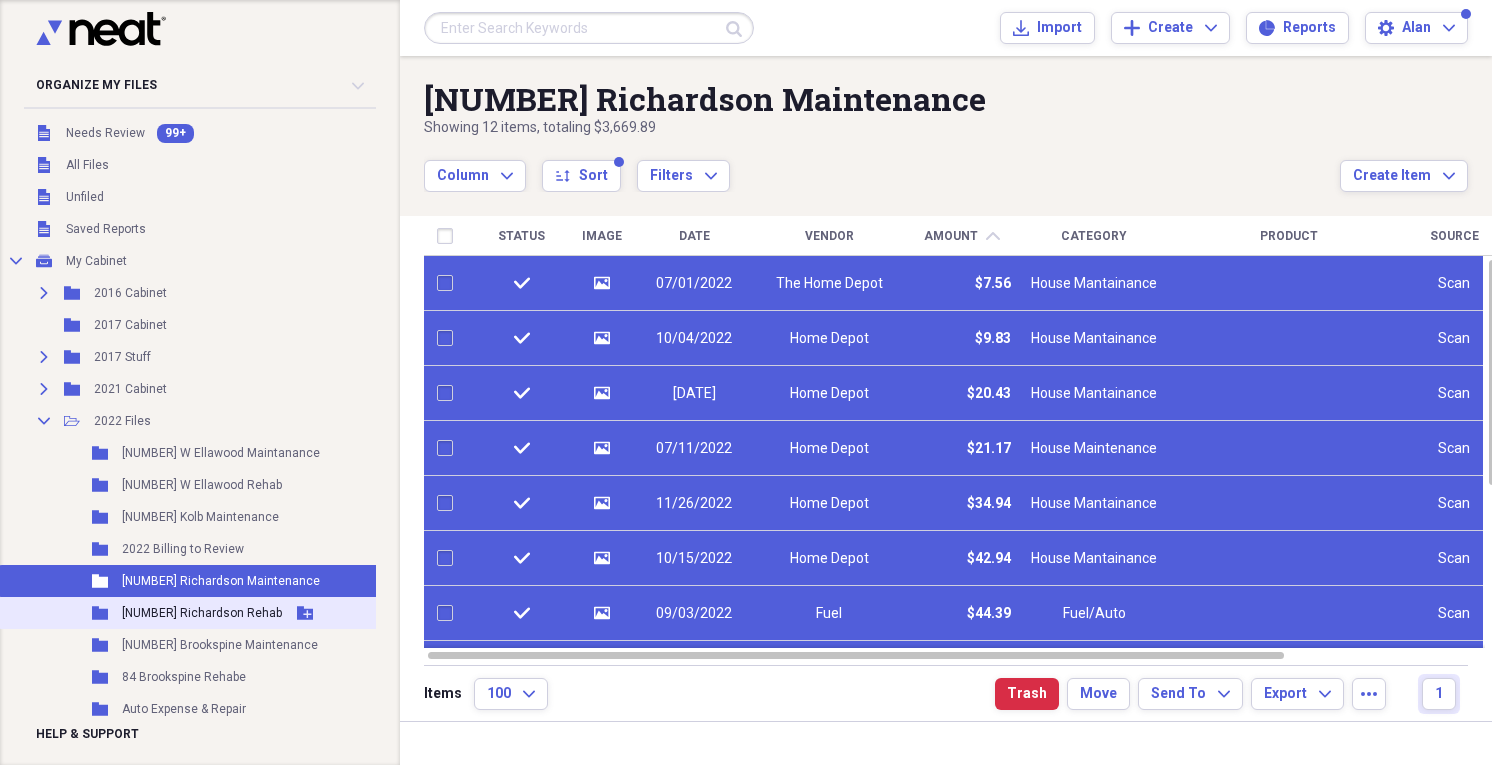 checkbox on "false" 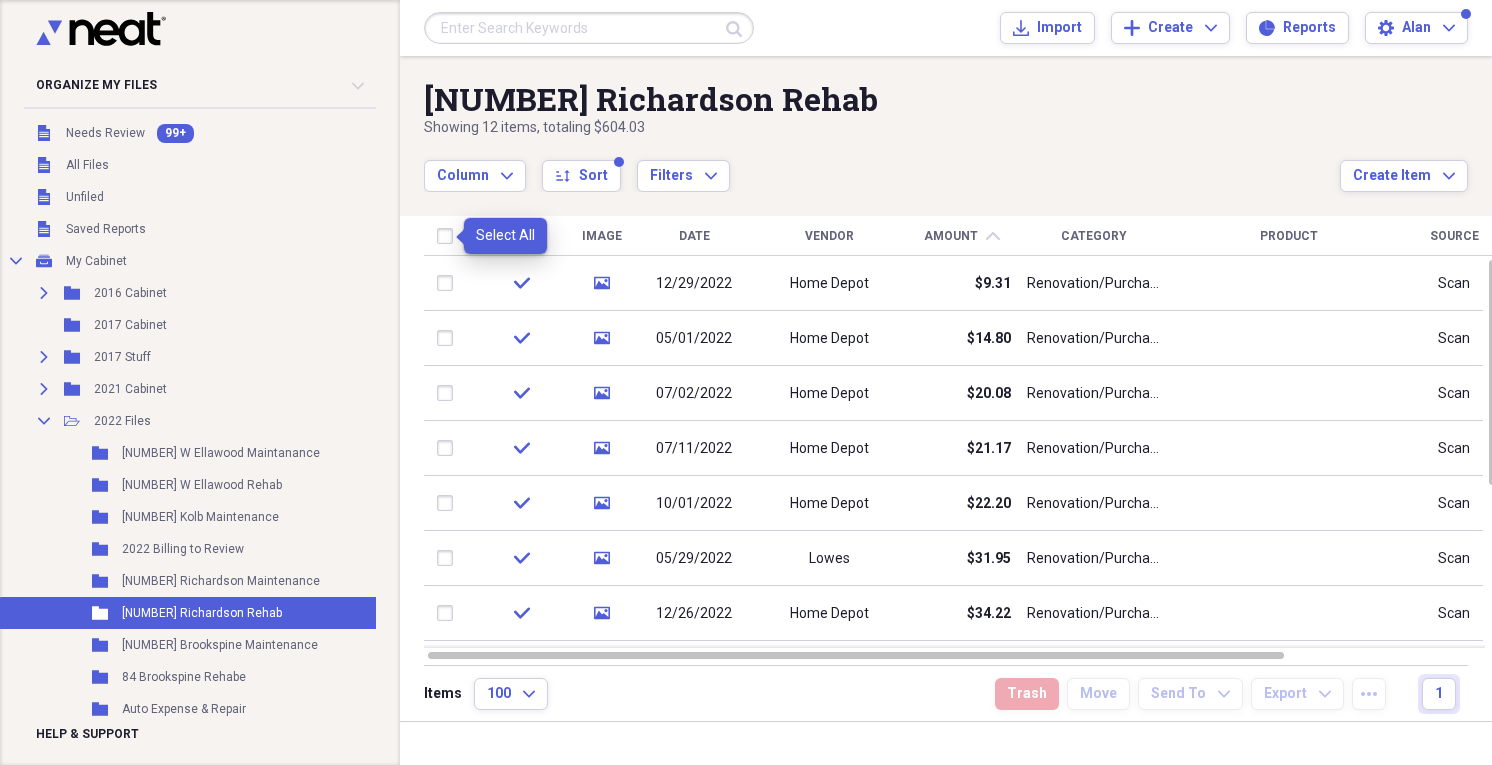 click at bounding box center [449, 236] 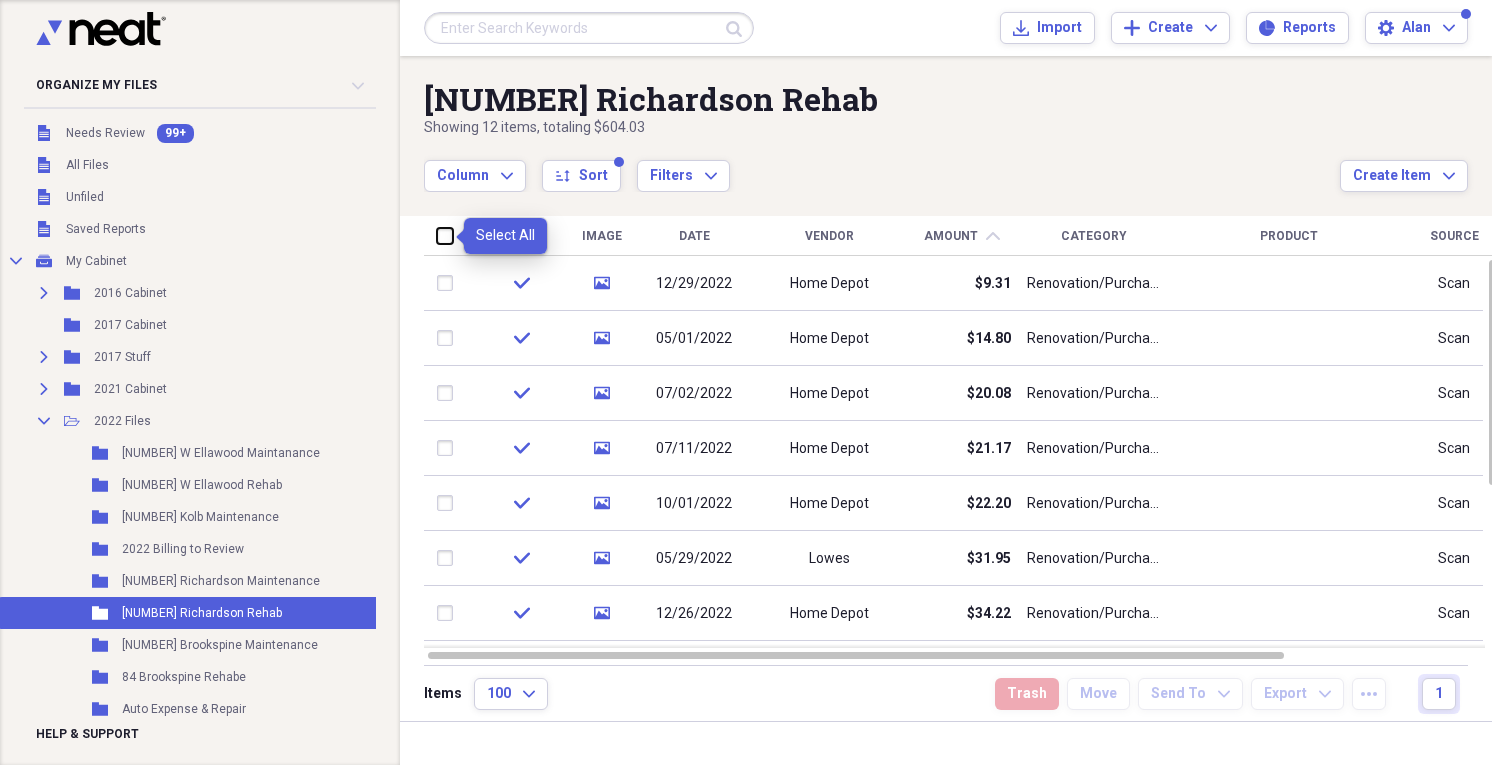 click at bounding box center [437, 235] 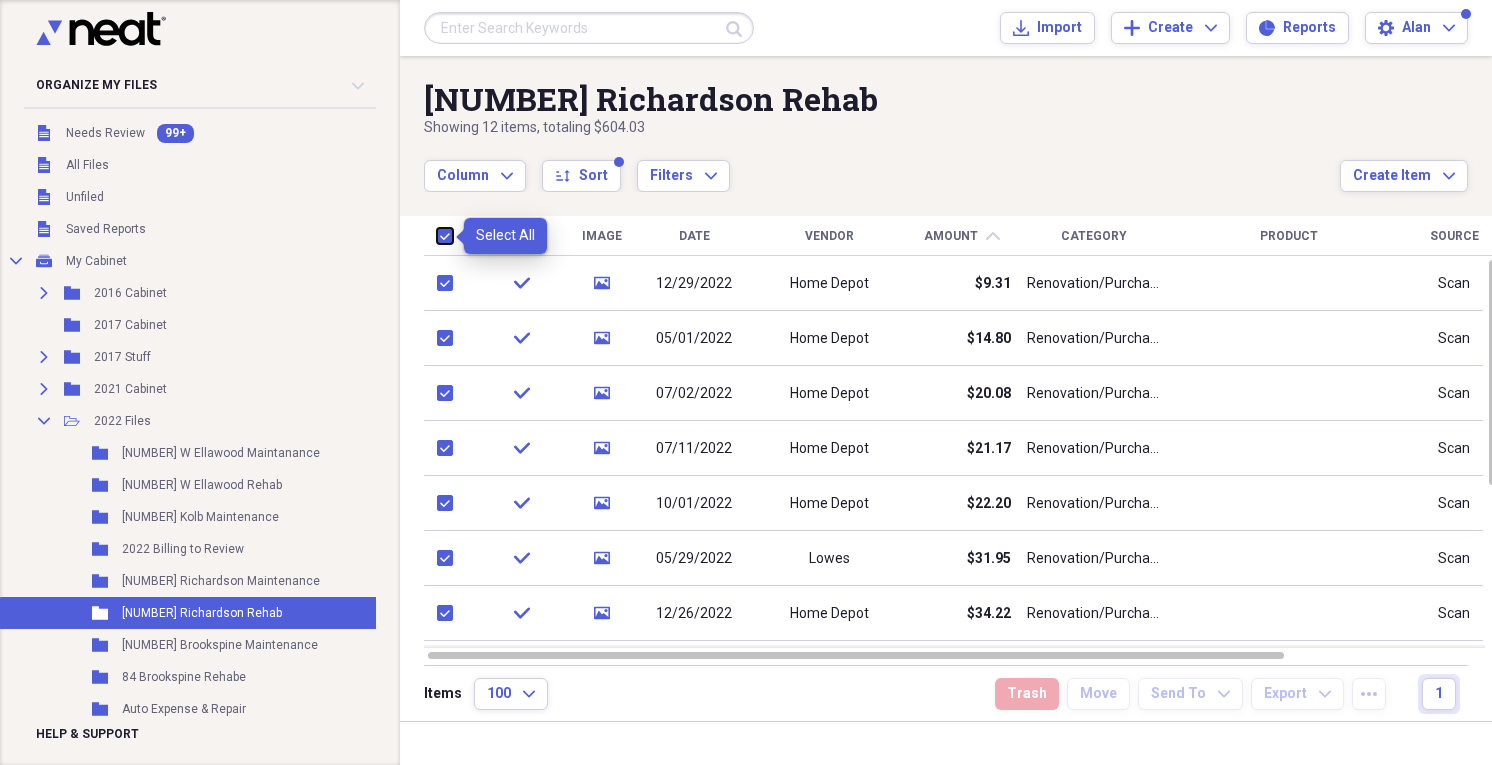 checkbox on "true" 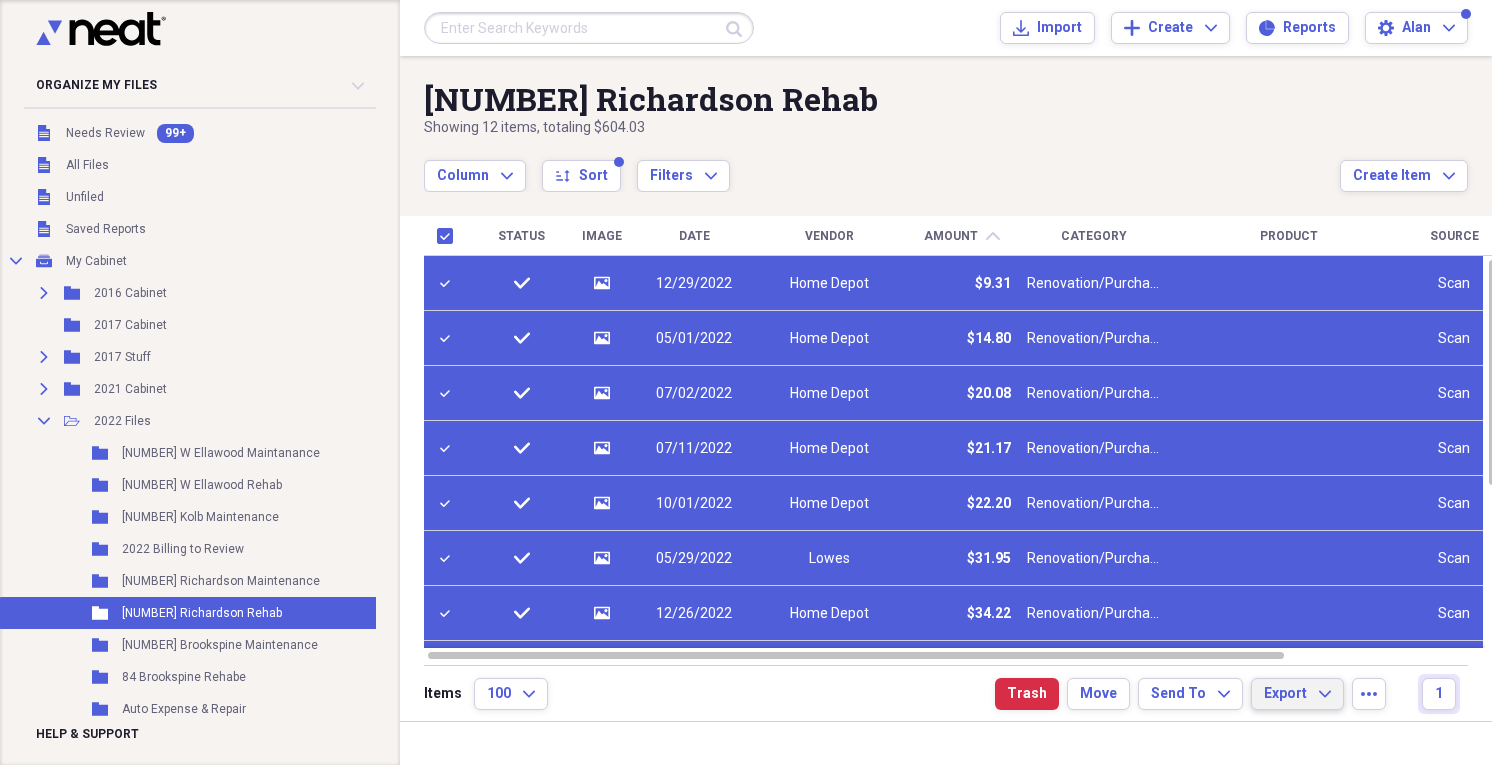 click on "Export Expand" at bounding box center [1297, 694] 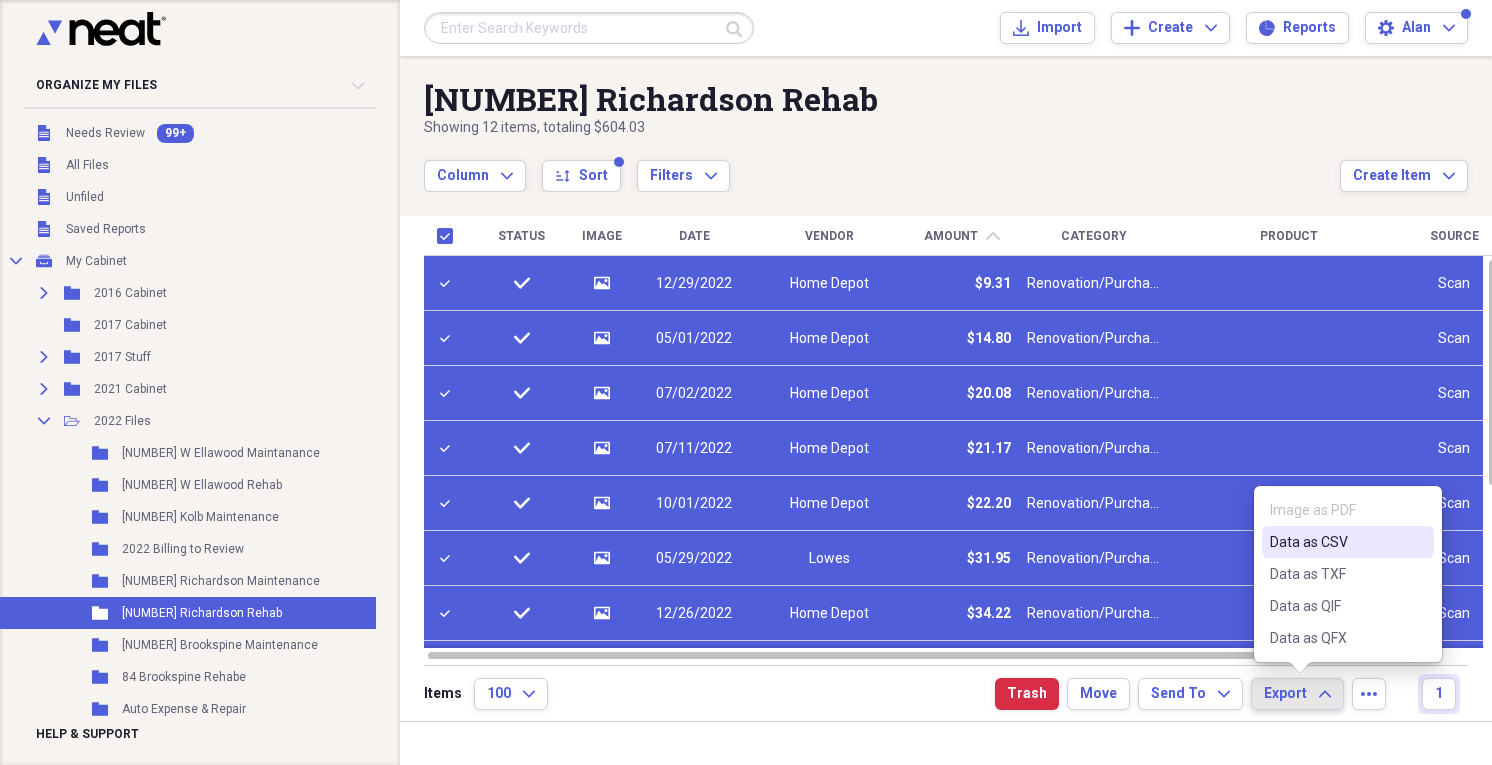 click on "Data as CSV" at bounding box center [1336, 542] 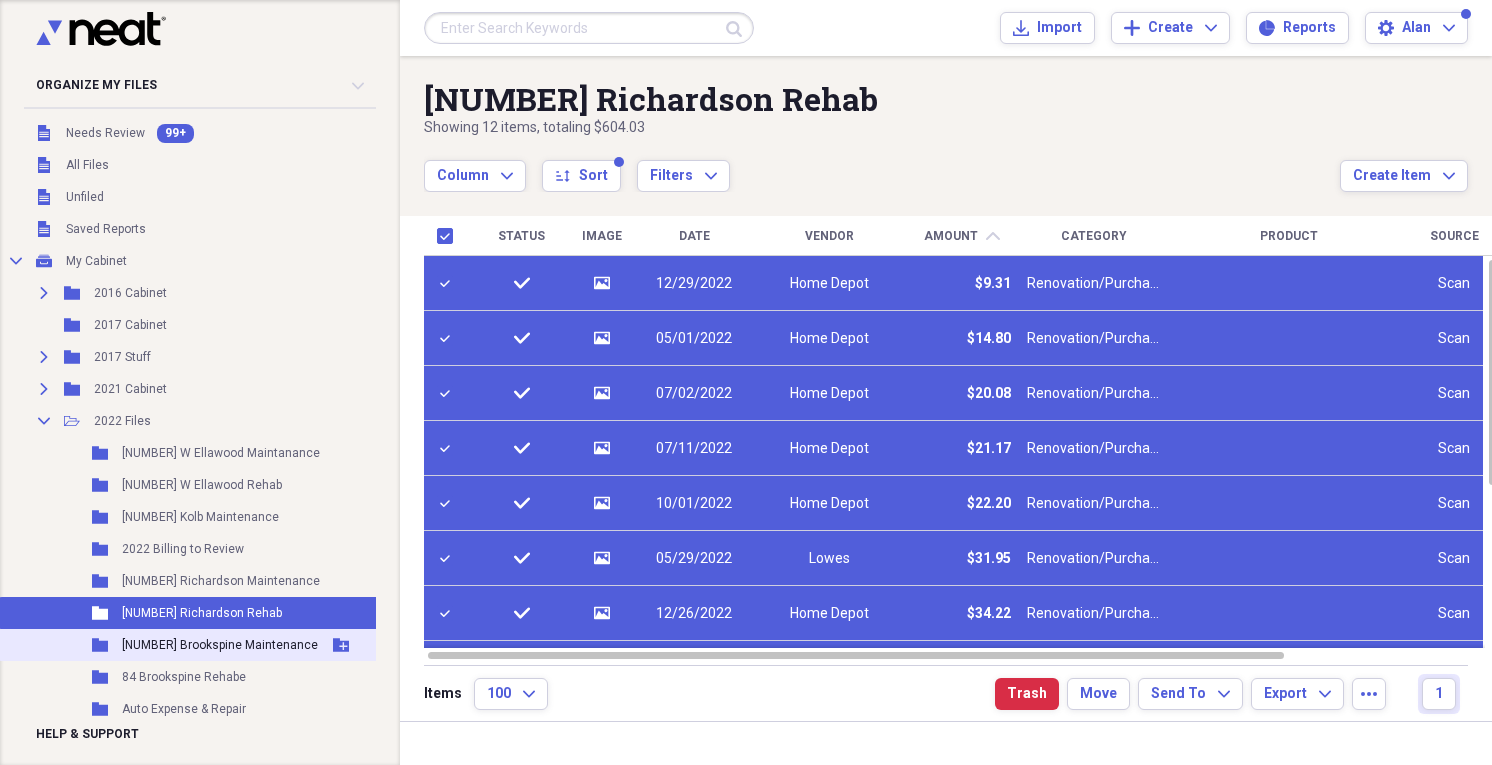 click on "84 Brookspine Maintenance" at bounding box center (220, 645) 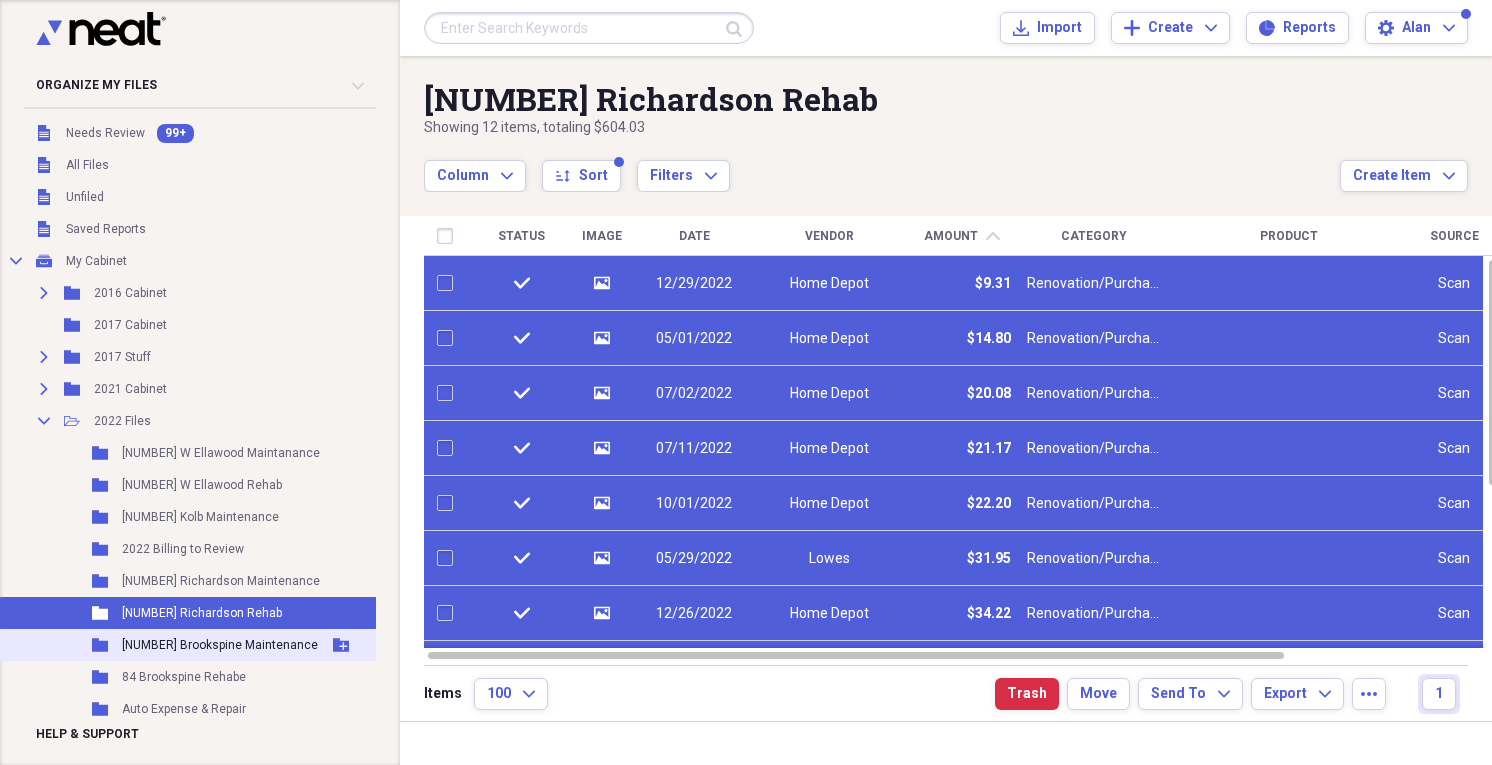 checkbox on "false" 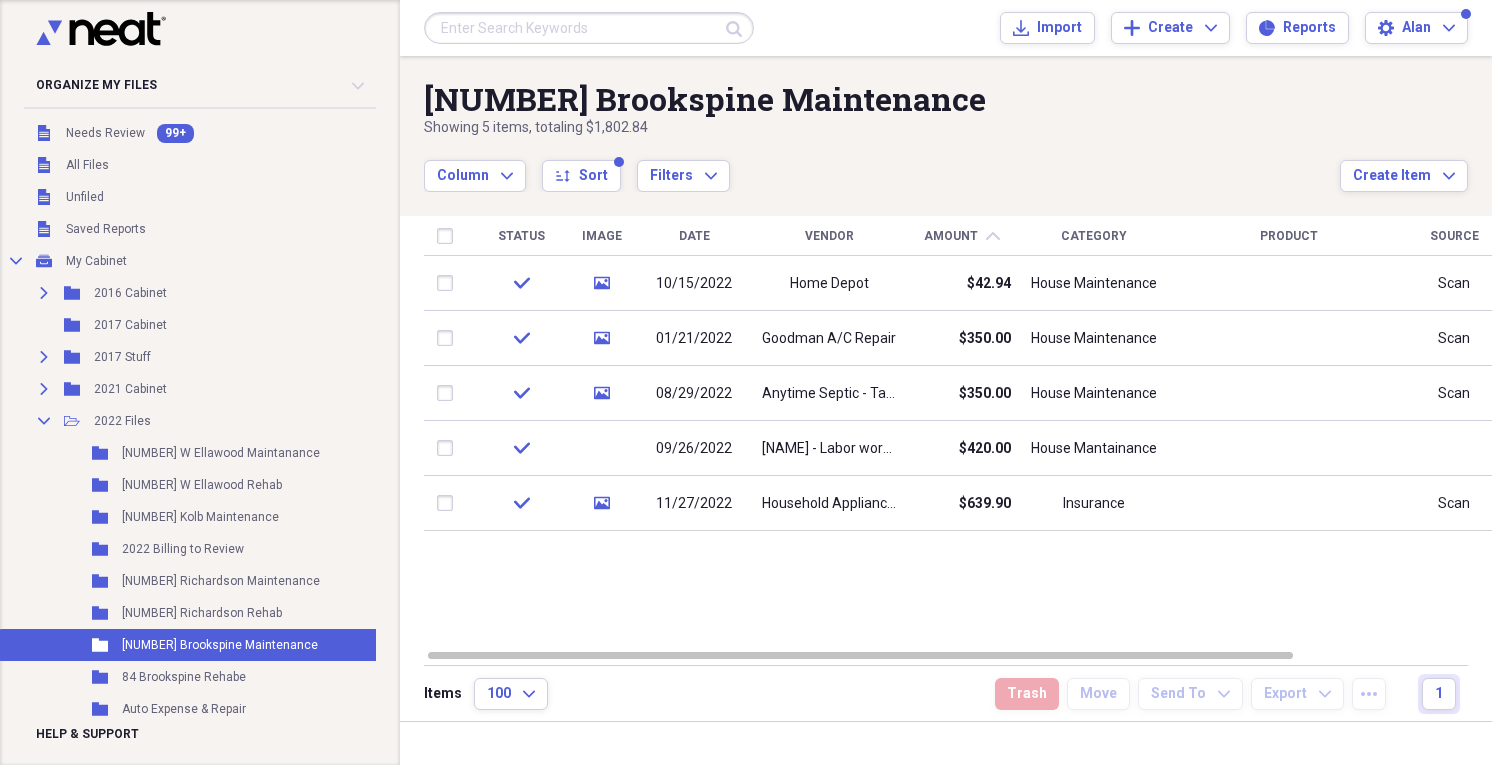 click at bounding box center [449, 236] 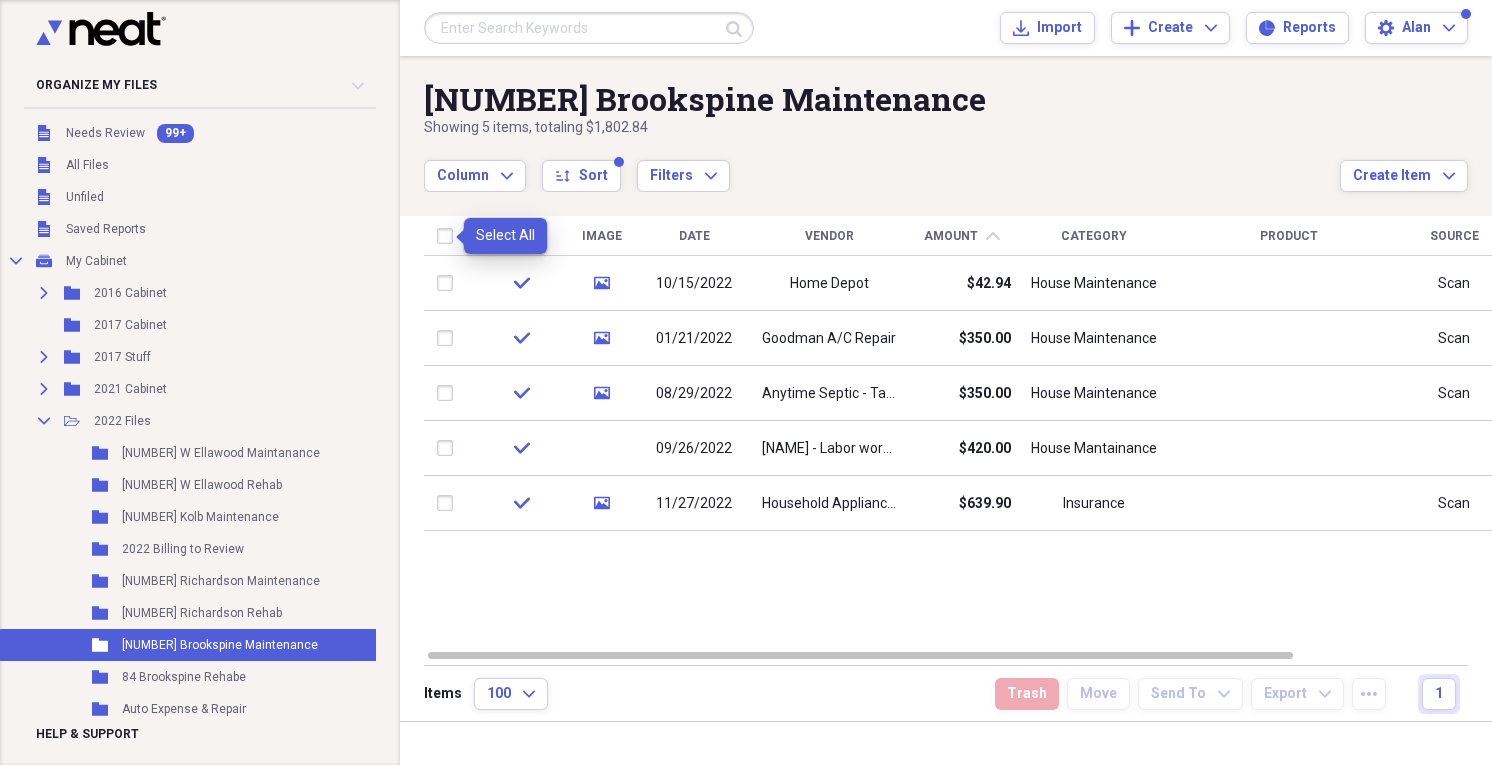 click at bounding box center [449, 236] 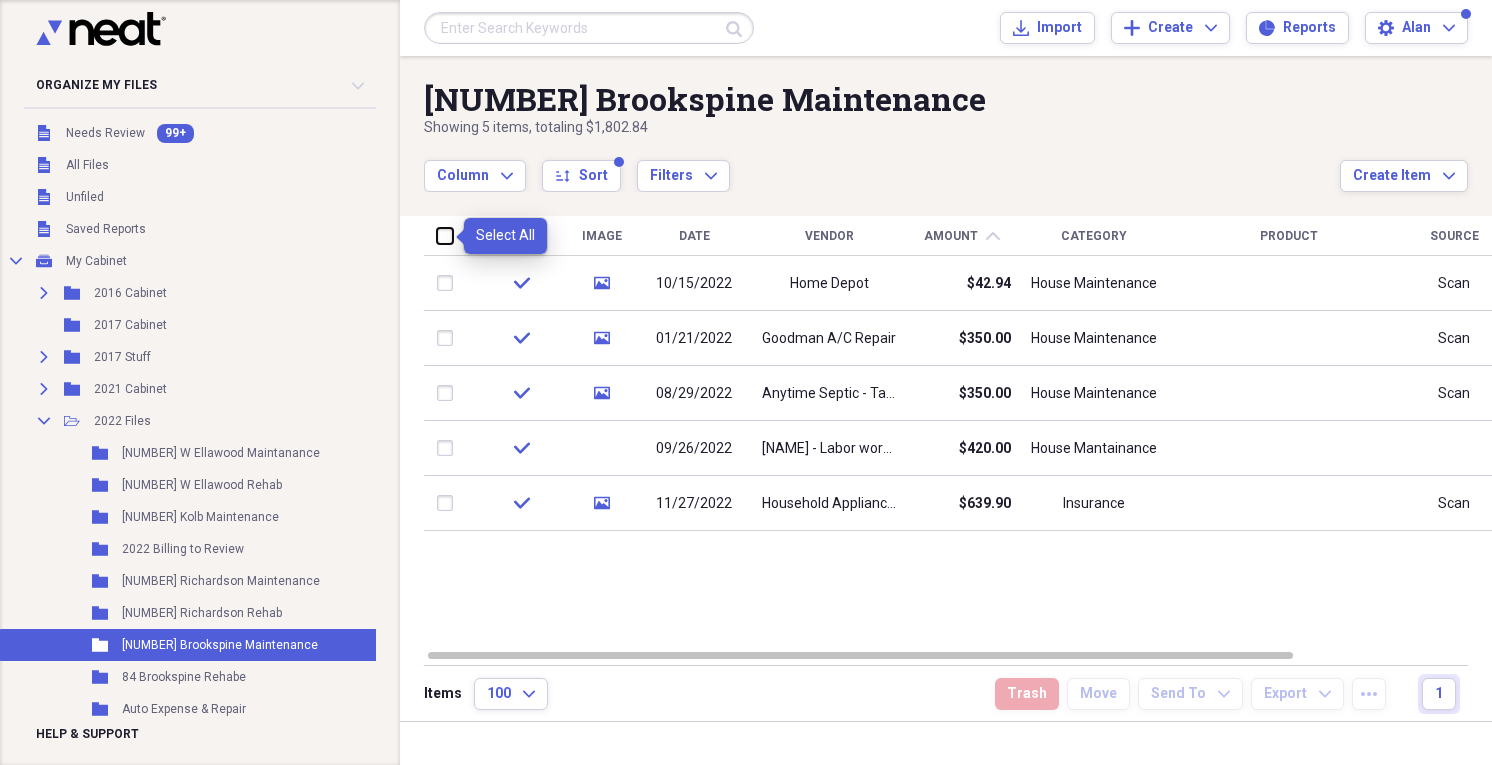click at bounding box center (437, 235) 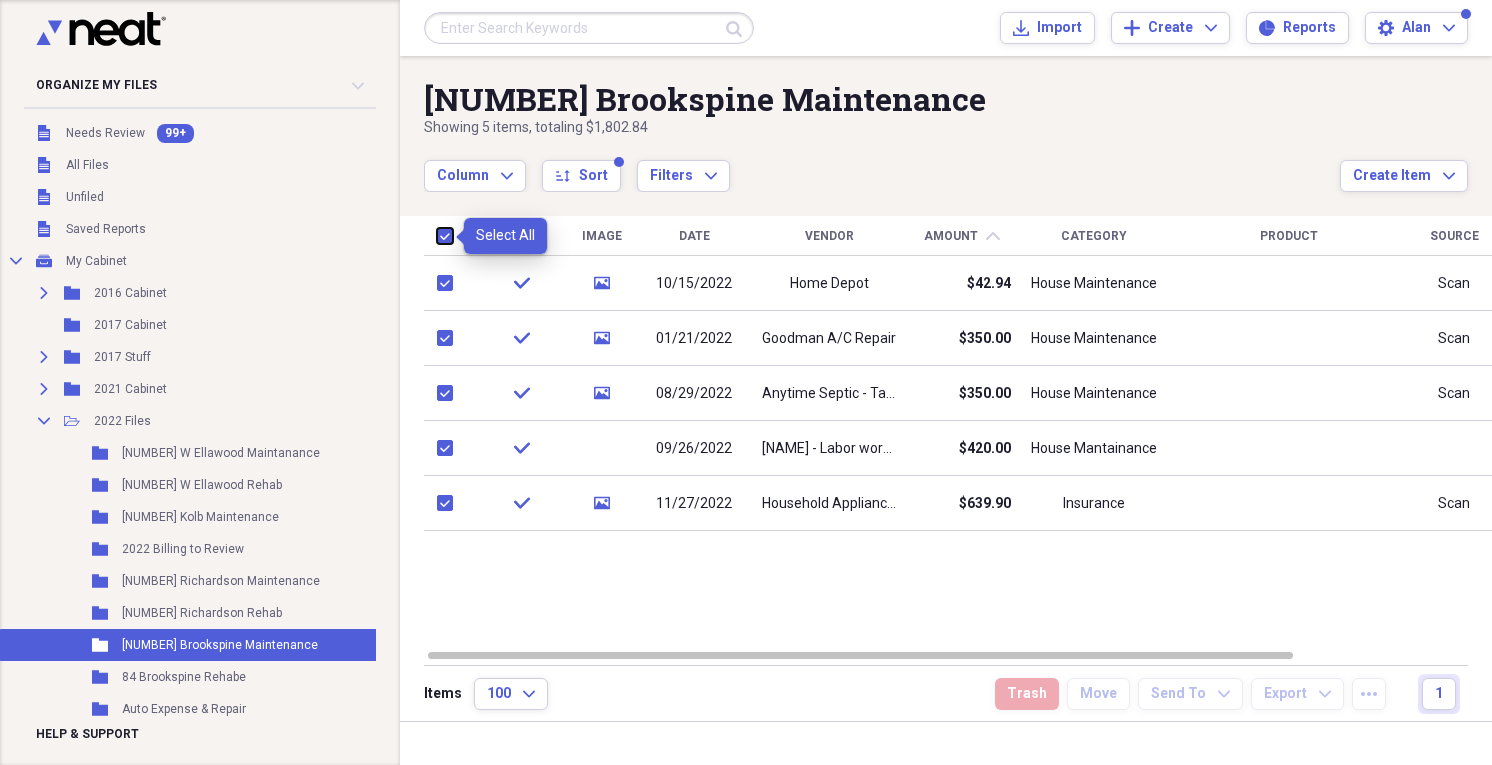 checkbox on "true" 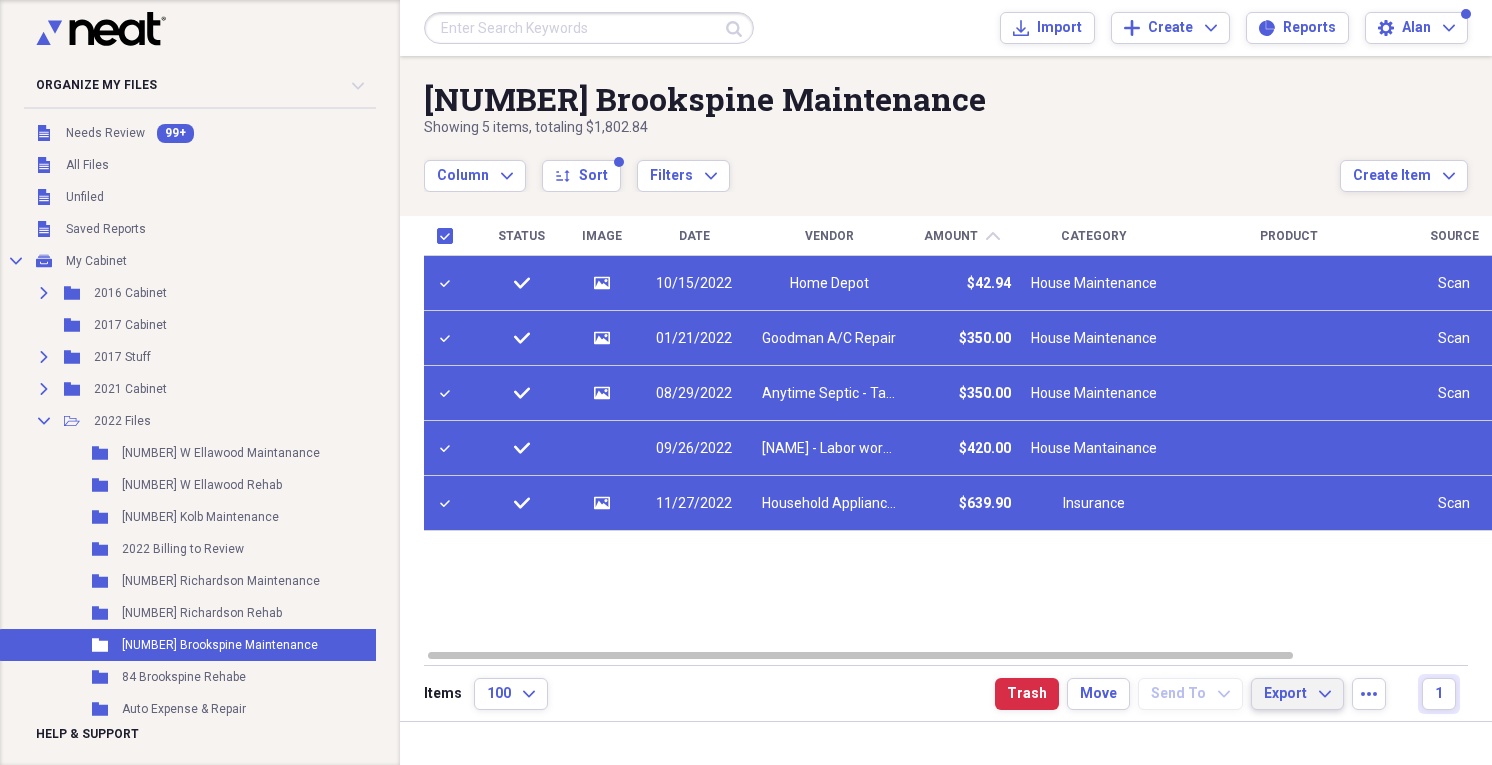 click on "Expand" 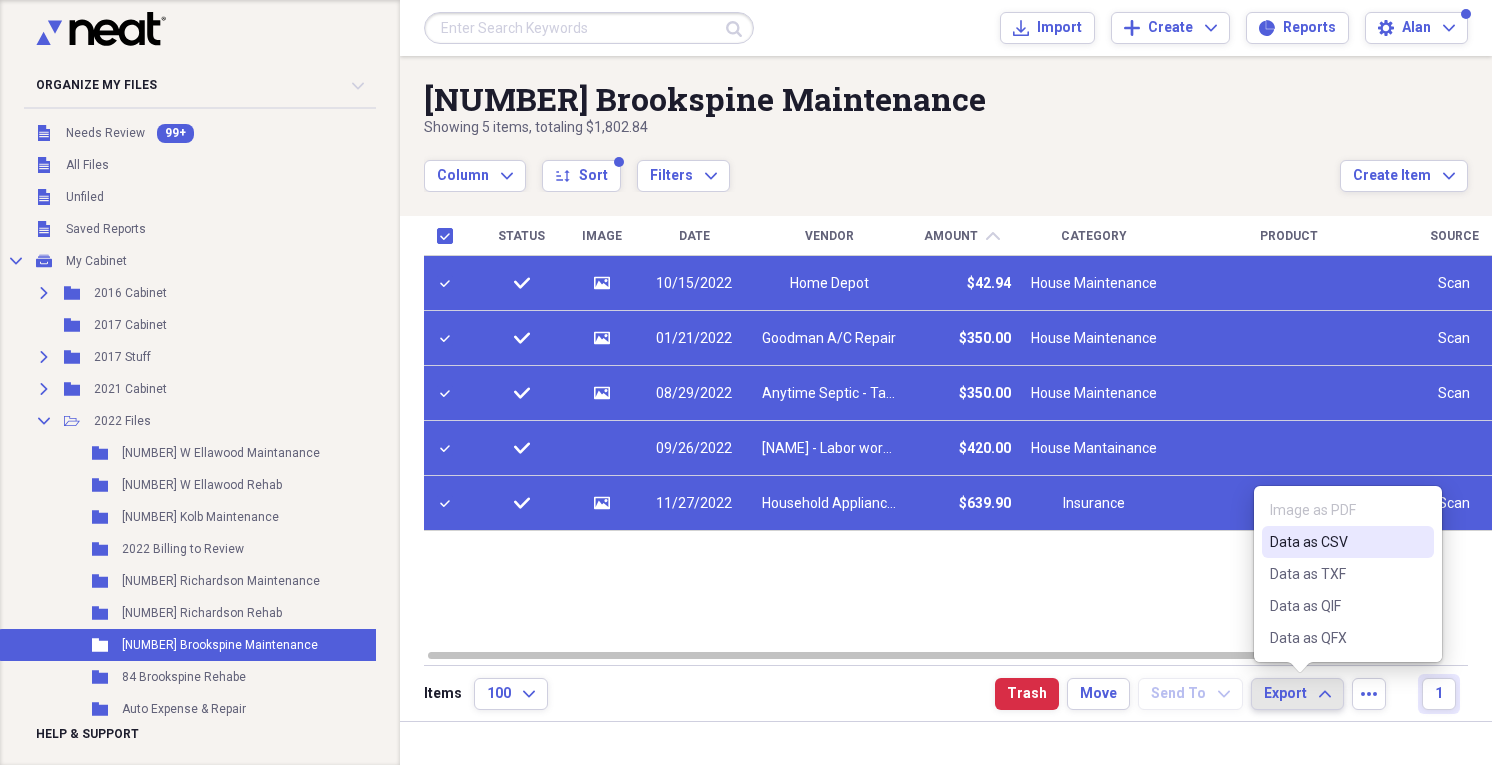 click on "Data as CSV" at bounding box center [1336, 542] 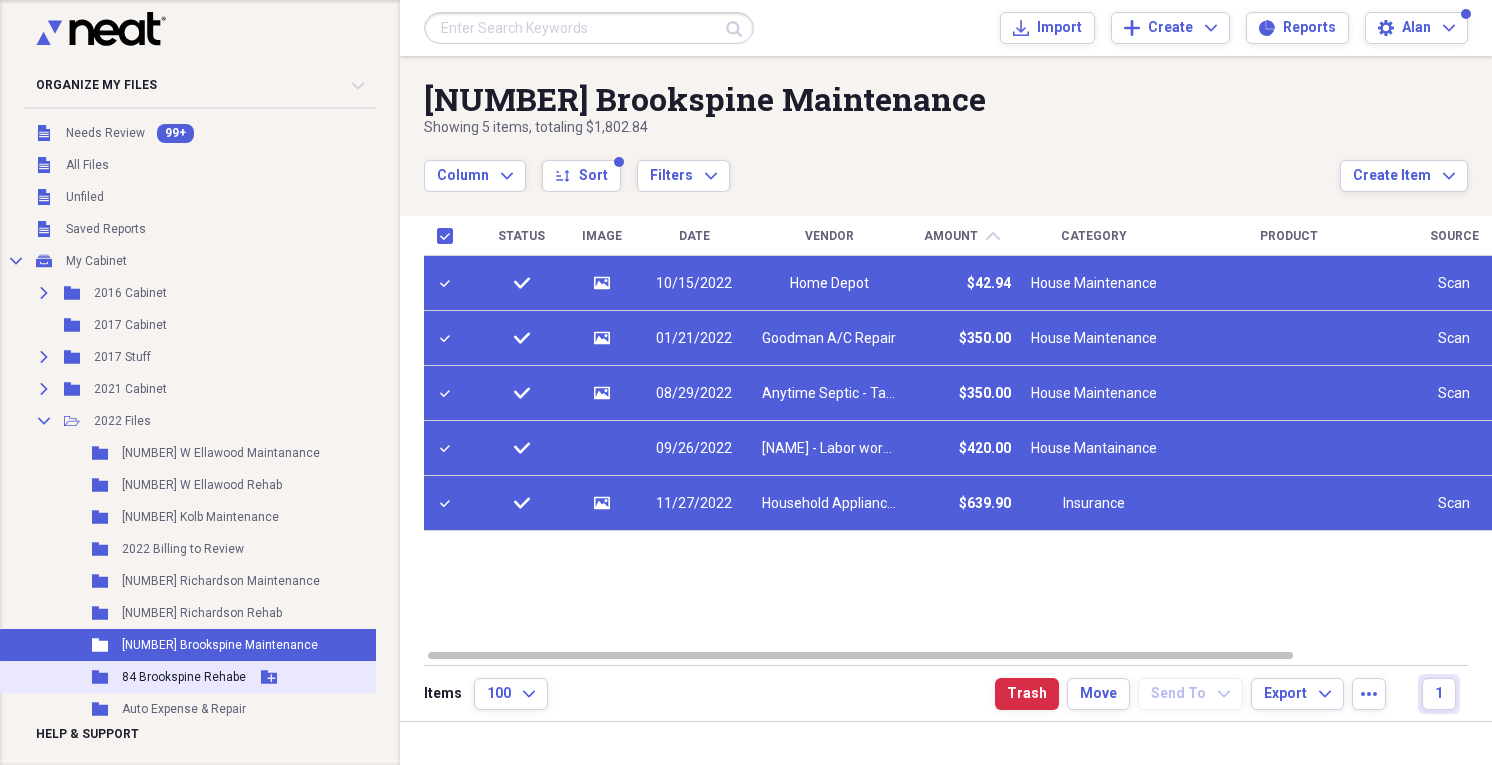click on "84 Brookspine Rehabe" at bounding box center (184, 677) 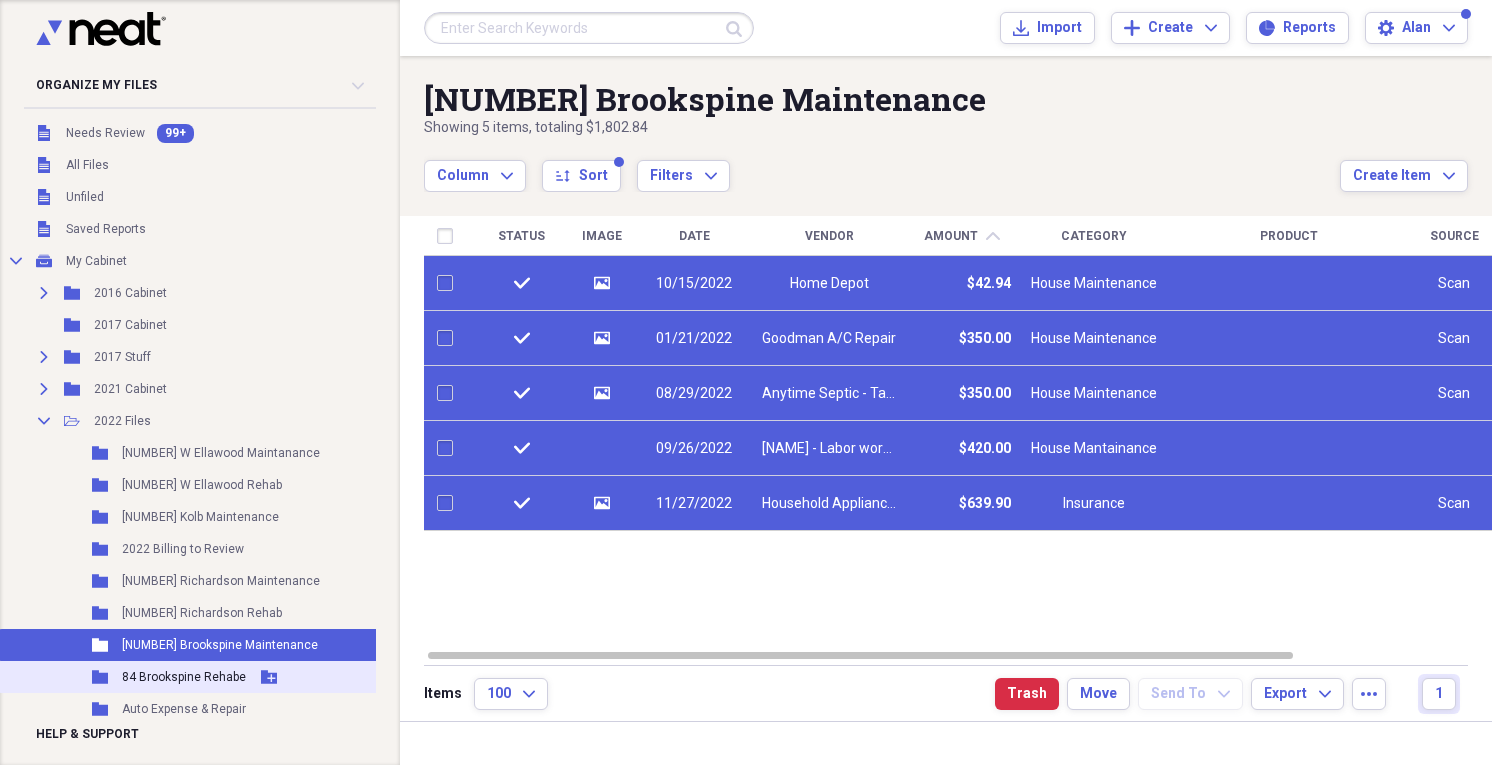 checkbox on "false" 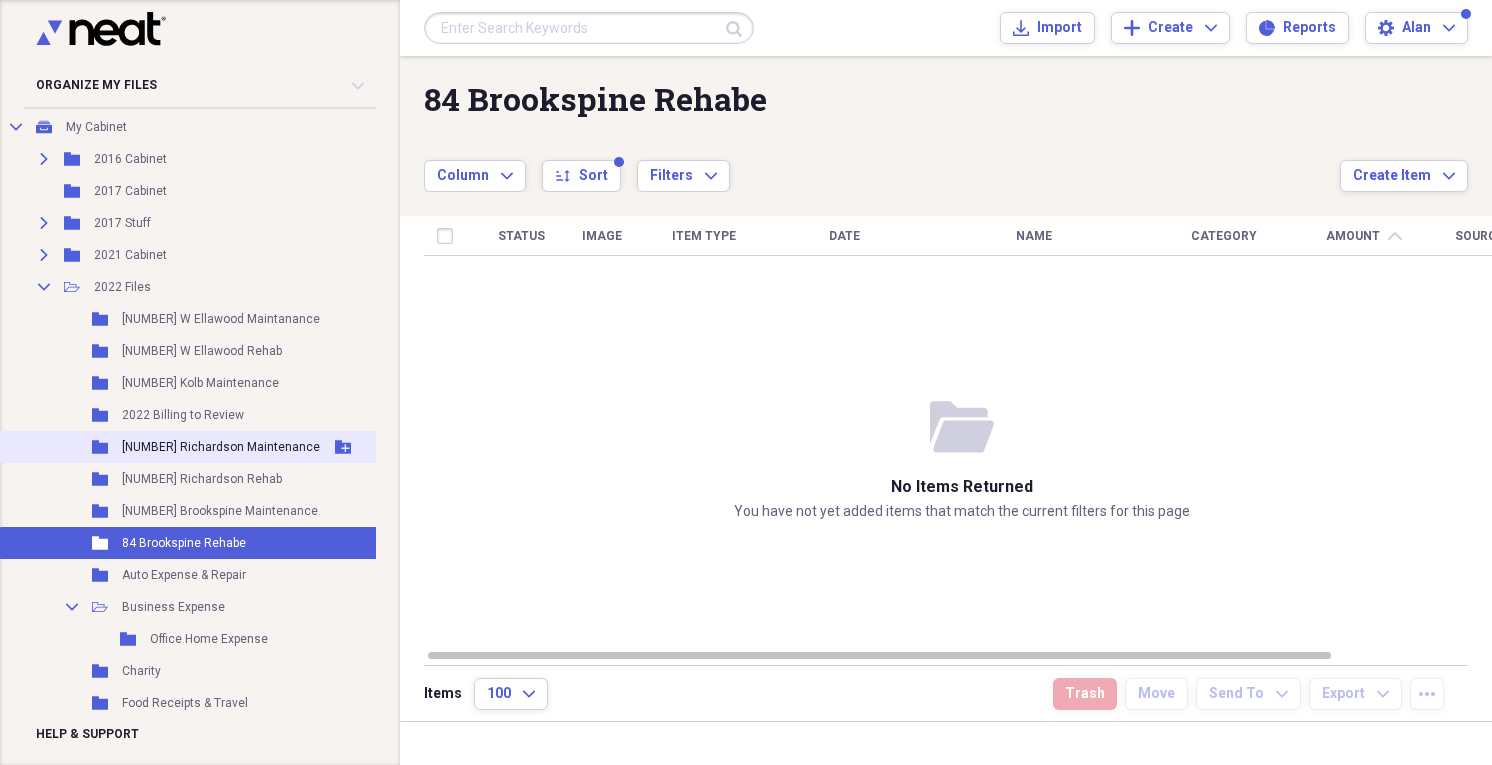 scroll, scrollTop: 160, scrollLeft: 0, axis: vertical 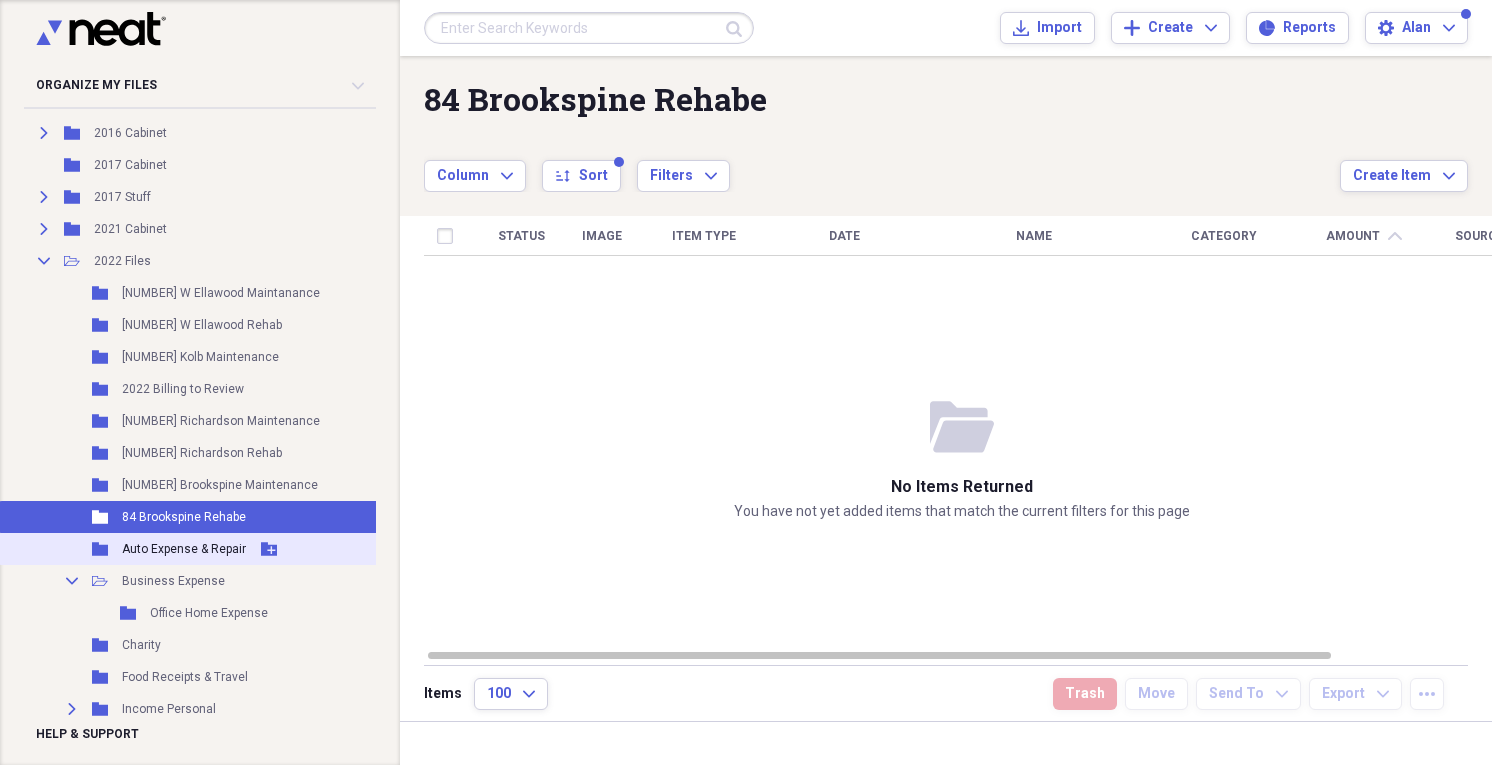 click on "Folder Auto Expense & Repair Add Folder" at bounding box center [190, 549] 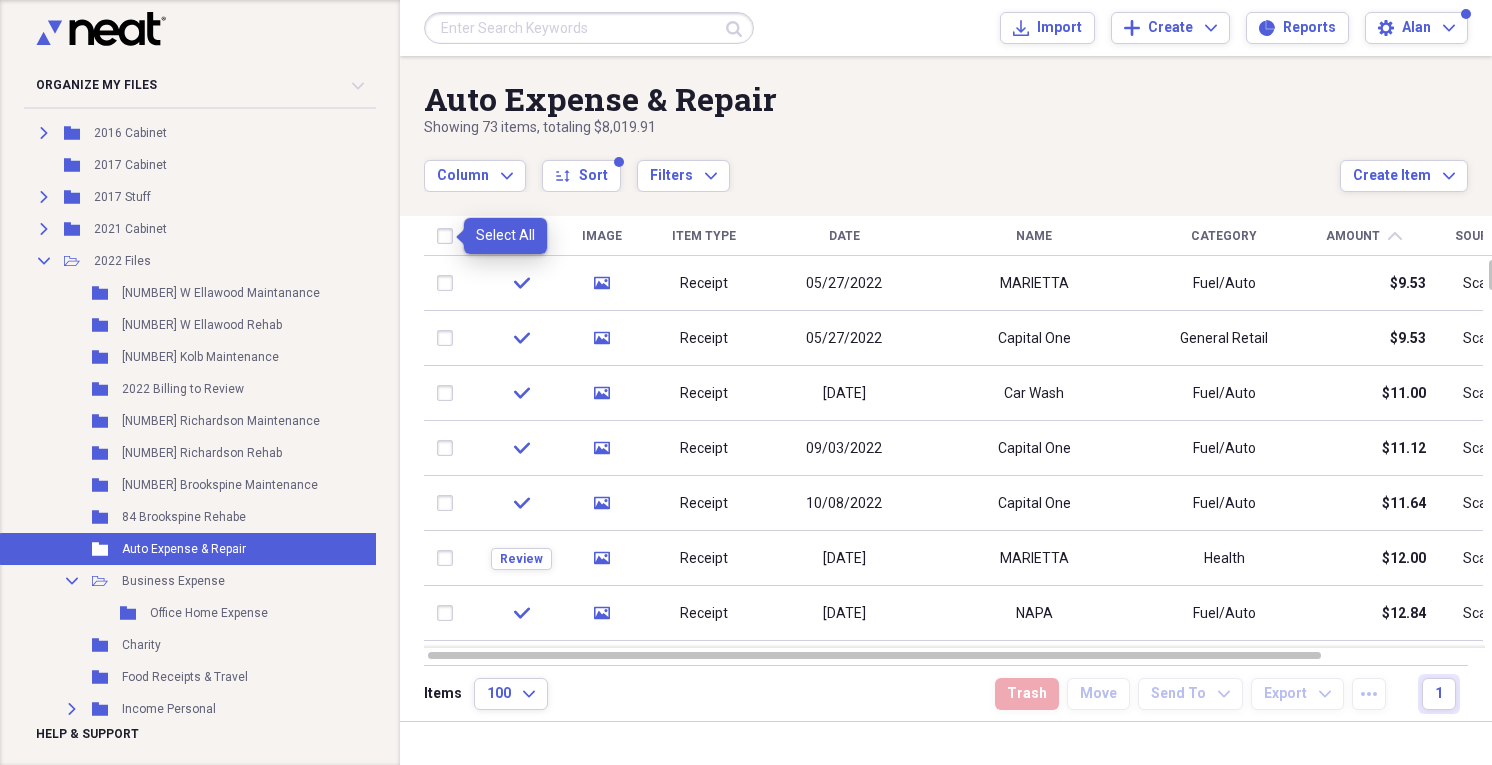 click at bounding box center [449, 236] 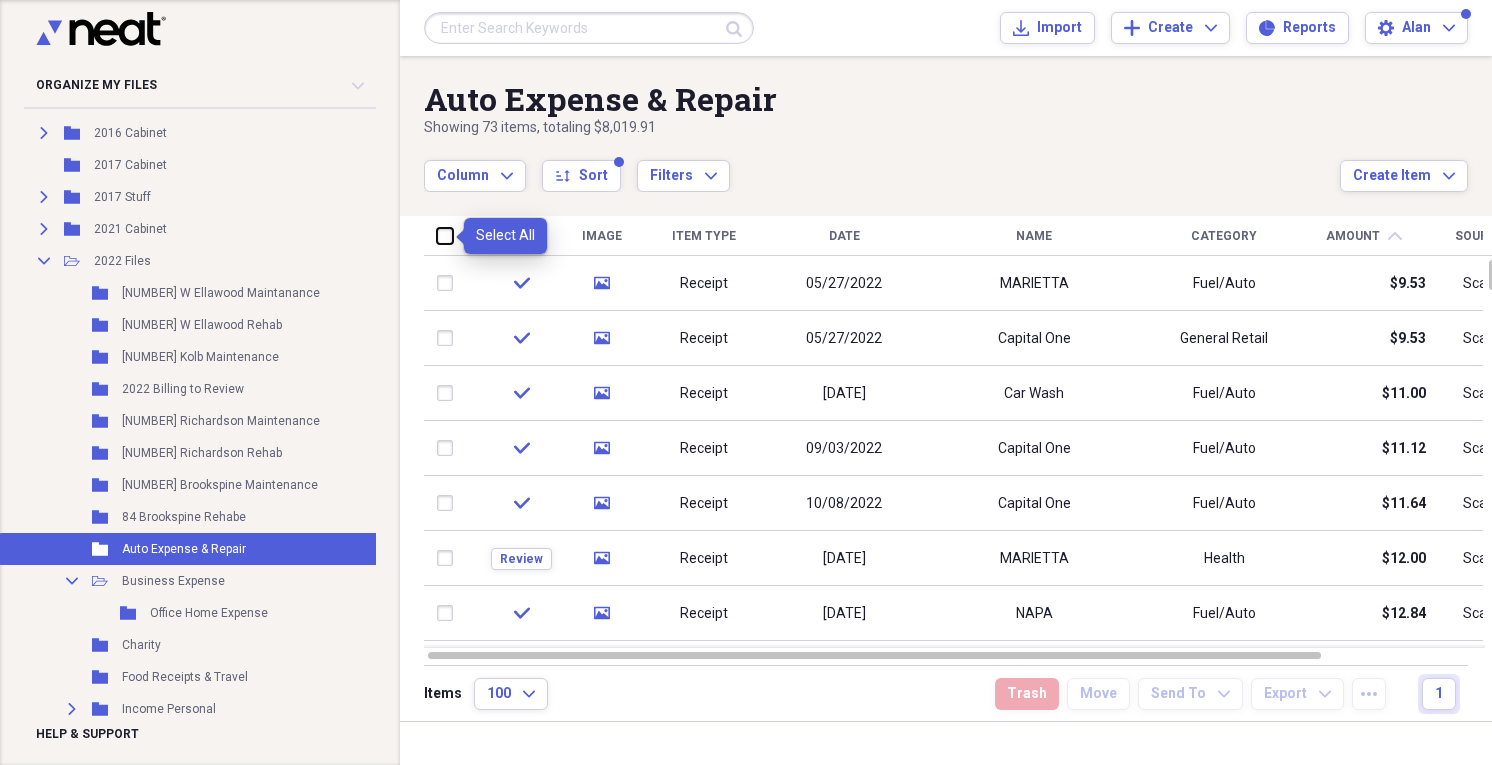click at bounding box center [437, 235] 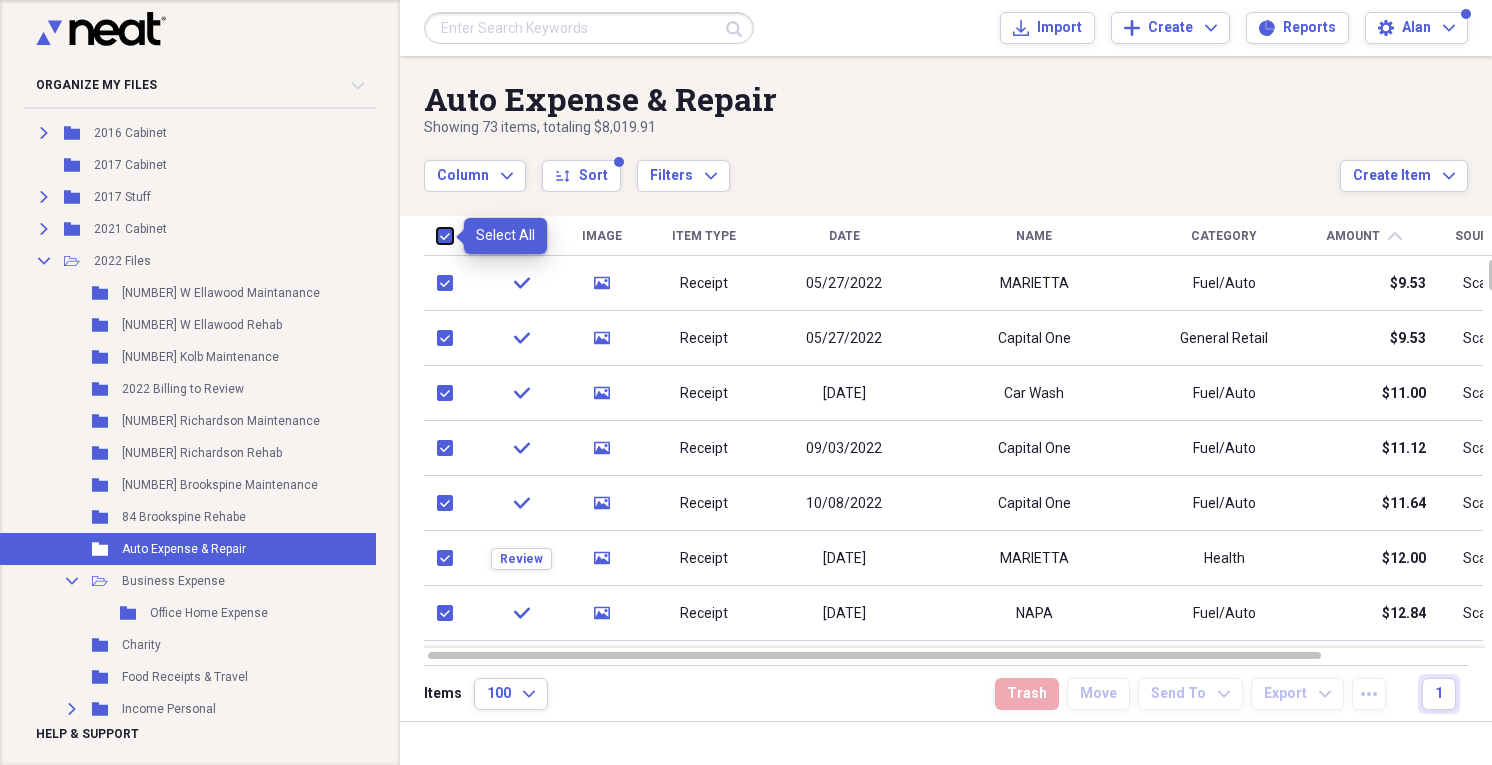 checkbox on "true" 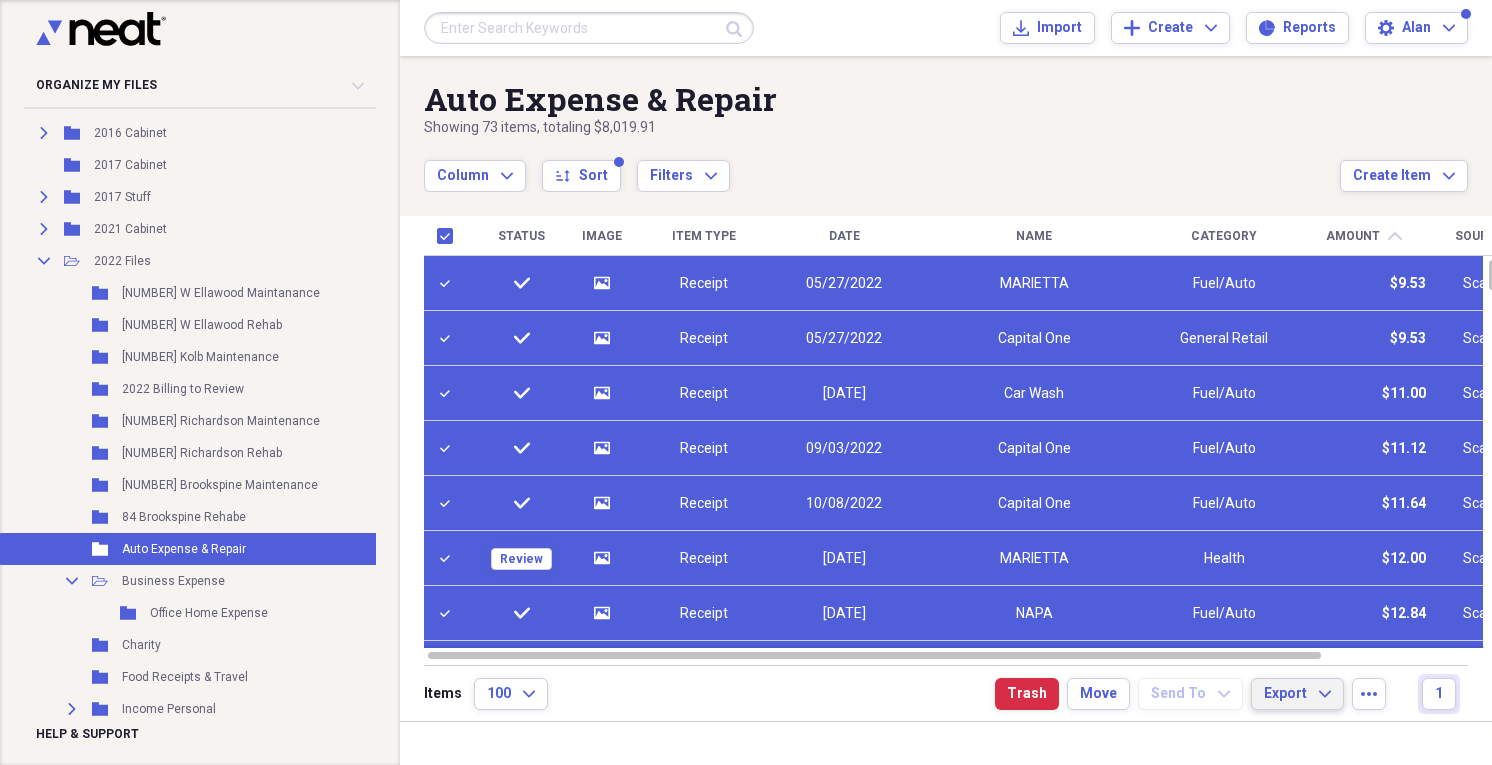 click on "Expand" 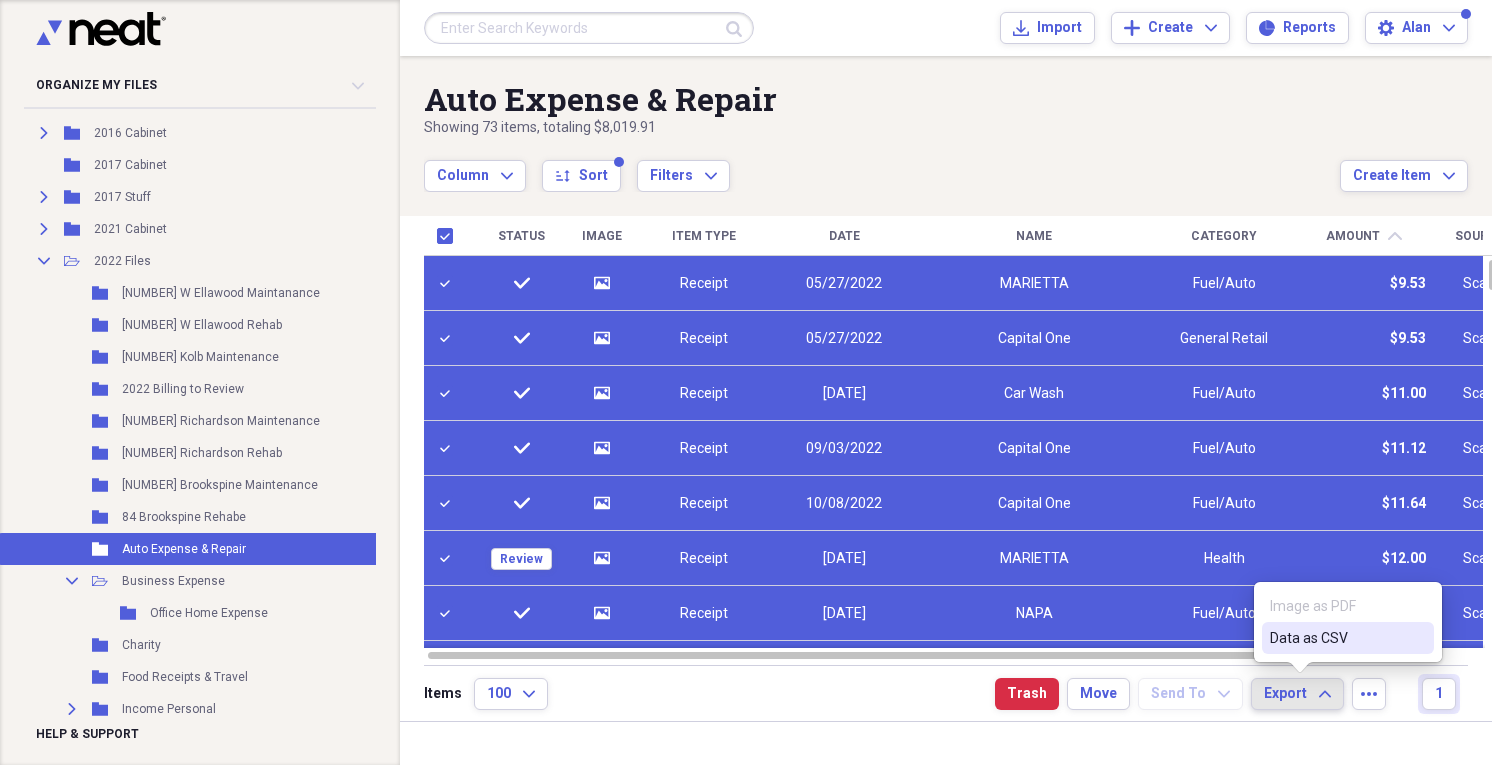 click on "Data as CSV" at bounding box center (1336, 638) 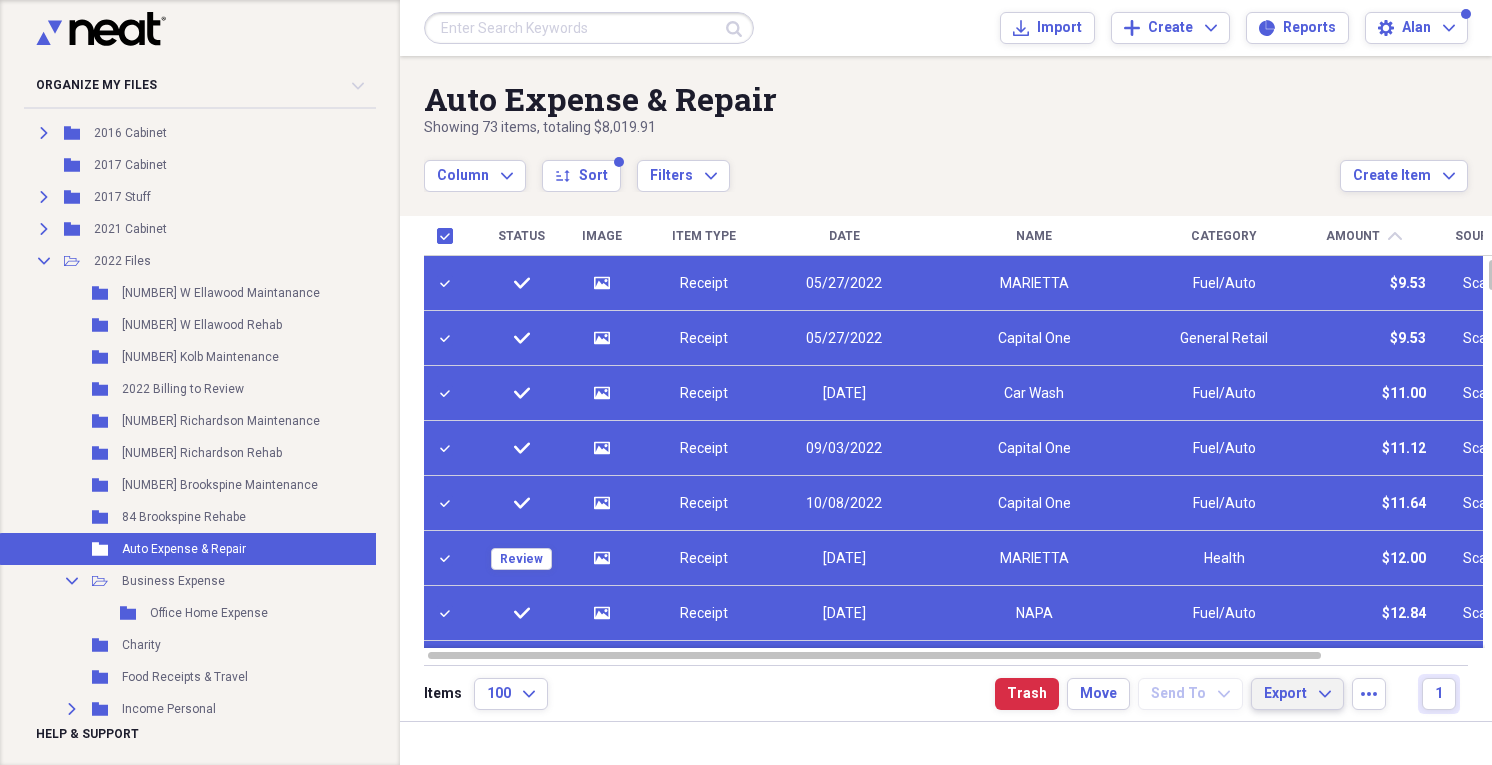 click on "Expand" 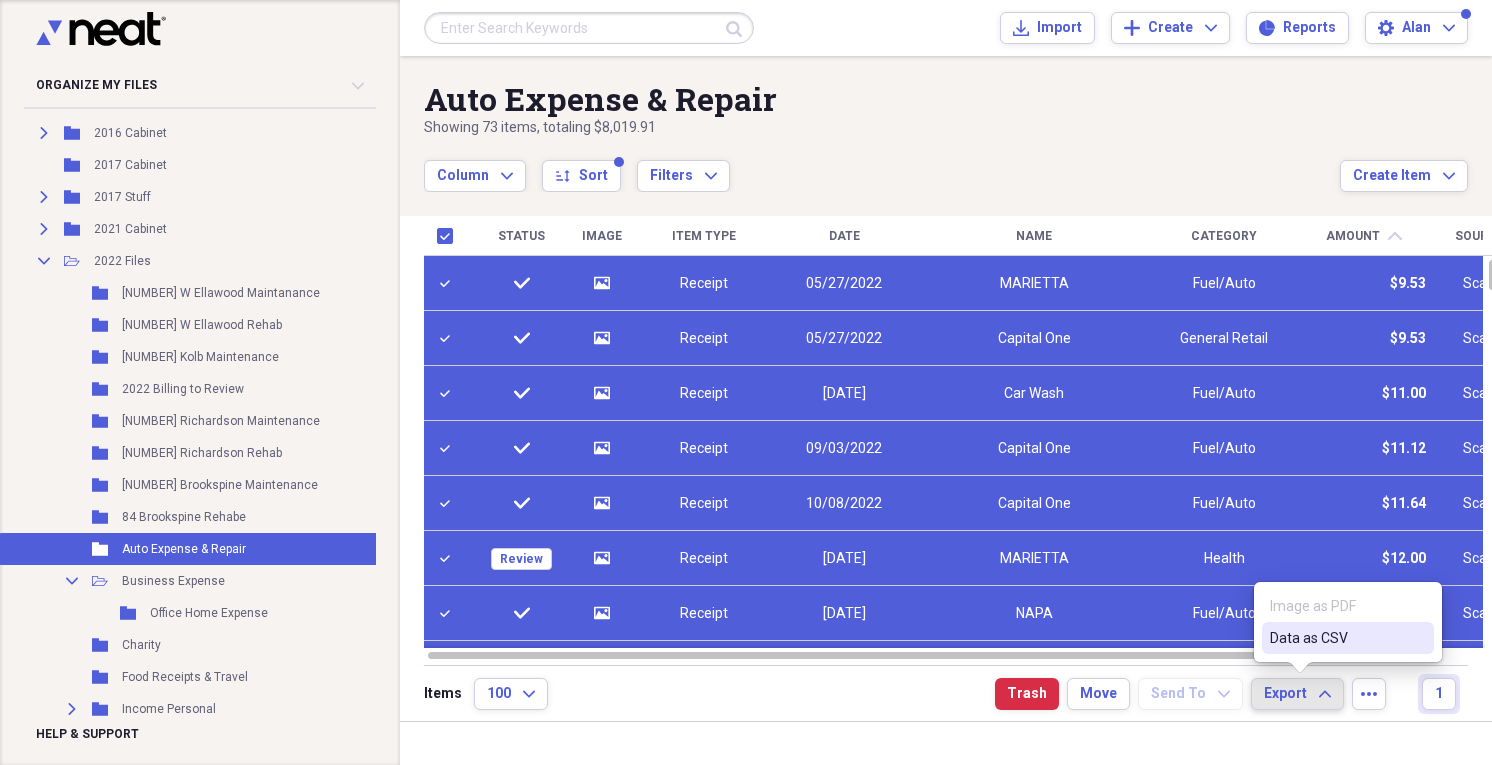 click on "Data as CSV" at bounding box center (1336, 638) 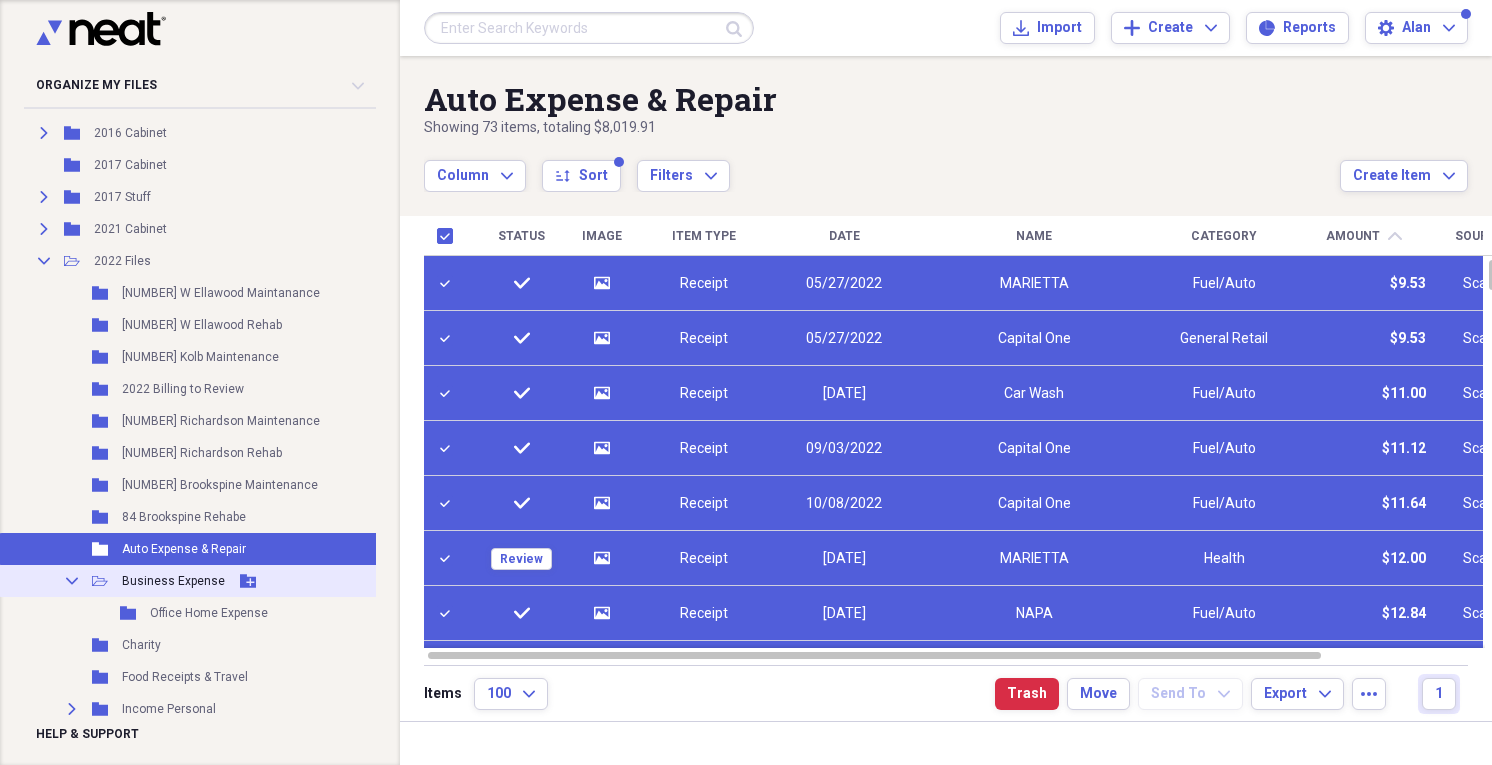 click on "Business Expense" at bounding box center [173, 581] 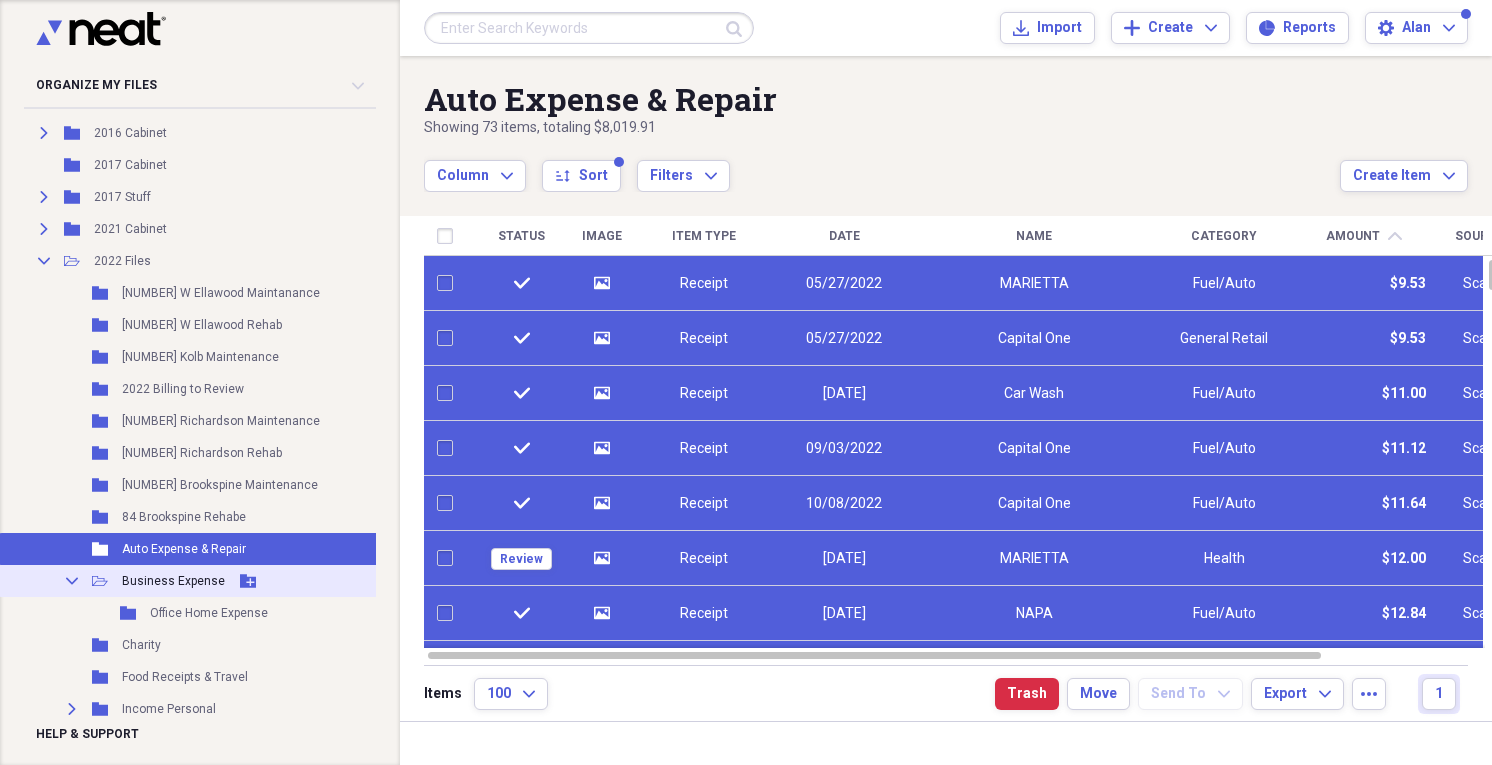 checkbox on "false" 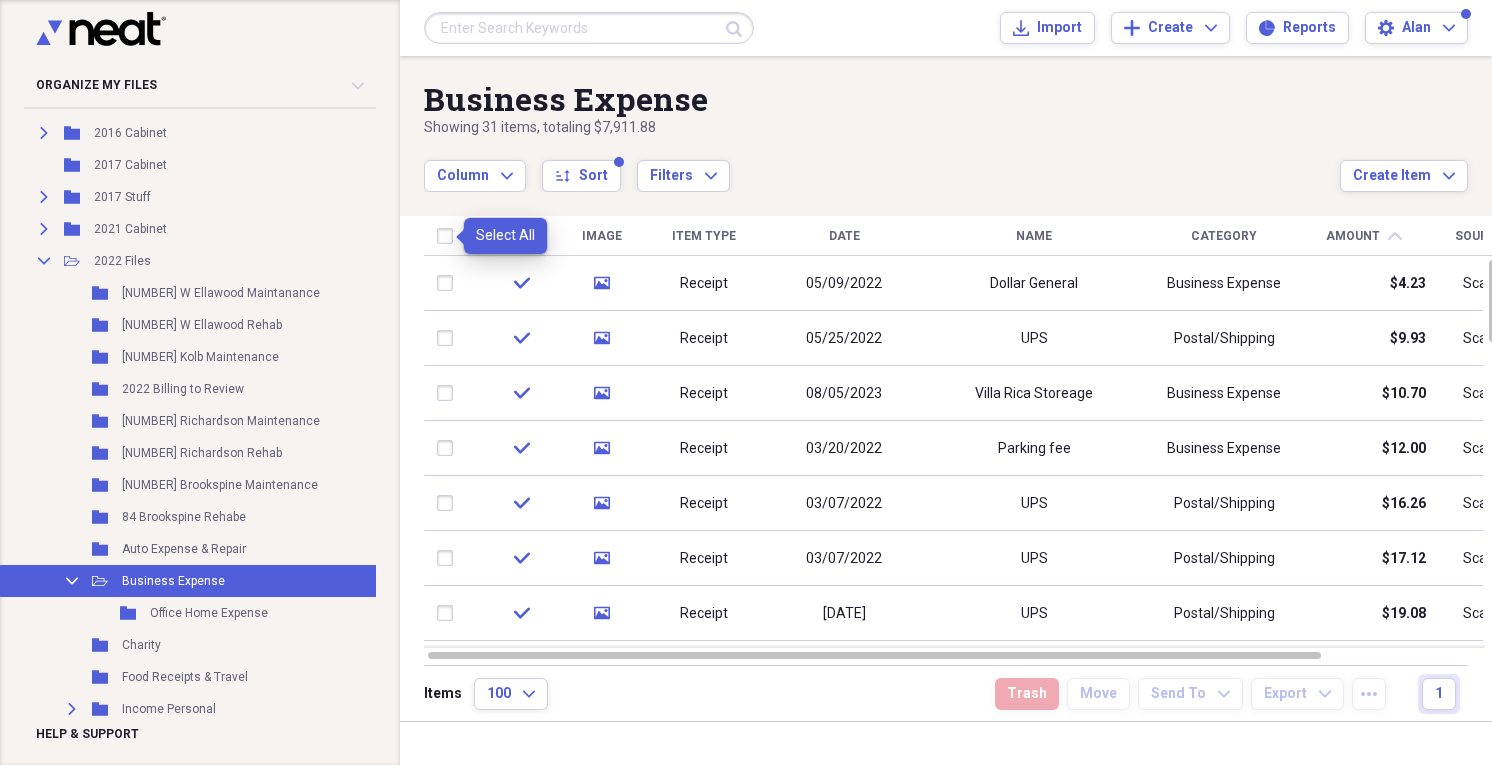 click at bounding box center [449, 236] 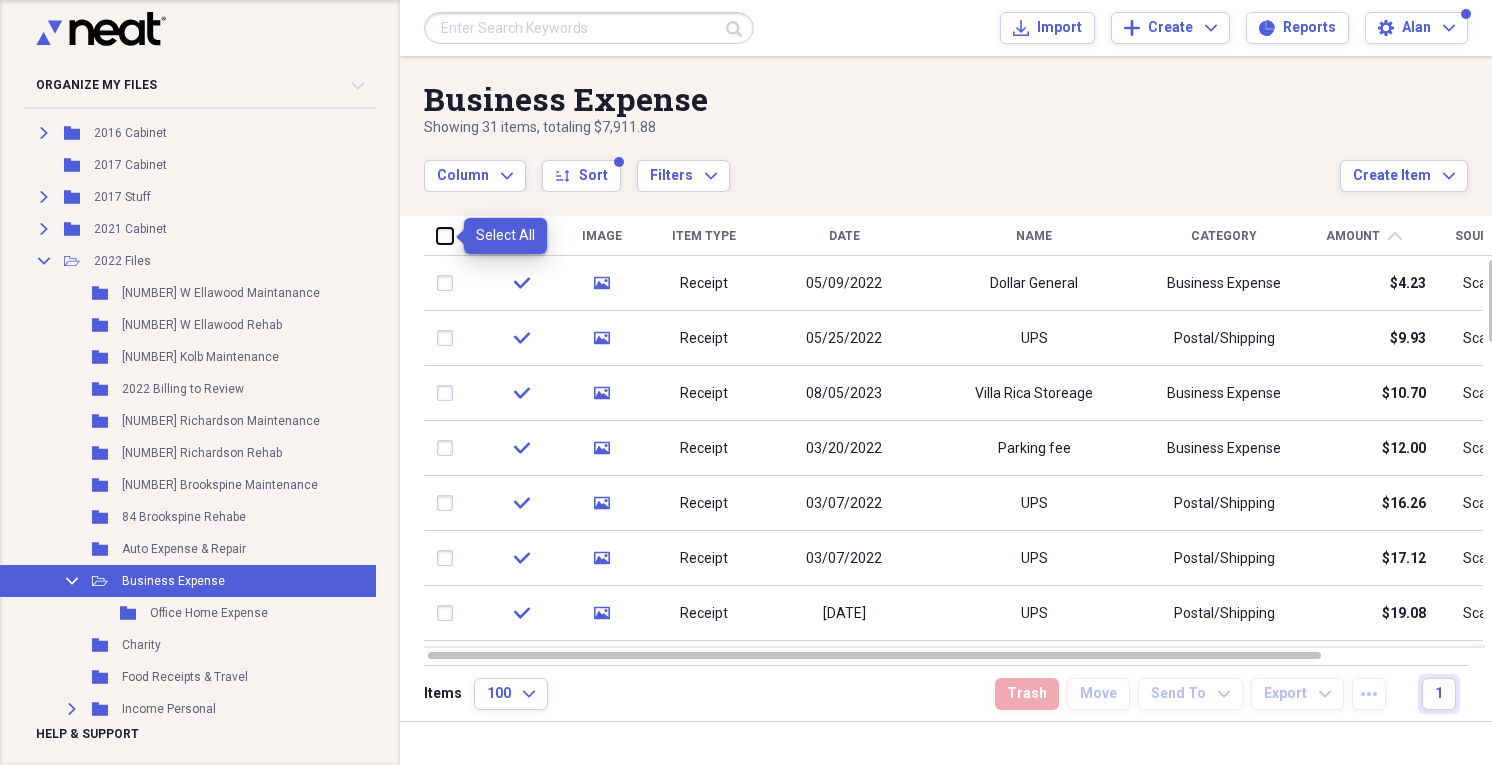 click at bounding box center (437, 235) 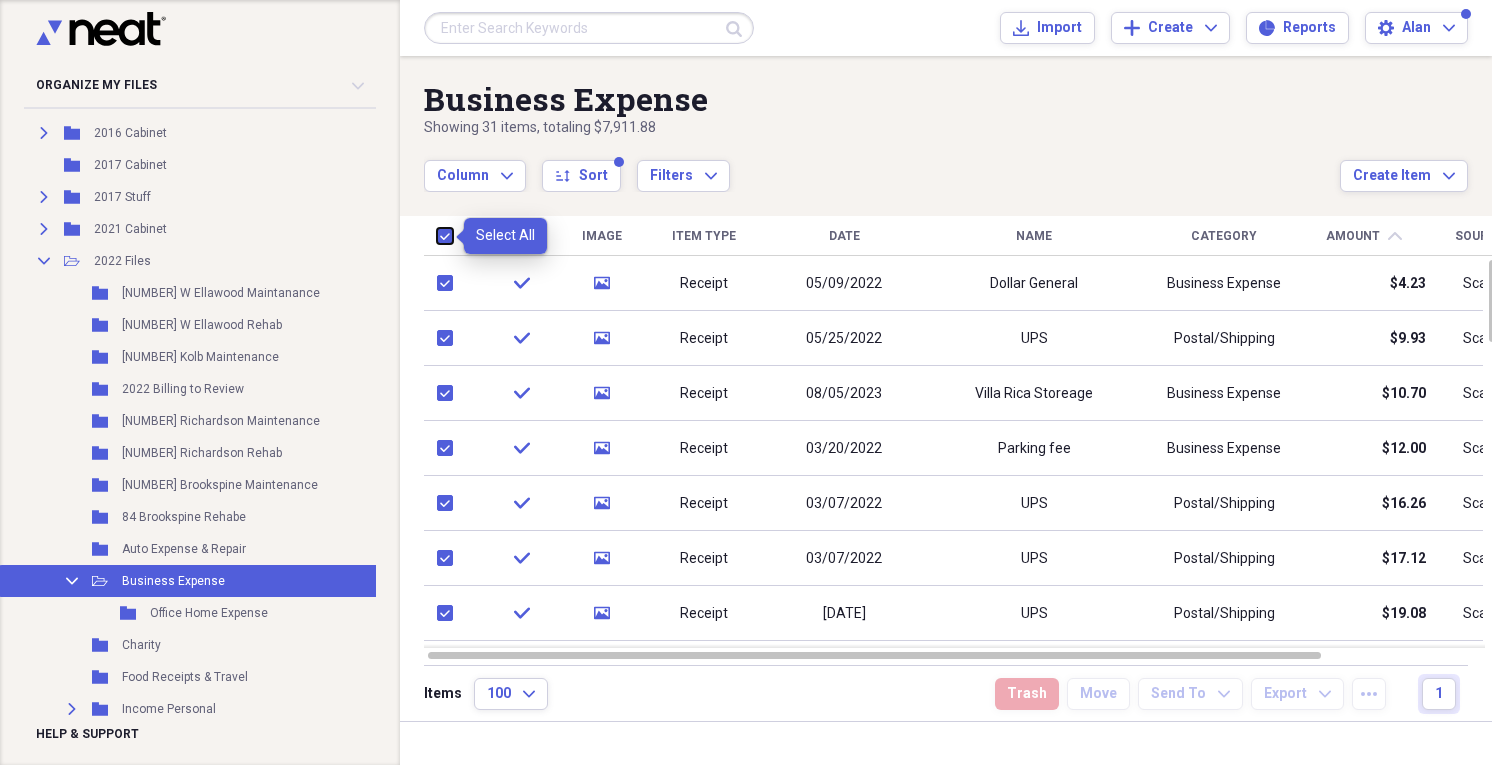 checkbox on "true" 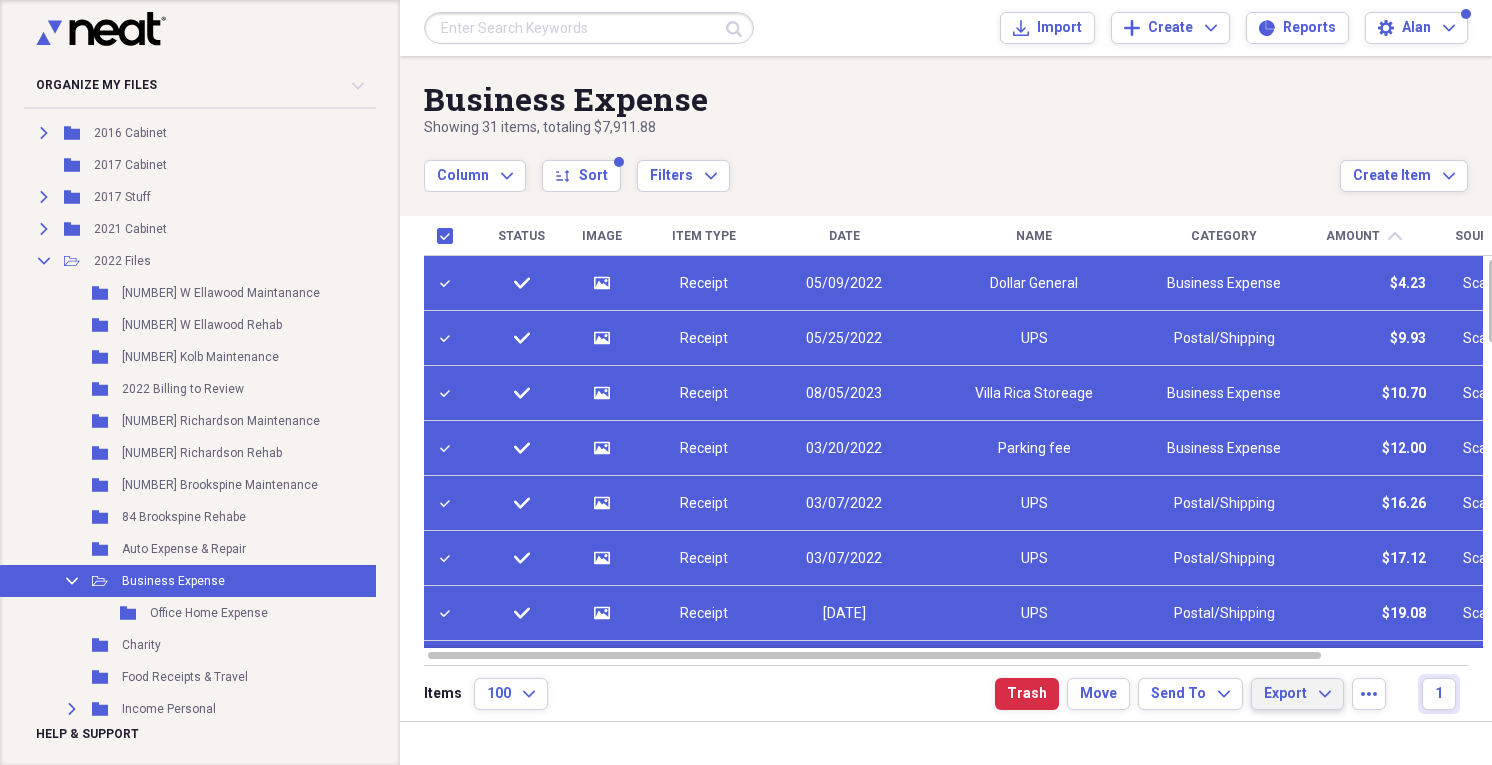 click on "Export Expand" at bounding box center [1297, 694] 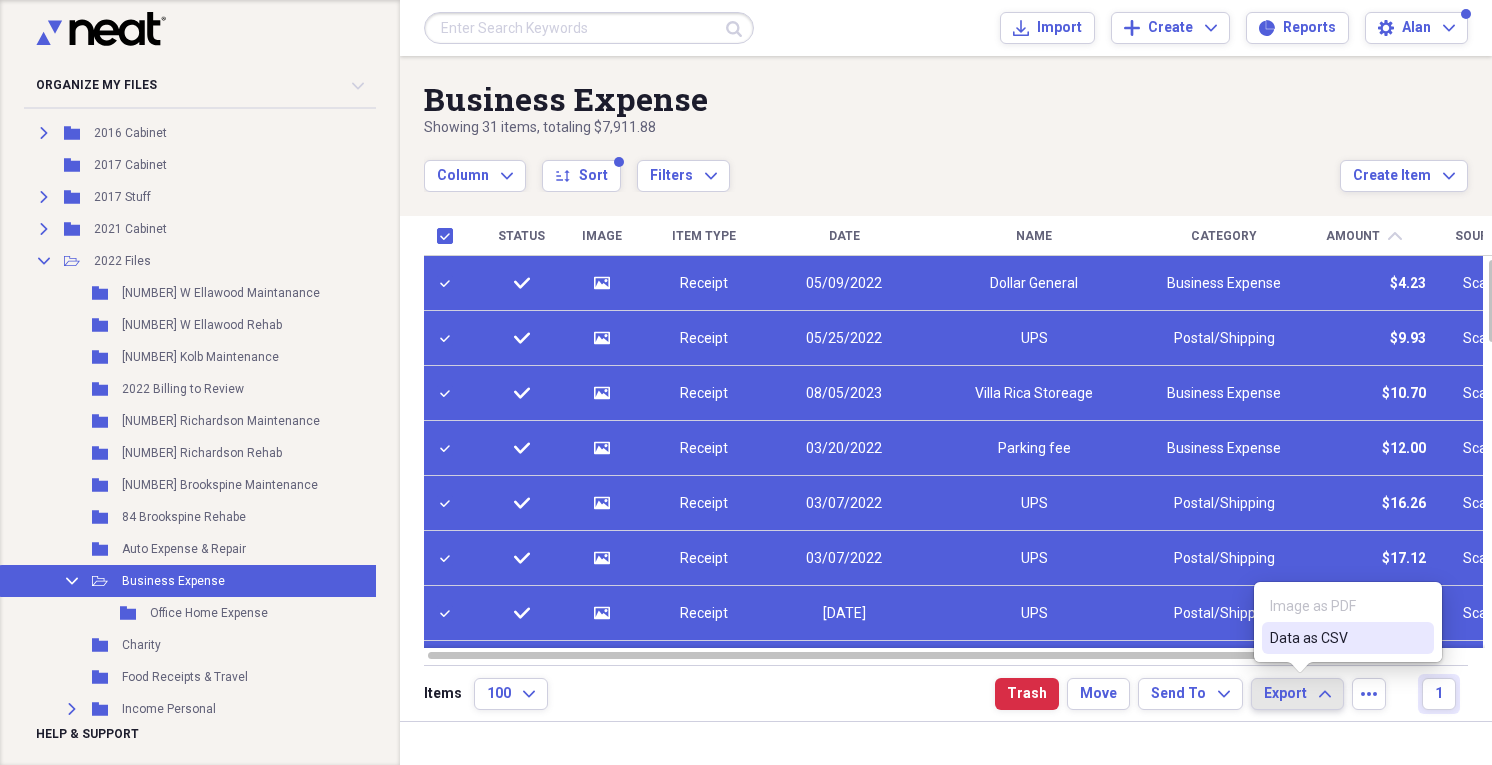 click on "Data as CSV" at bounding box center (1336, 638) 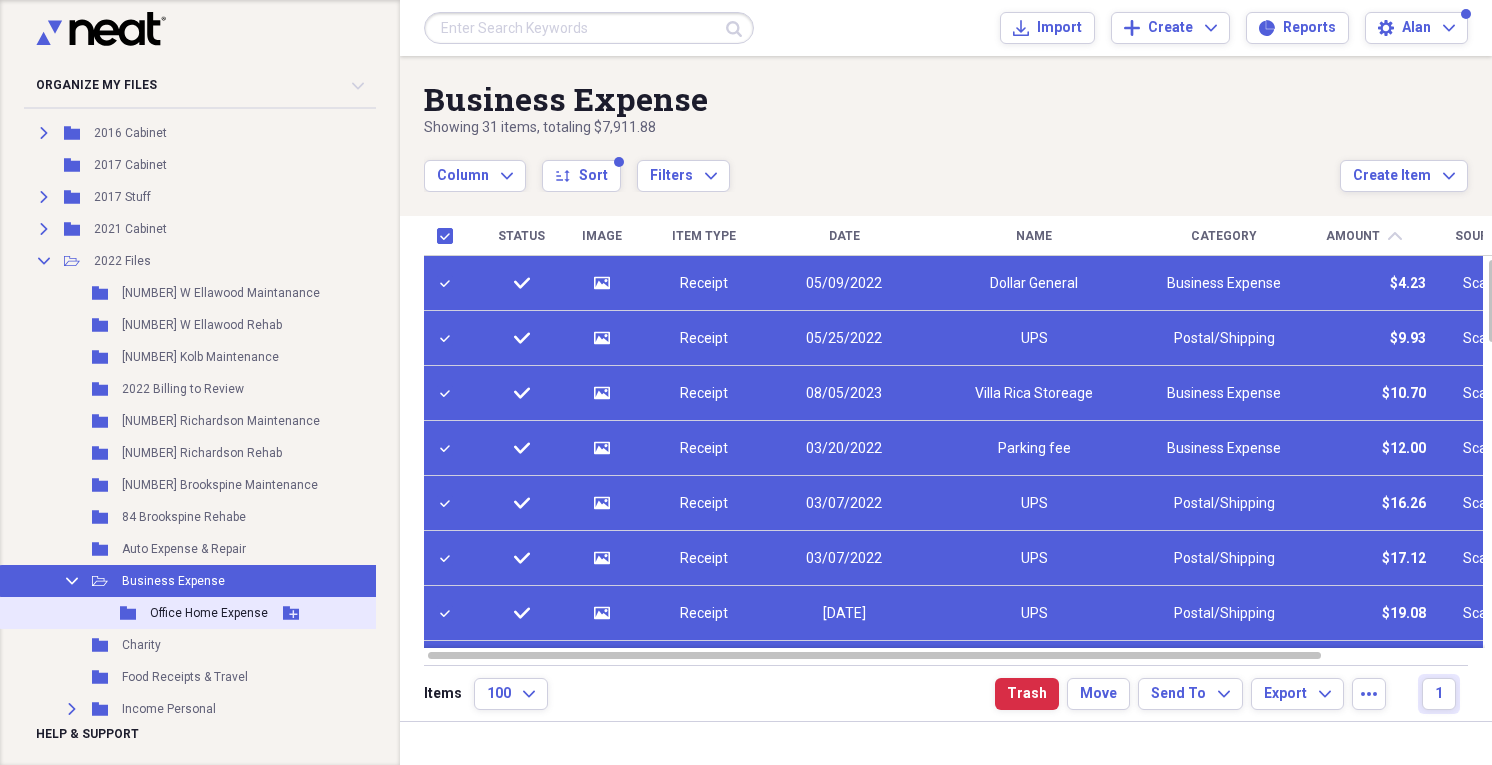 click on "Office Home Expense" at bounding box center [209, 613] 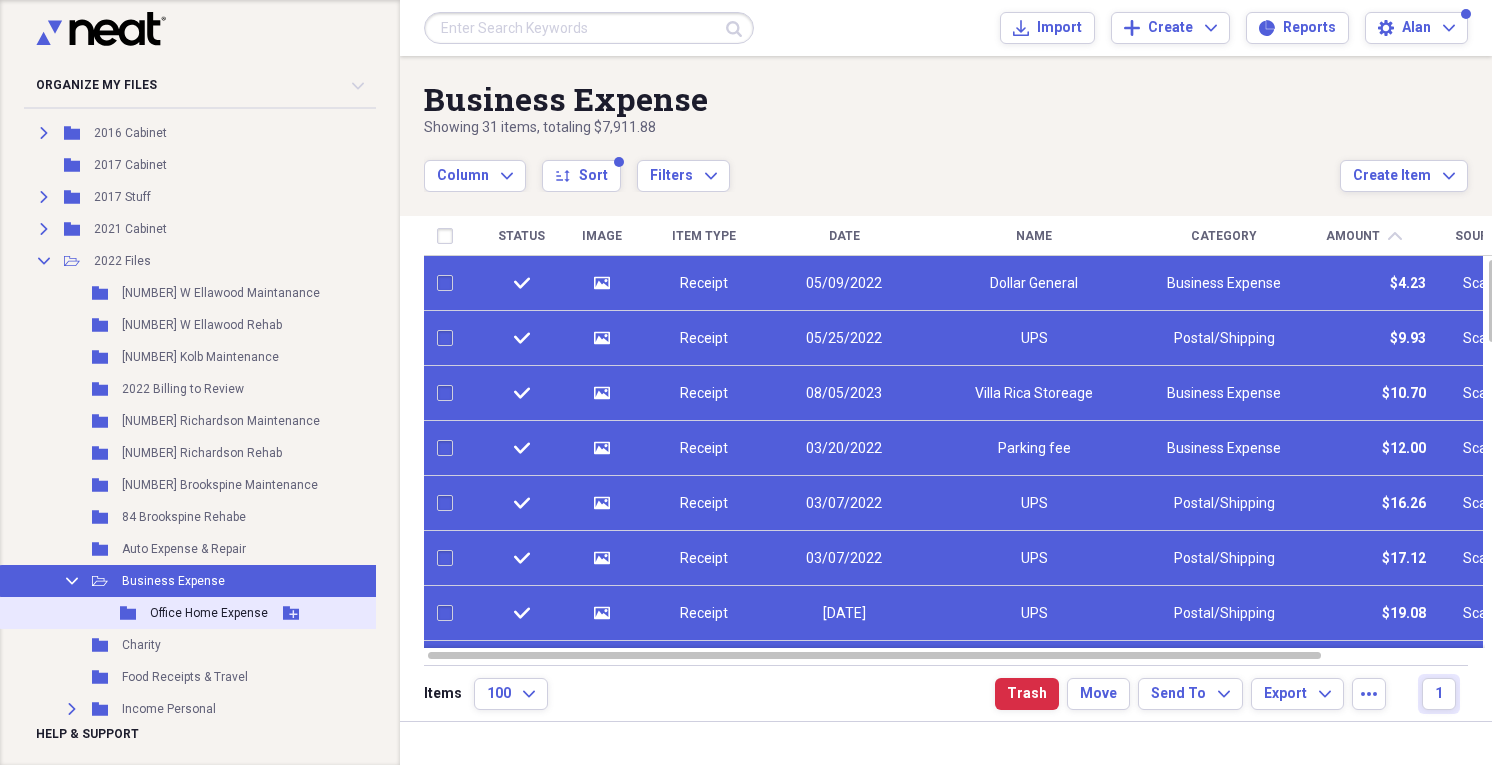checkbox on "false" 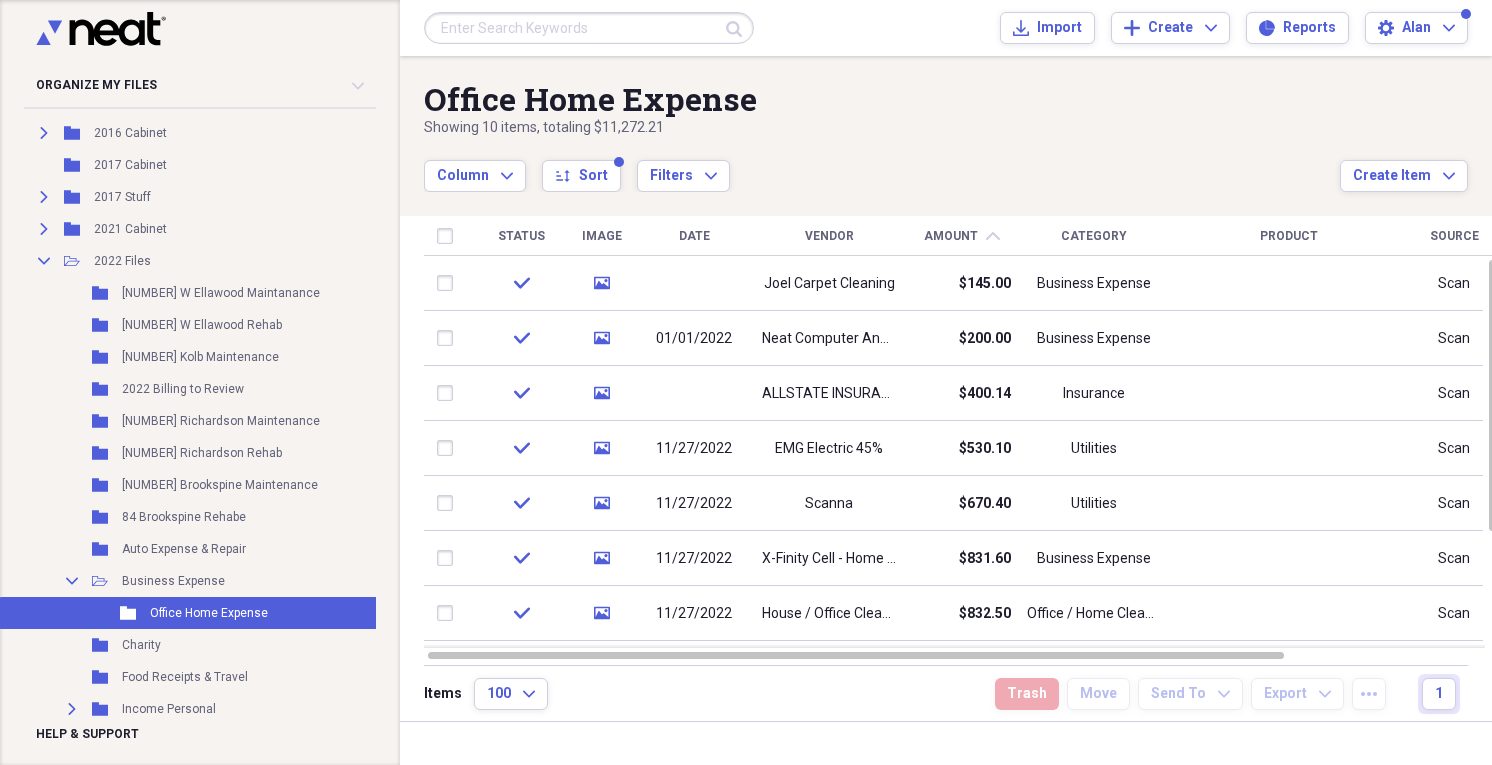 click at bounding box center [449, 236] 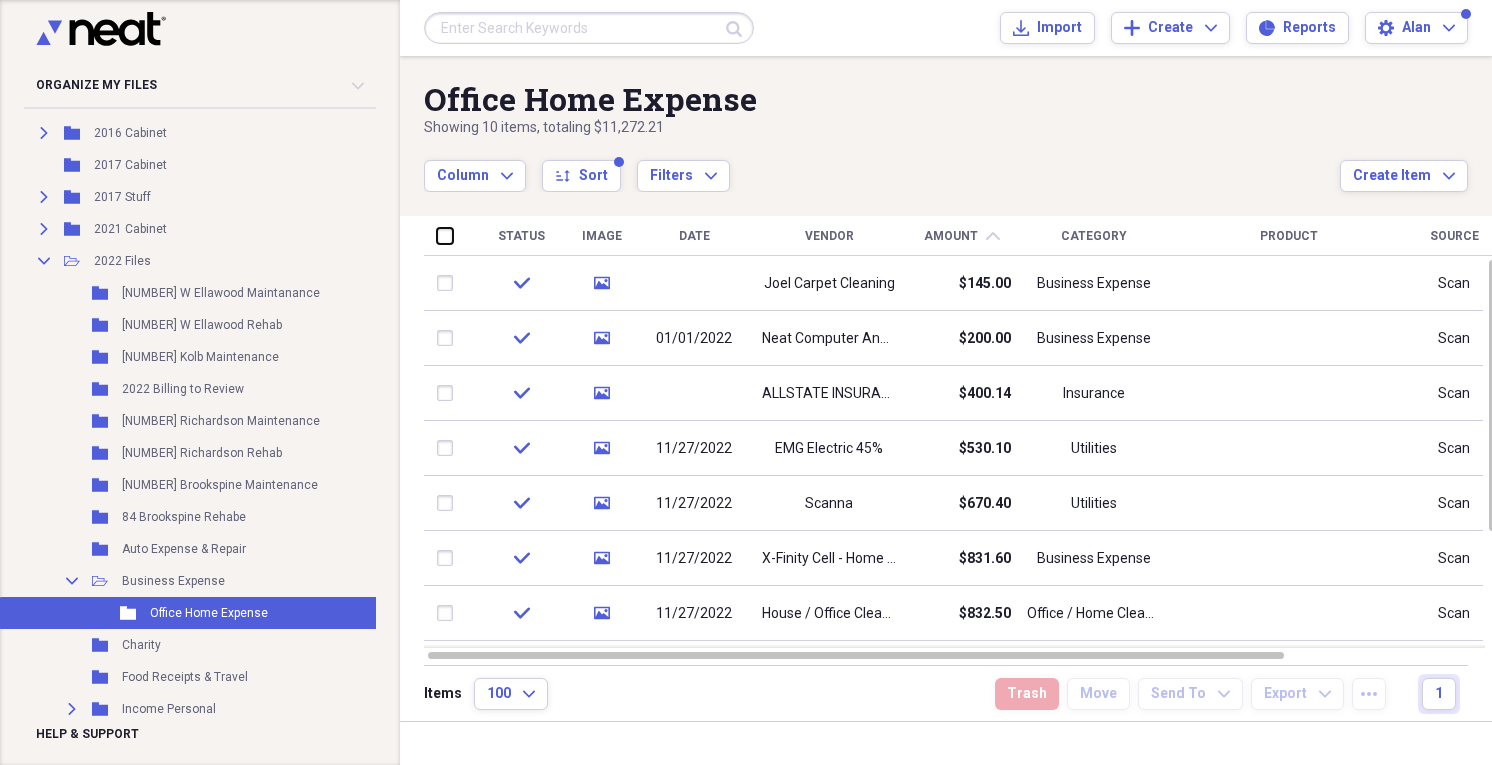 click at bounding box center (437, 235) 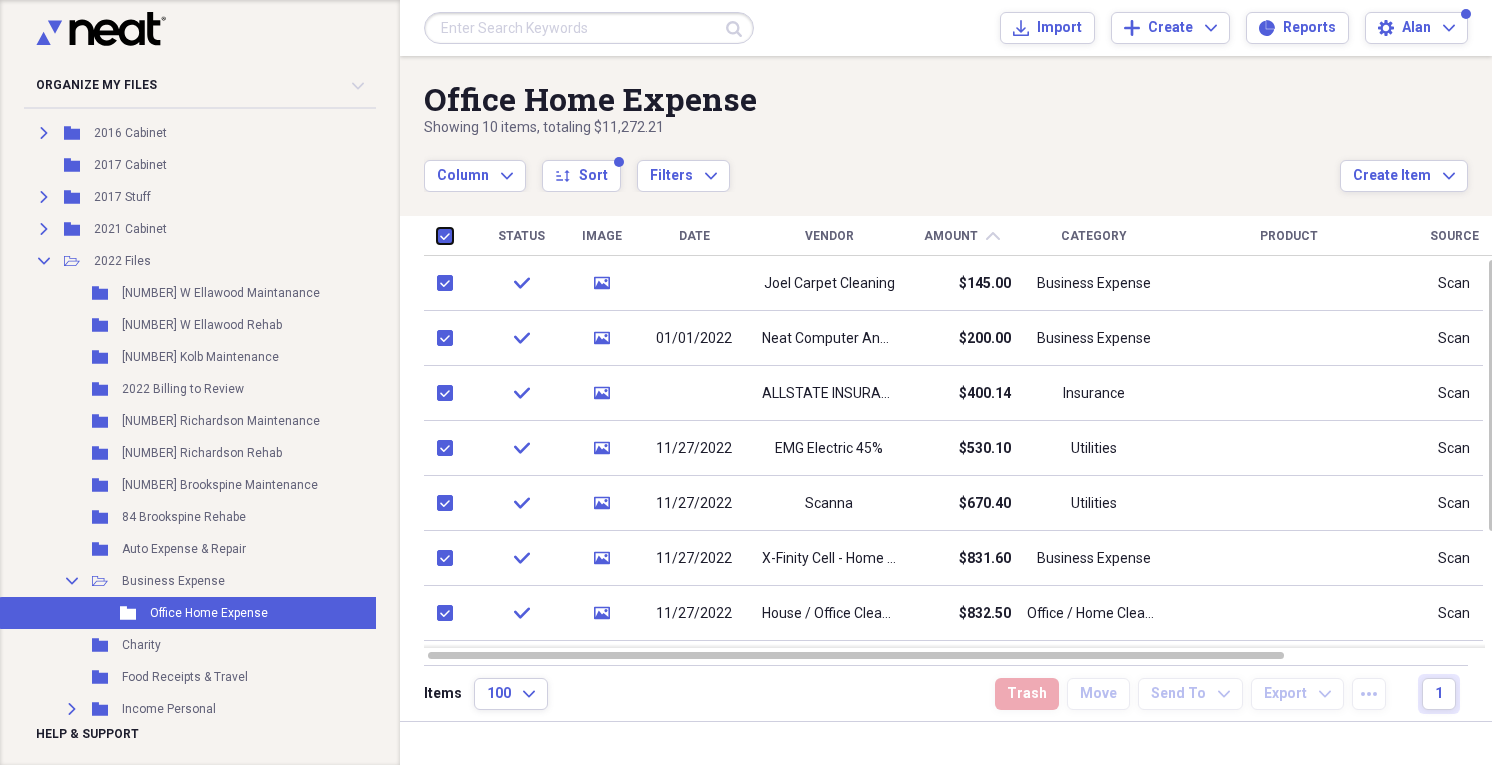 checkbox on "true" 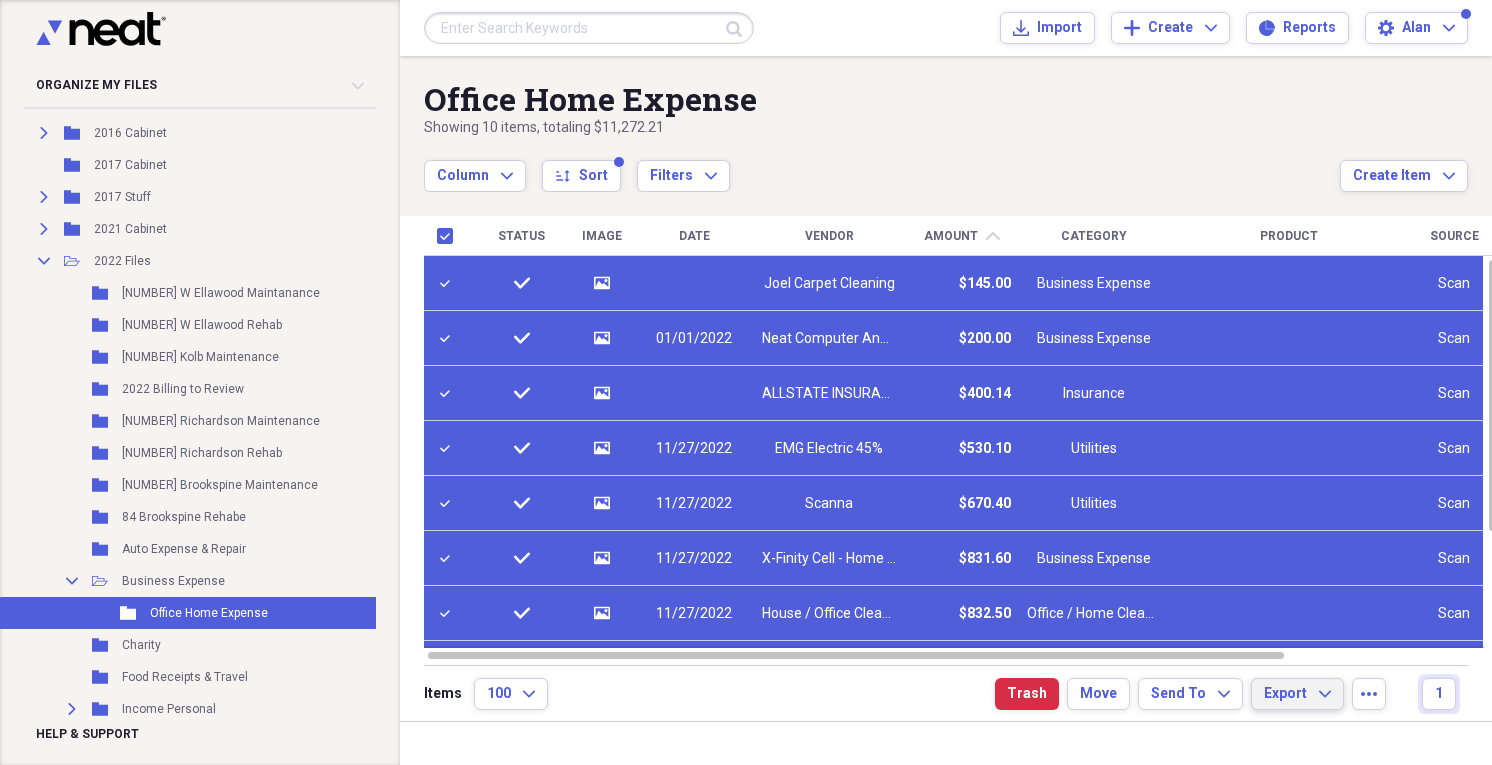 click on "Export Expand" at bounding box center [1297, 694] 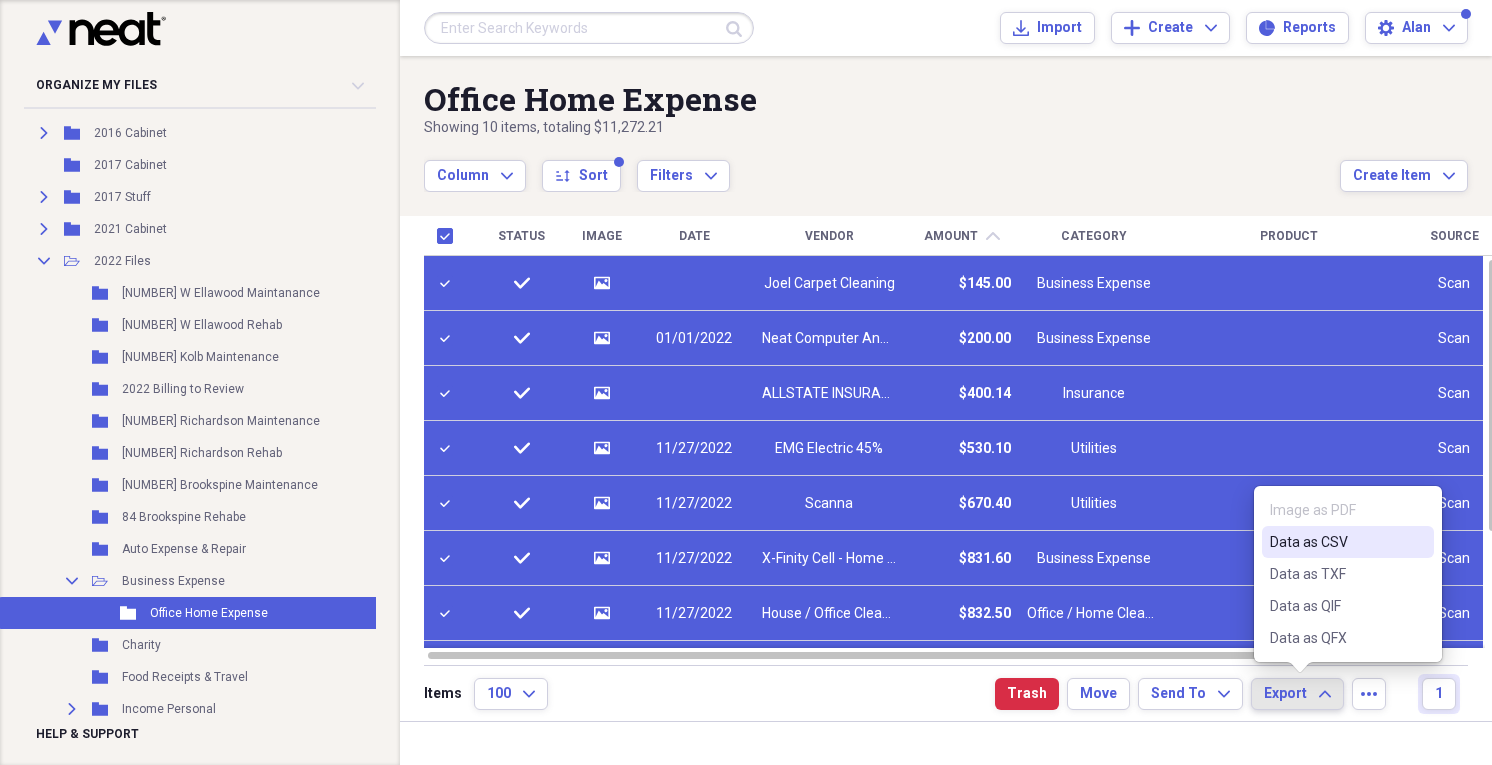 click on "Data as CSV" at bounding box center (1336, 542) 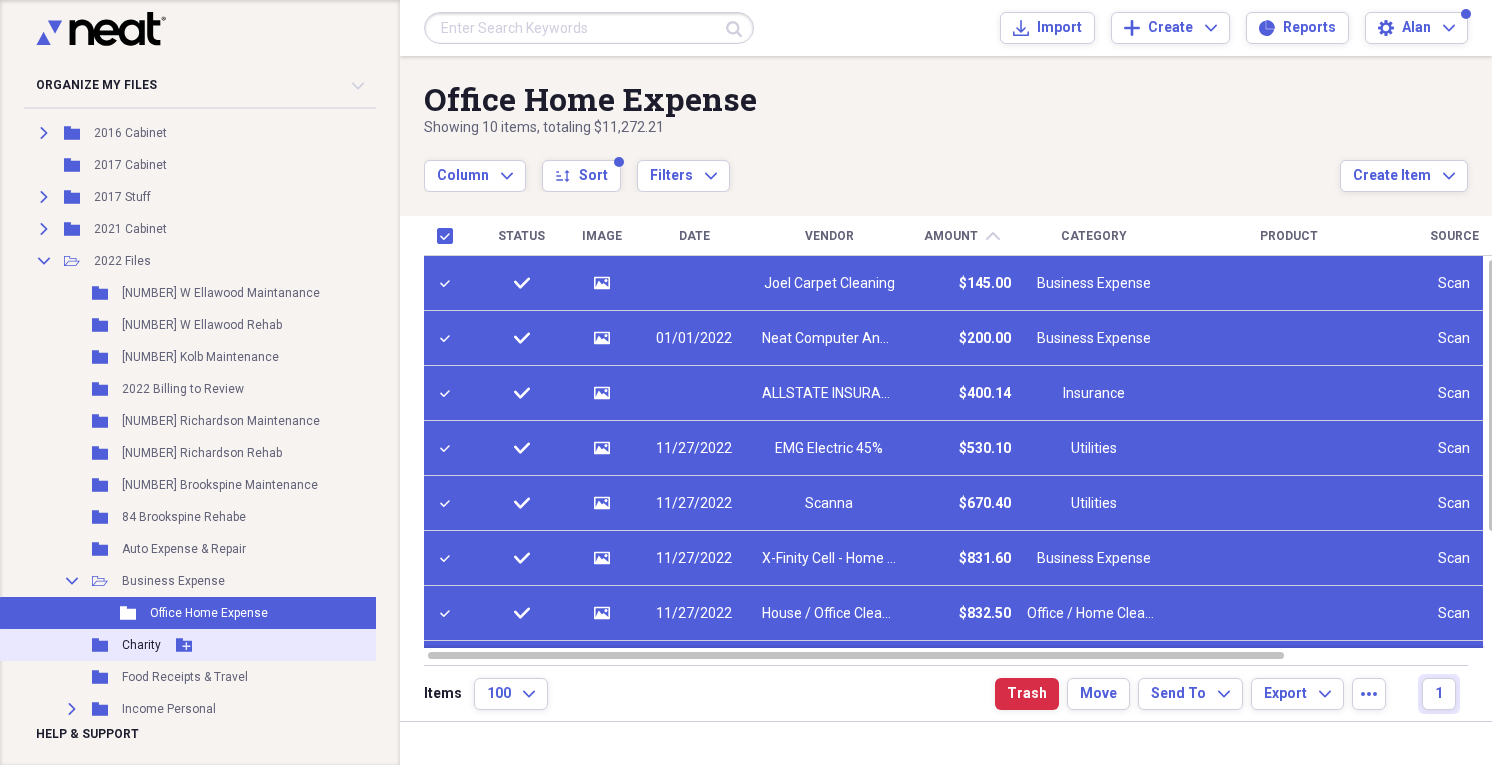 click on "Charity" at bounding box center (141, 645) 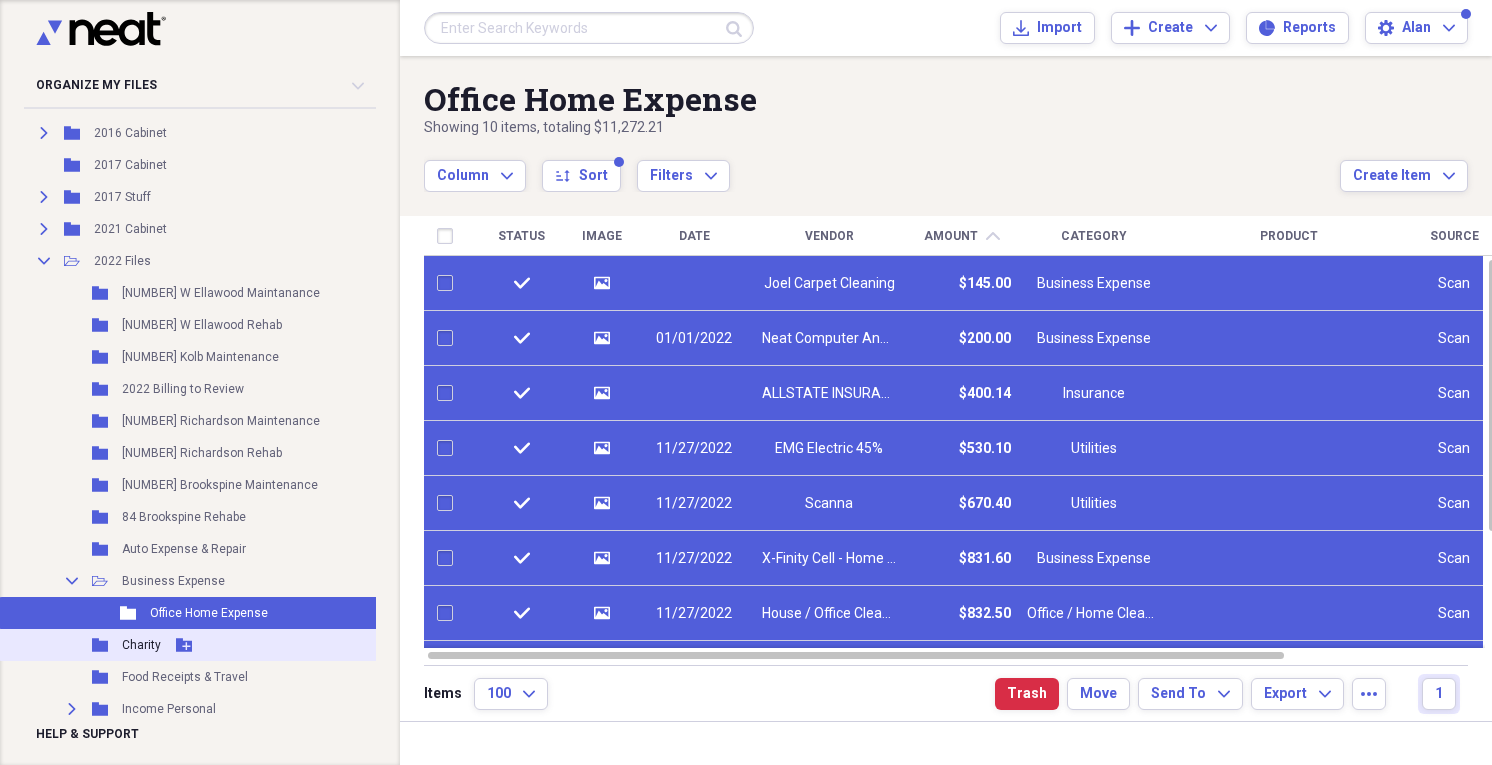 checkbox on "false" 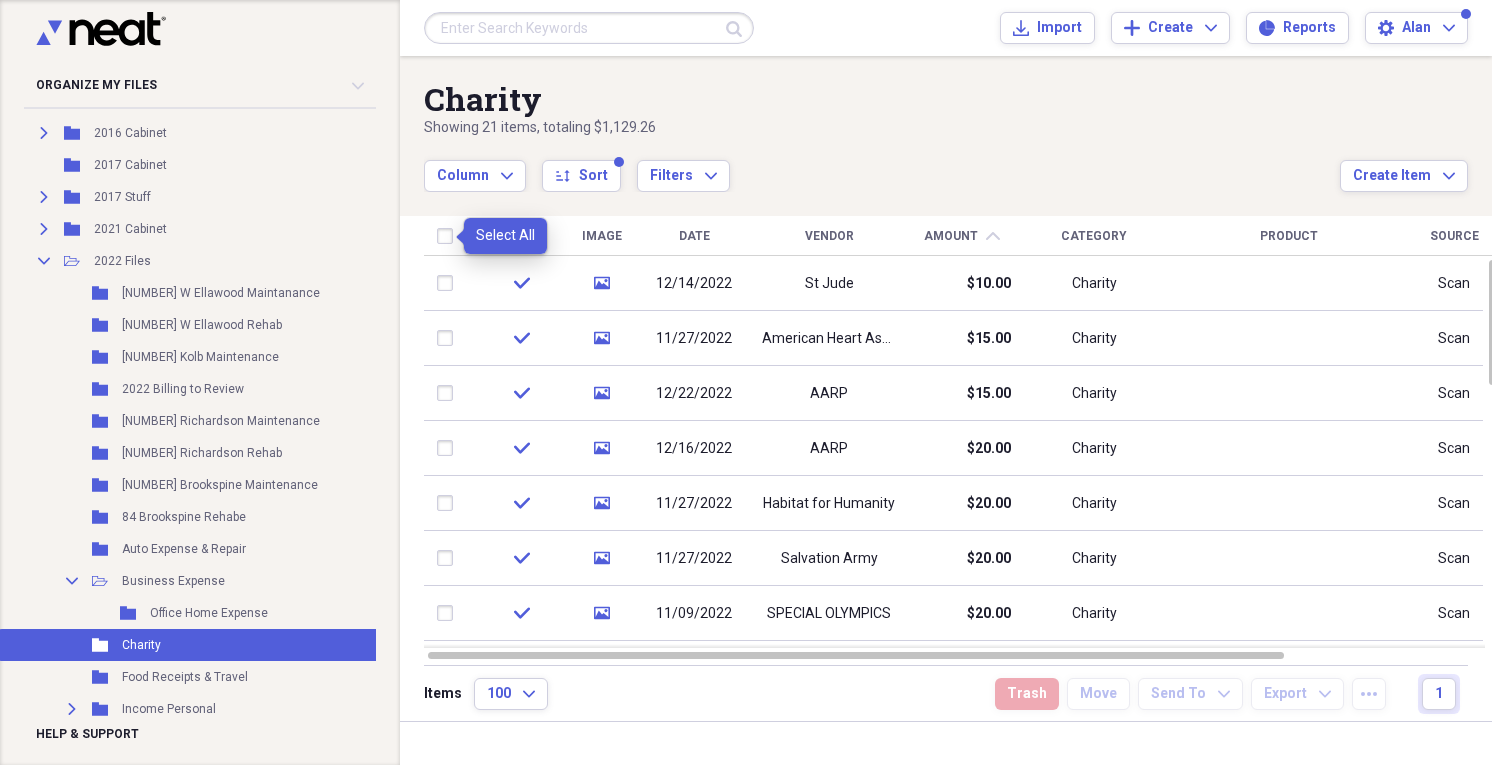 click at bounding box center (449, 236) 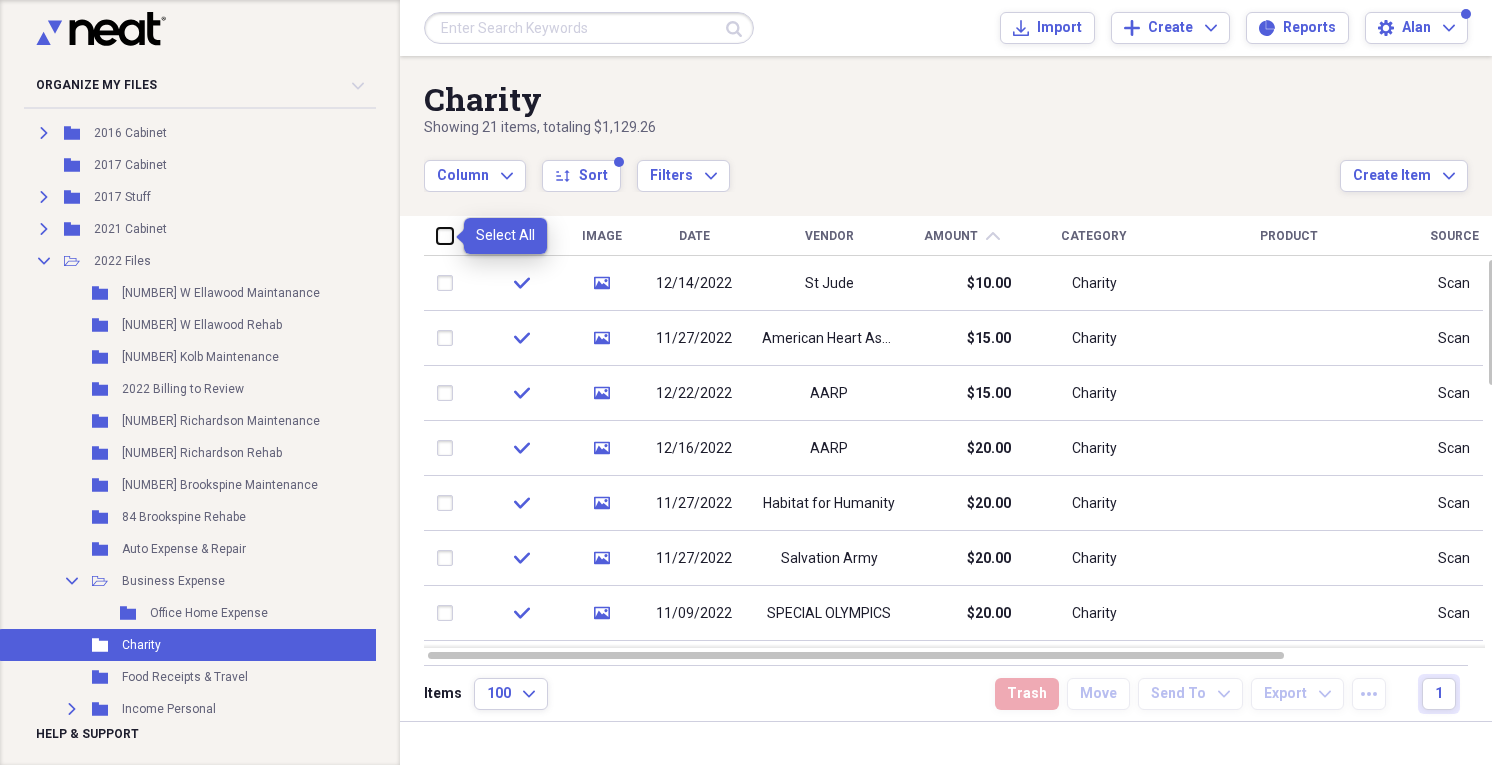 click at bounding box center (437, 235) 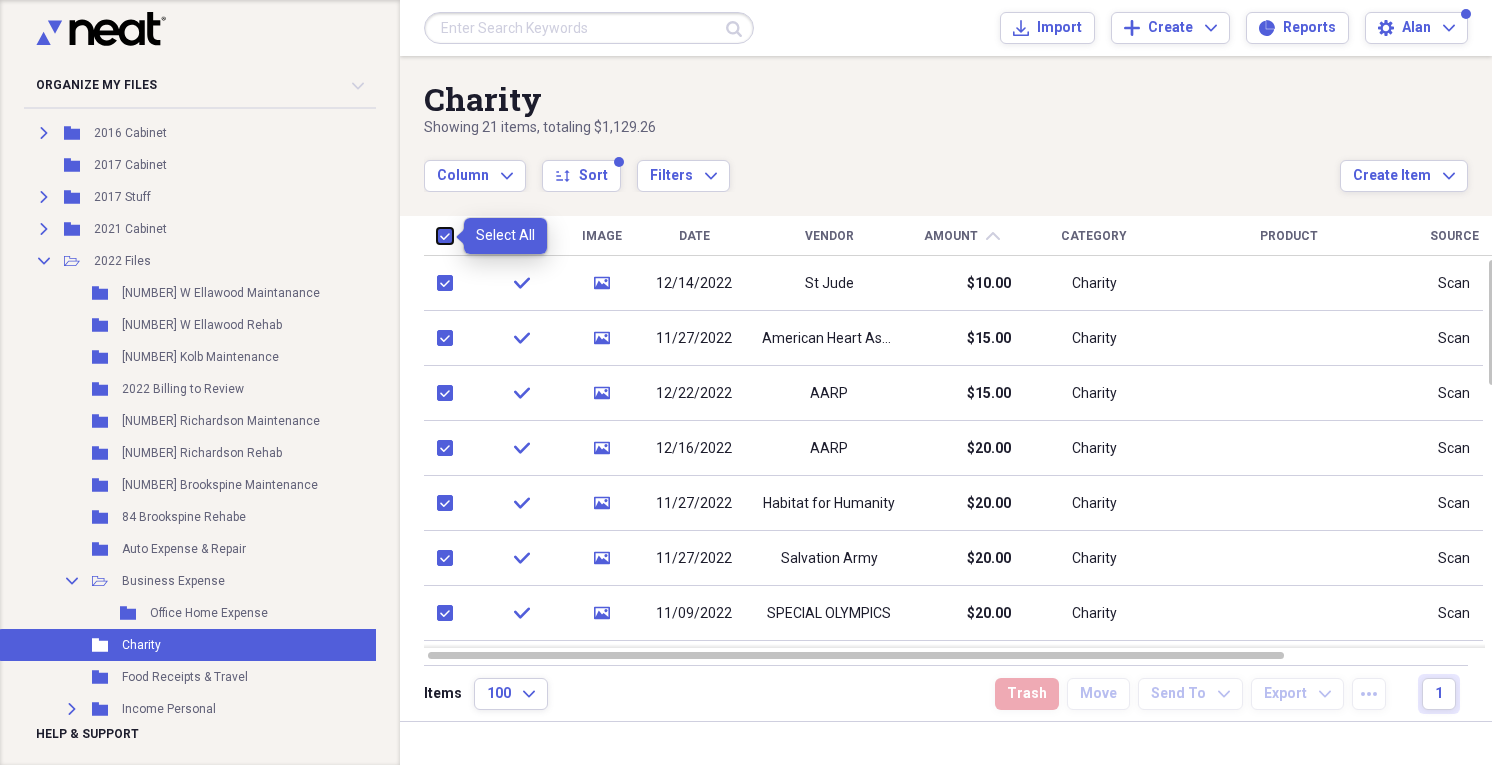 checkbox on "true" 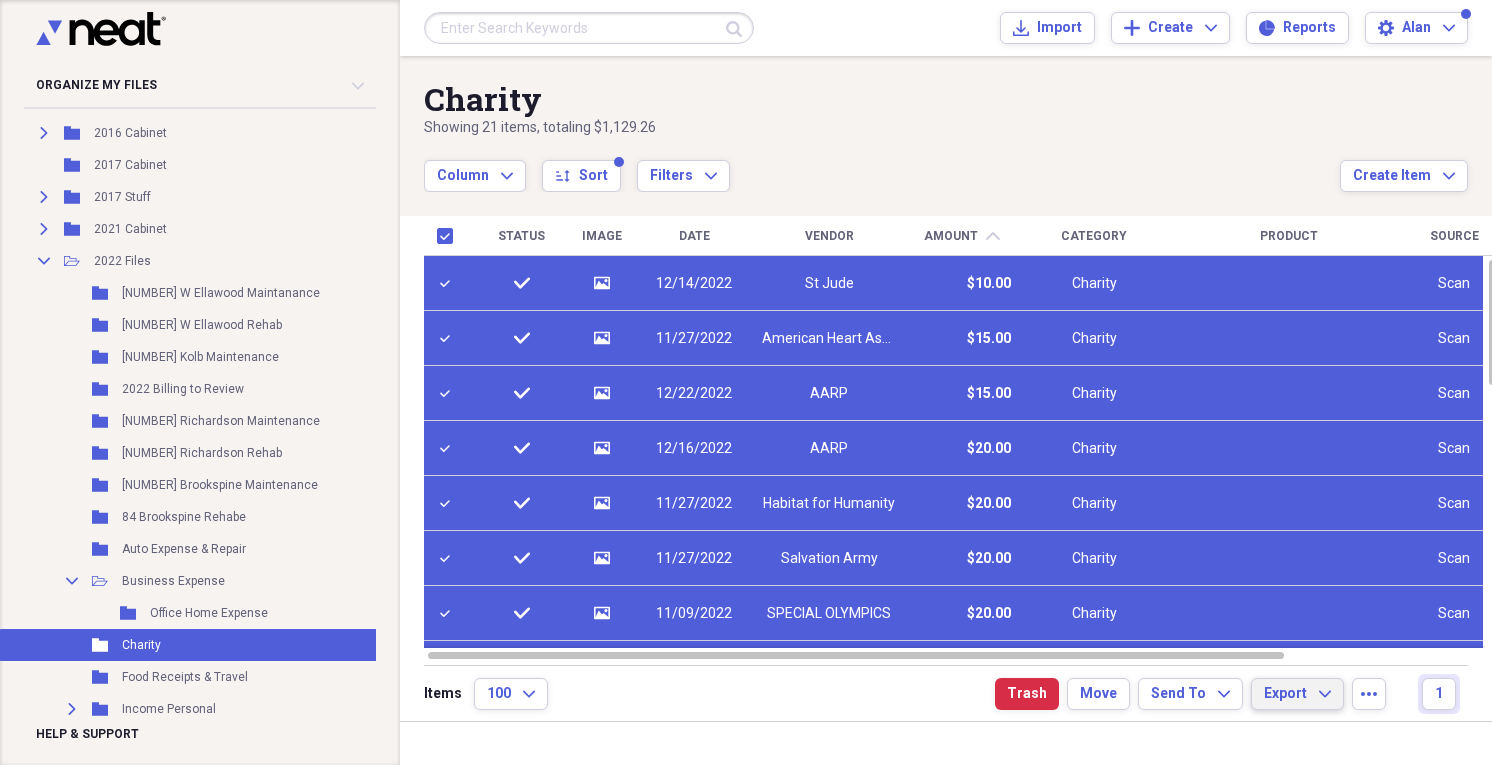 click on "Expand" 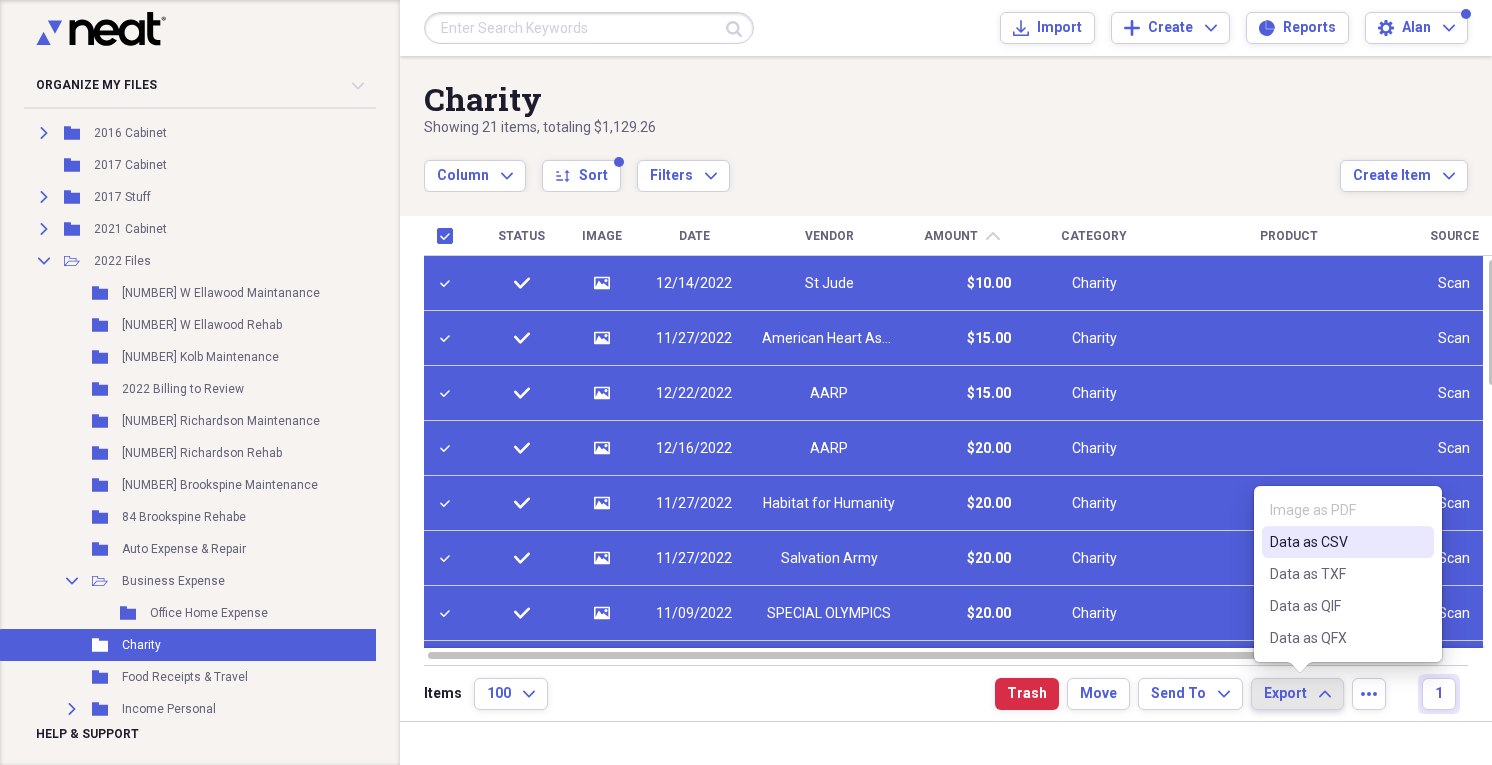 click on "Data as CSV" at bounding box center [1336, 542] 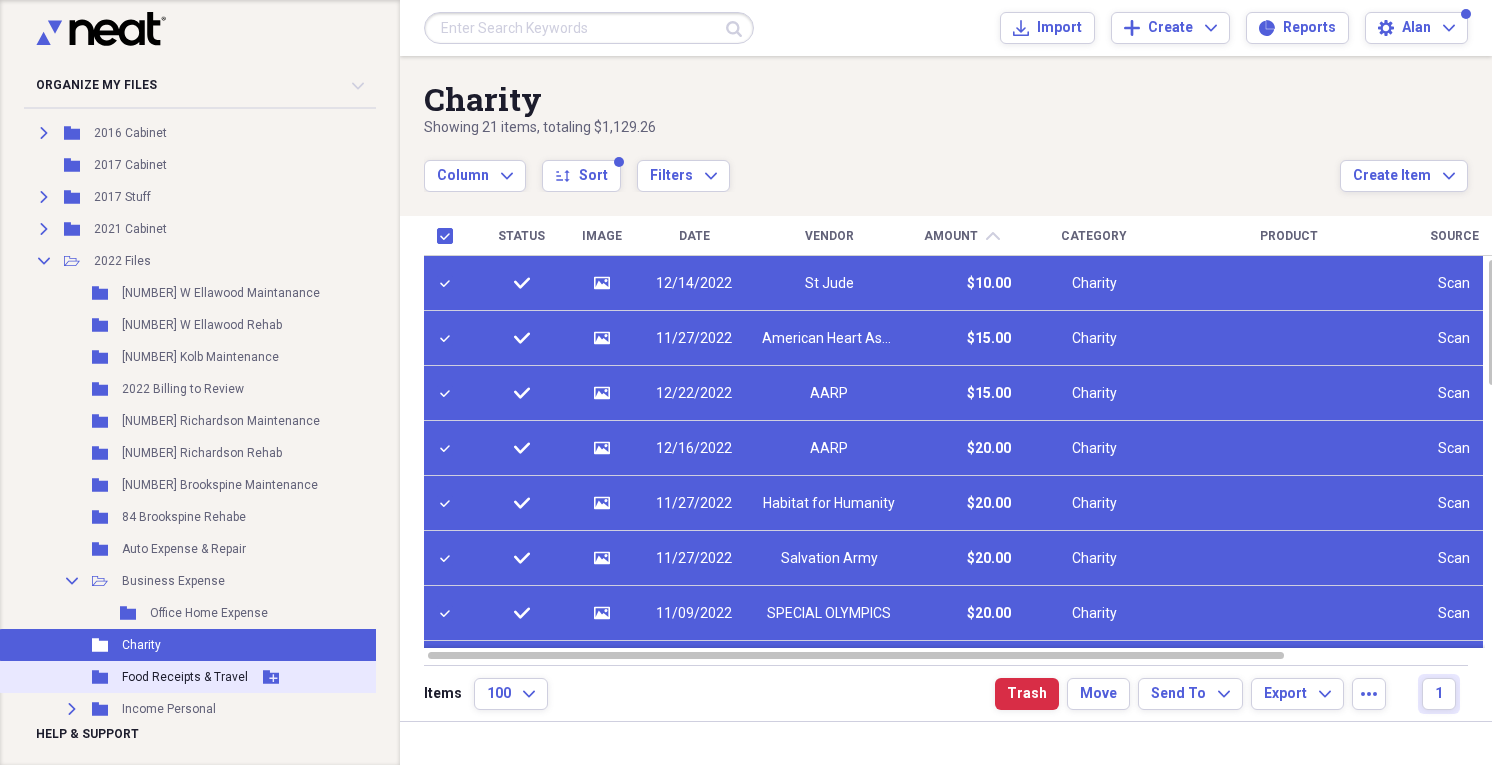 click on "Food Receipts & Travel" at bounding box center (185, 677) 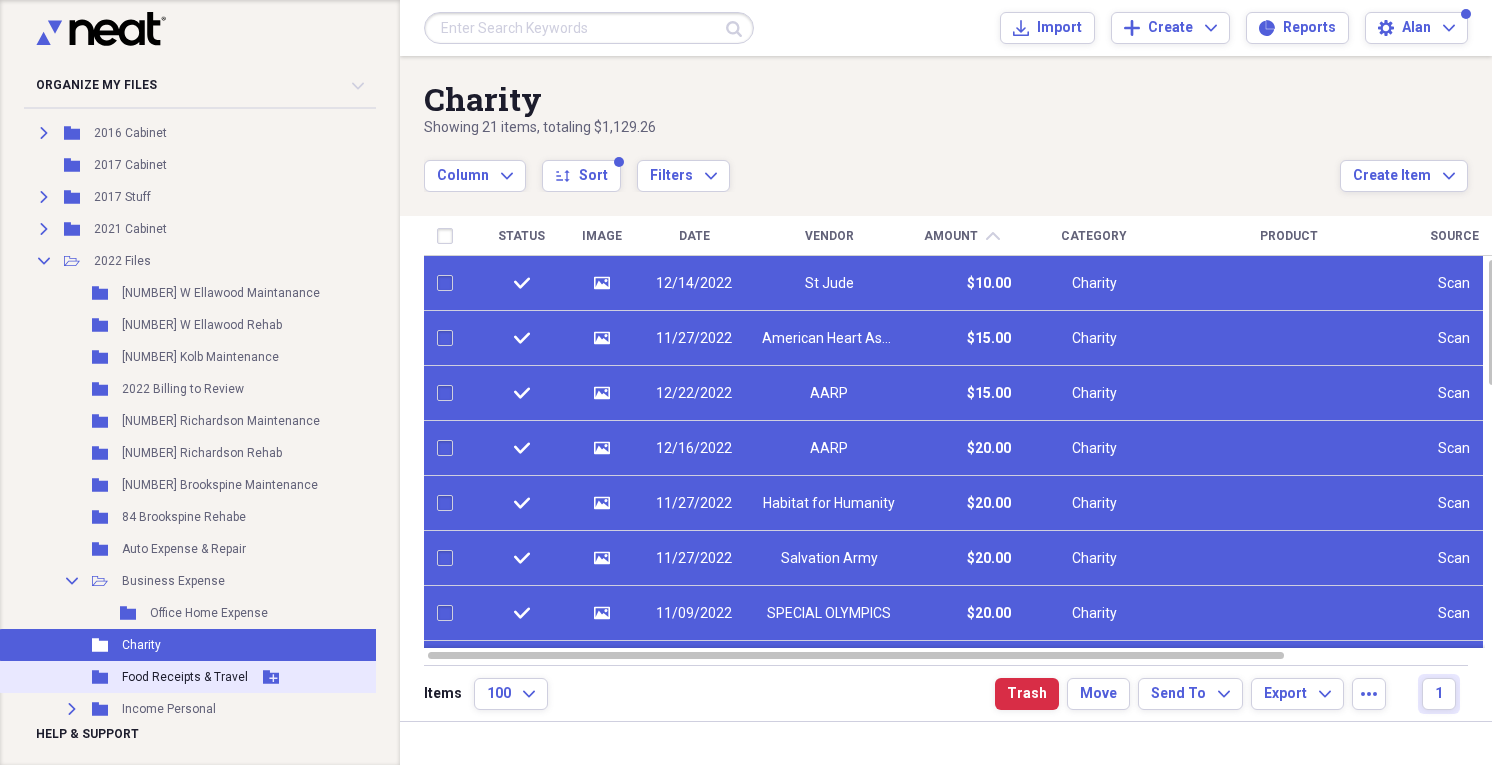 checkbox on "false" 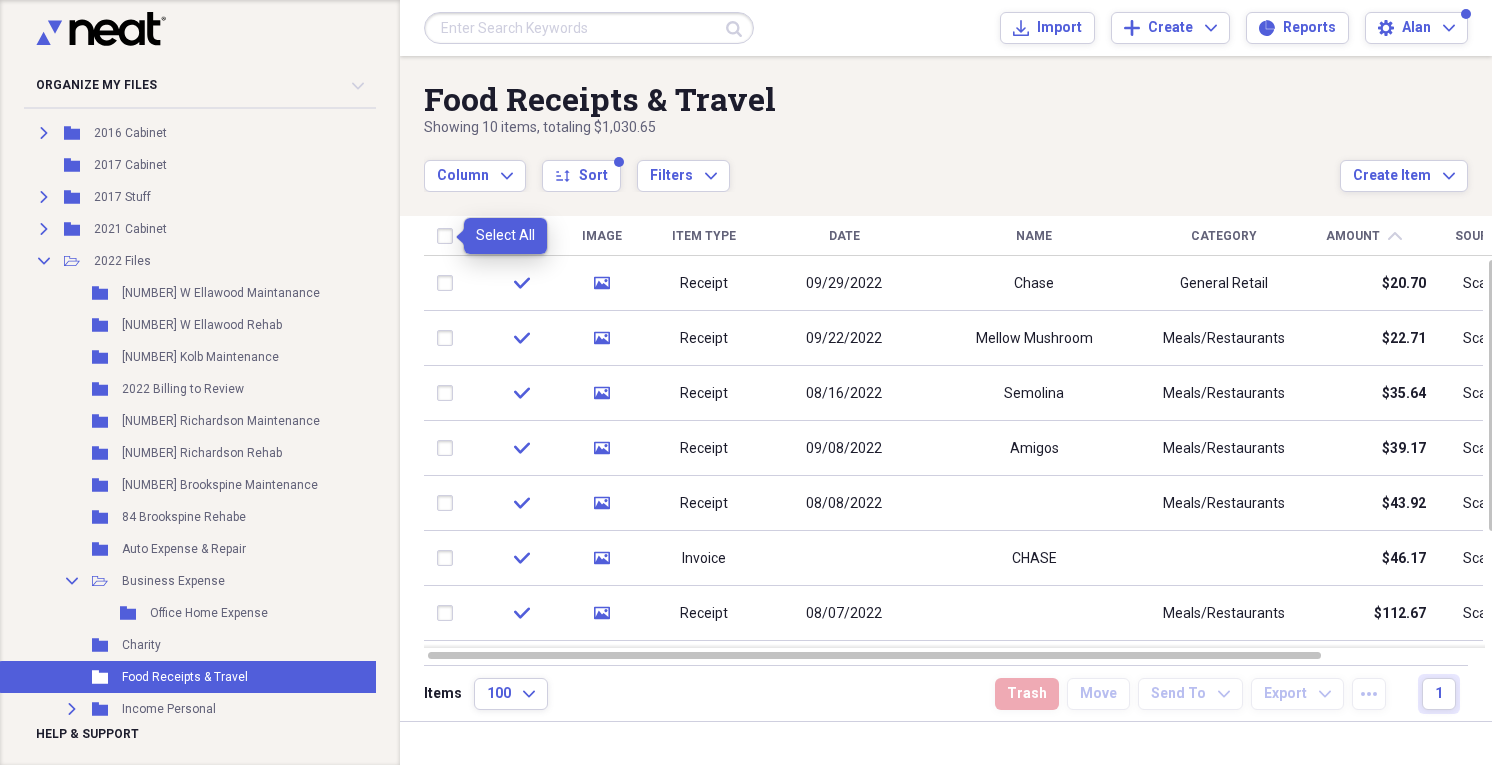 click at bounding box center (449, 236) 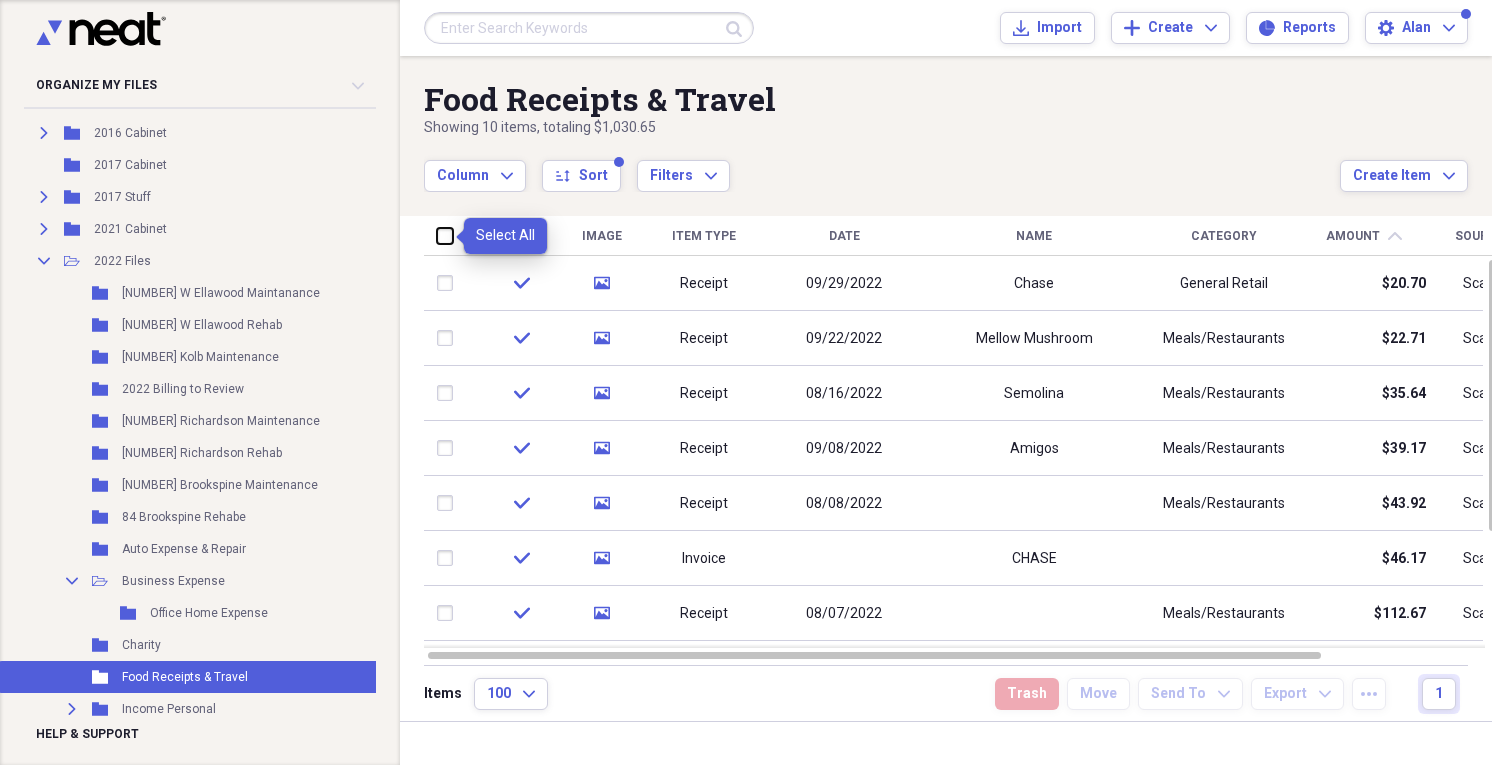 click at bounding box center [437, 235] 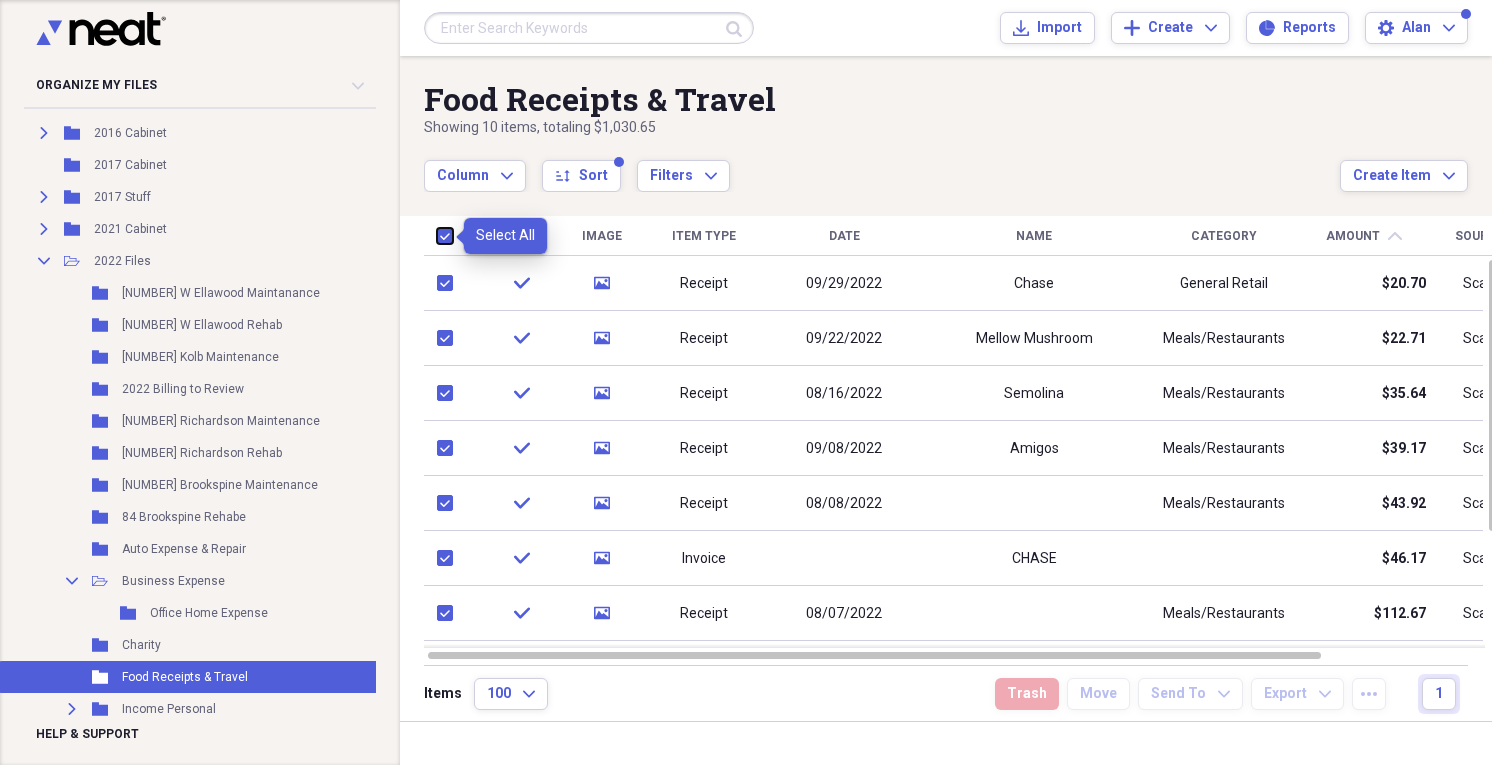 checkbox on "true" 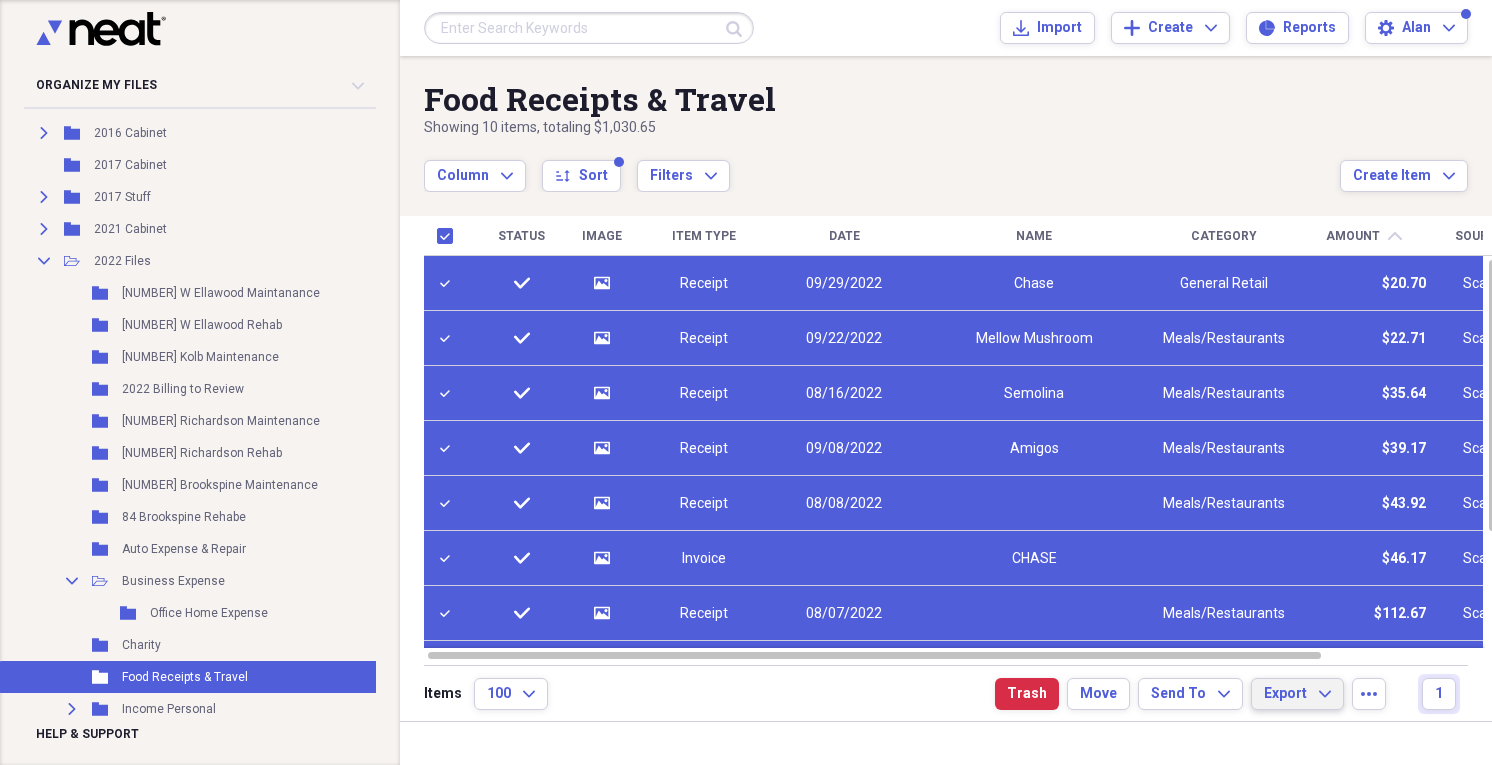 click on "Export Expand" at bounding box center (1297, 694) 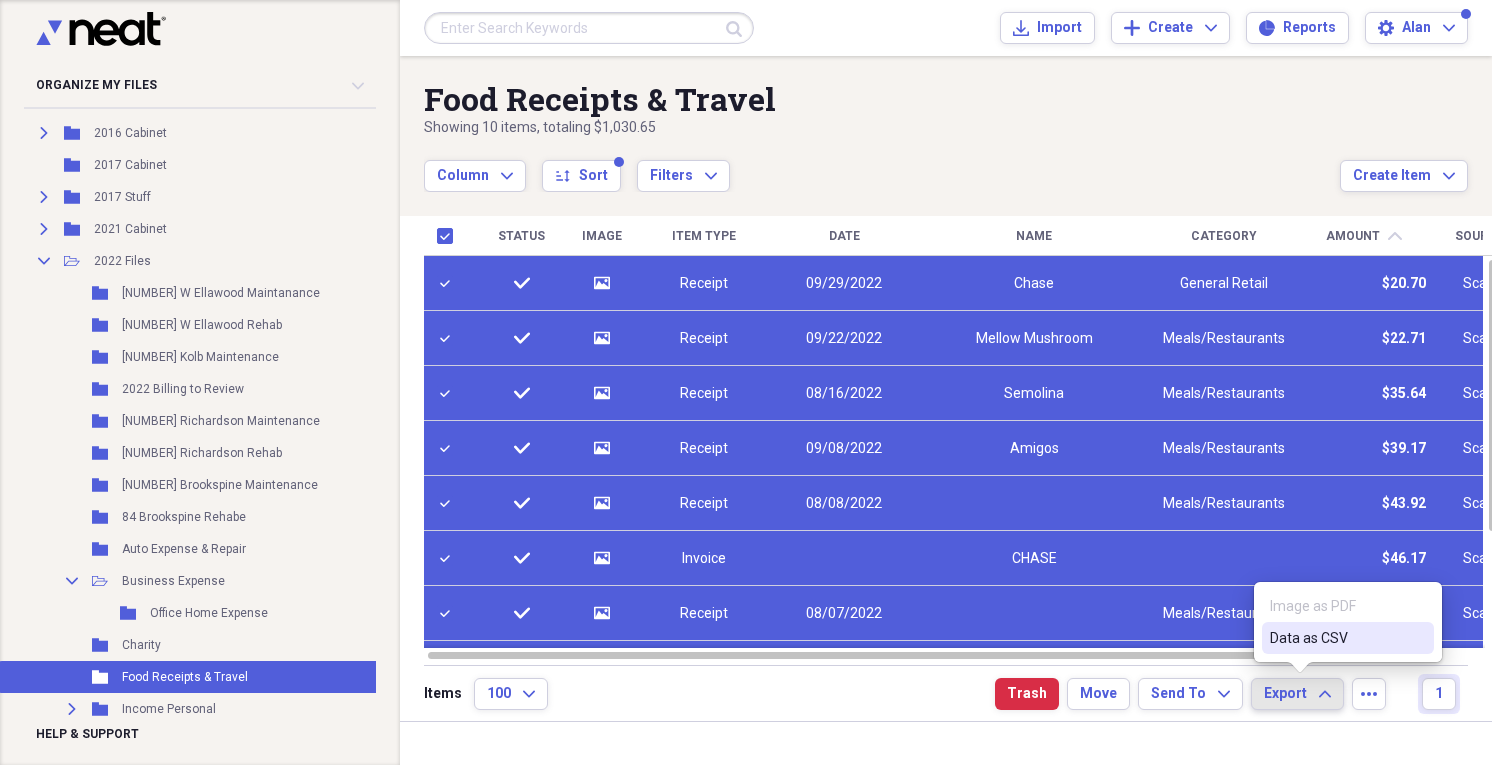 click on "Data as CSV" at bounding box center [1336, 638] 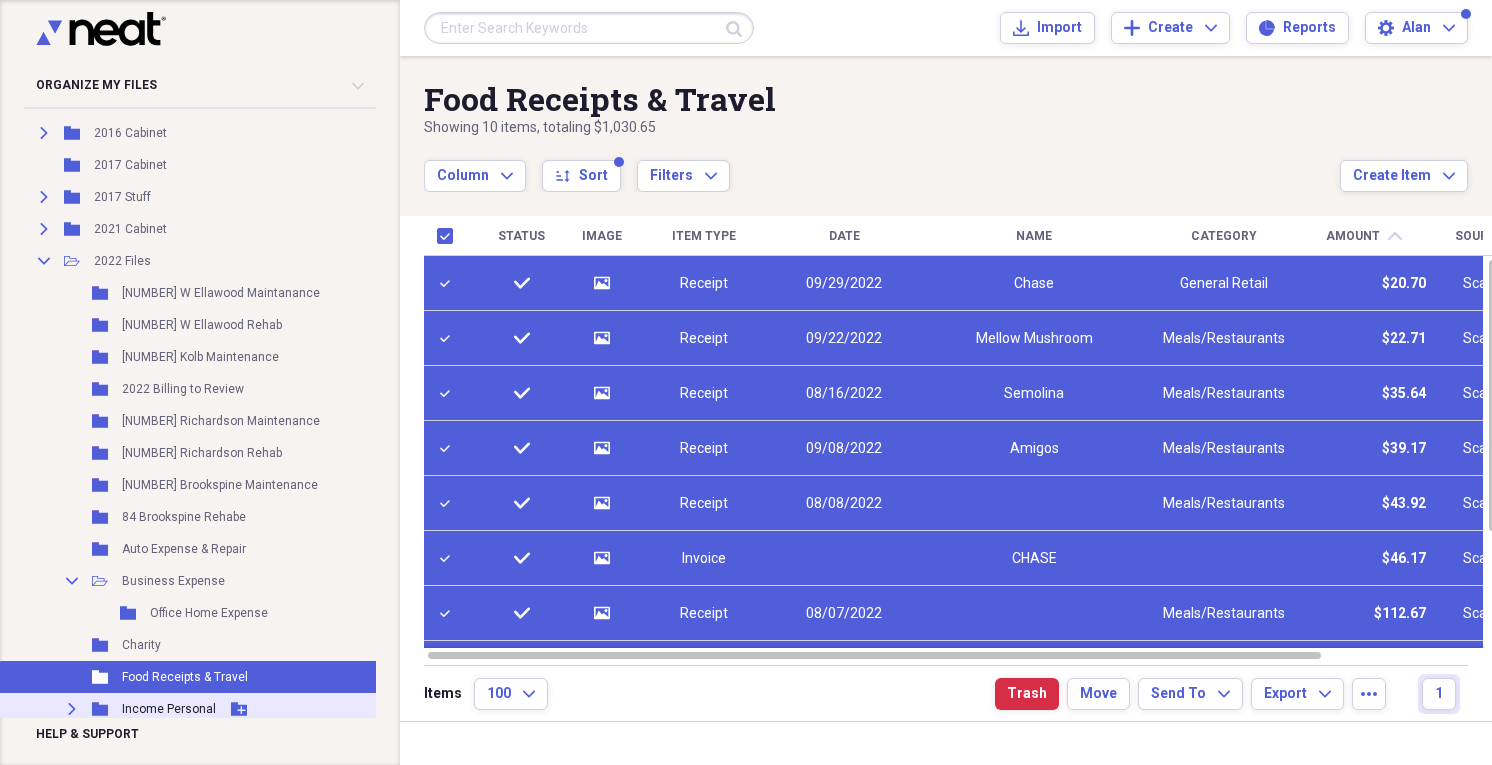 click on "Expand" 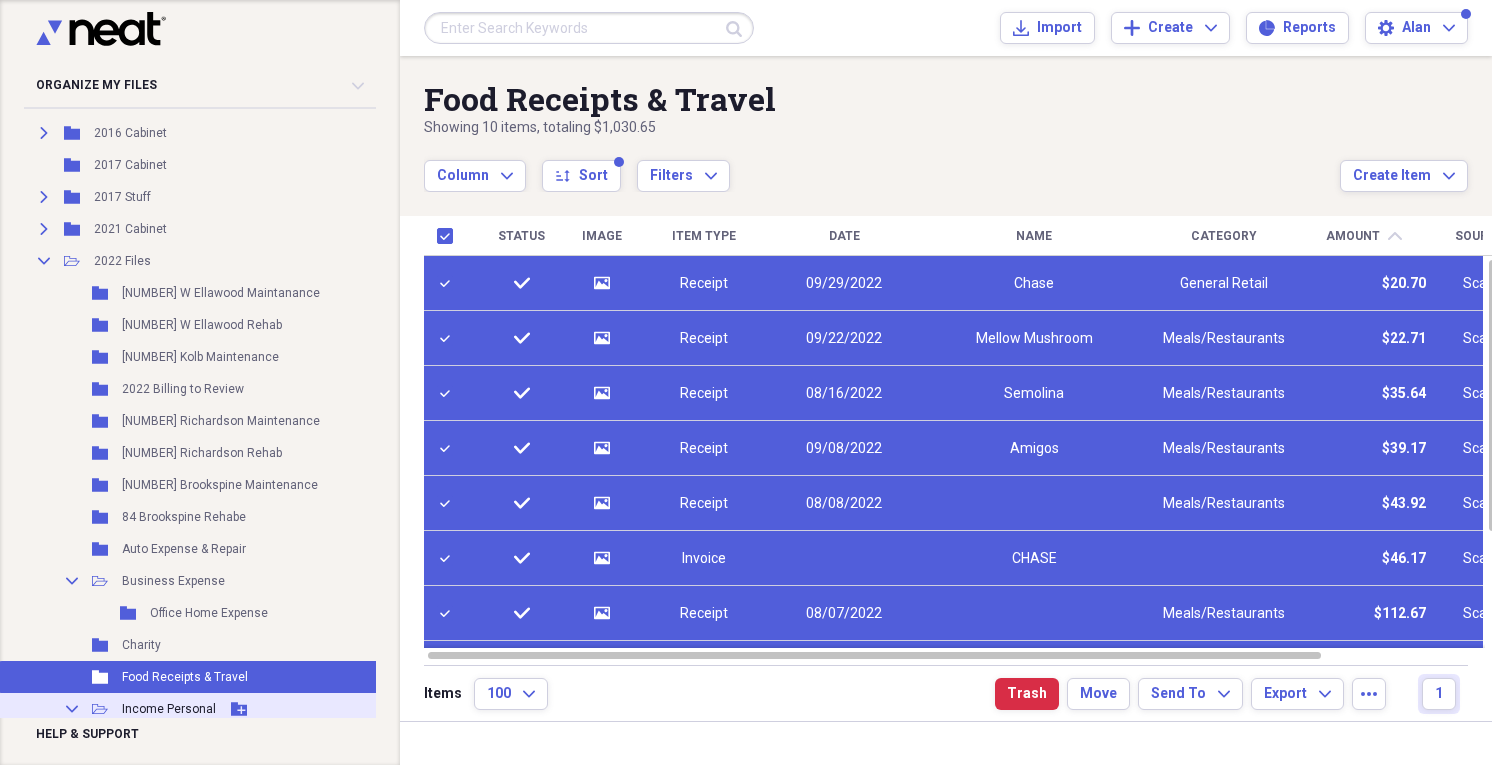 click on "Collapse Open Folder Income Personal Add Folder" at bounding box center [190, 709] 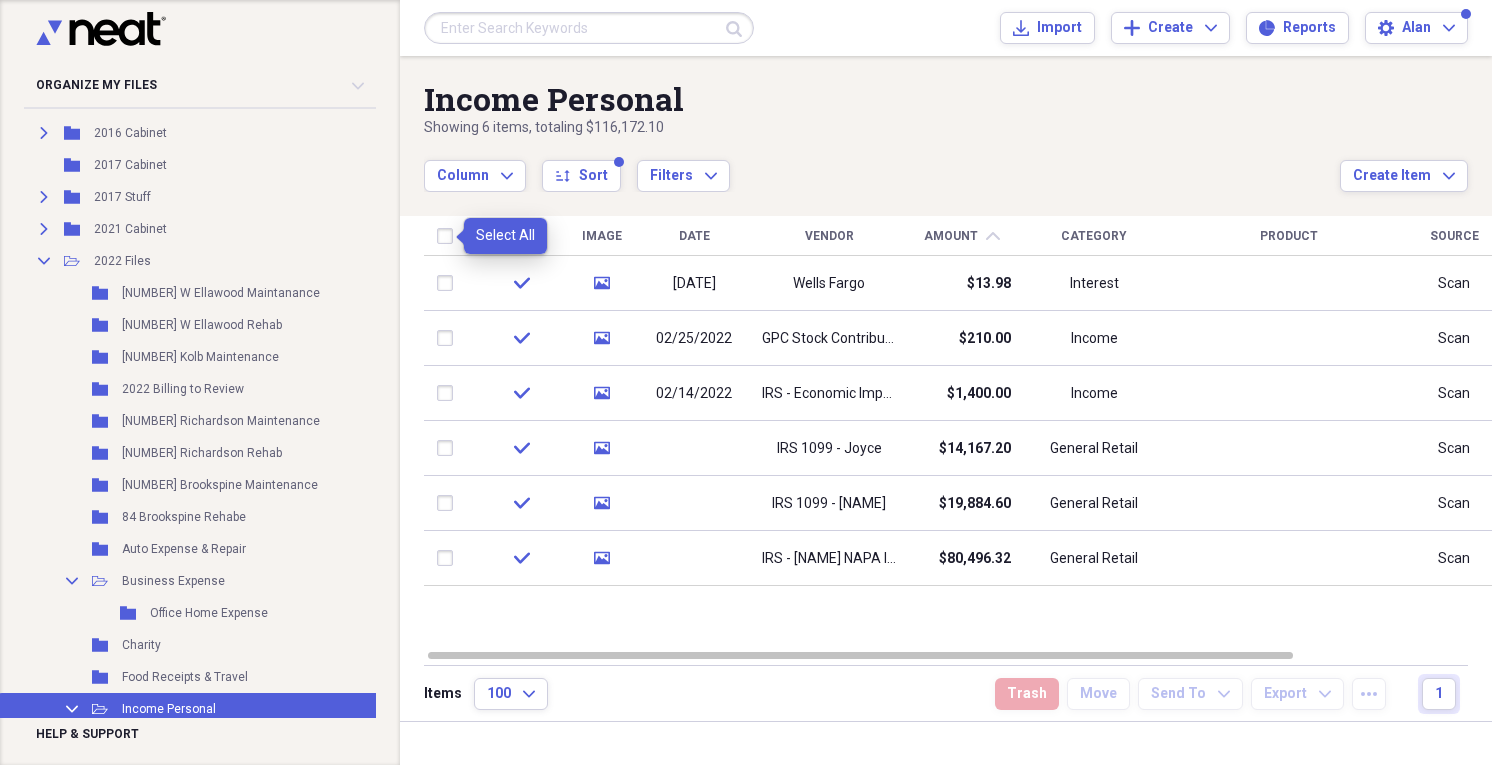 click at bounding box center (449, 236) 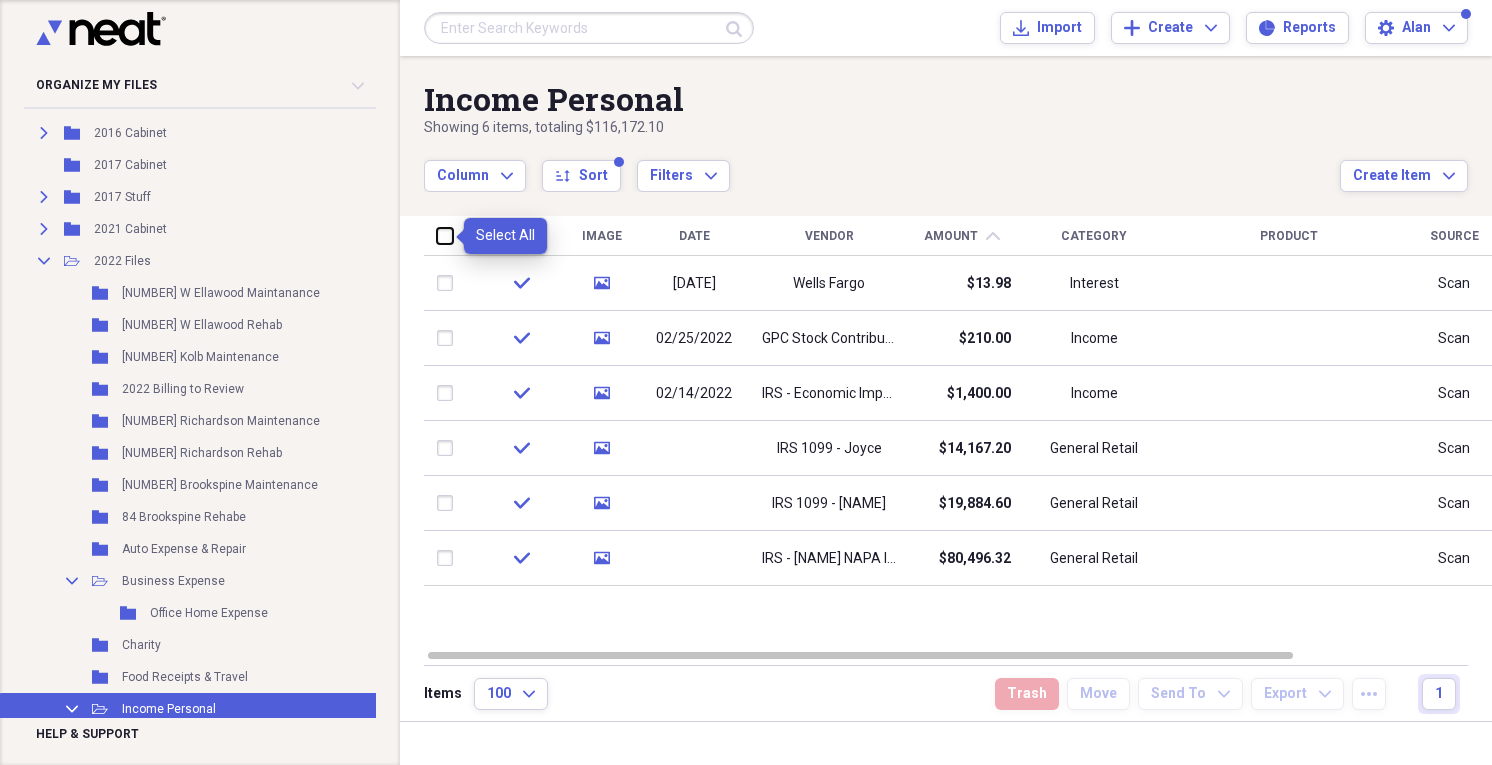 click at bounding box center (437, 235) 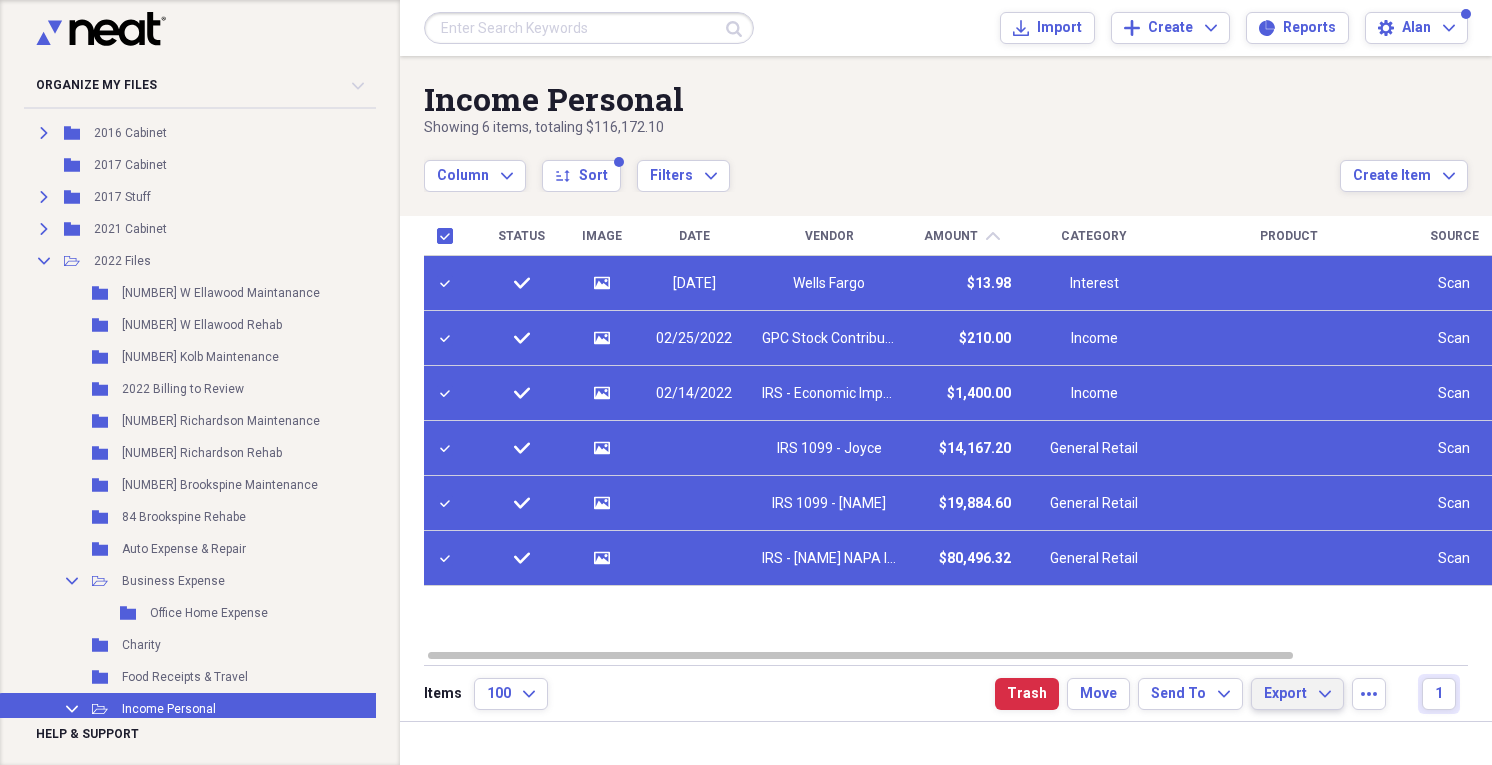 click on "Export Expand" at bounding box center [1297, 694] 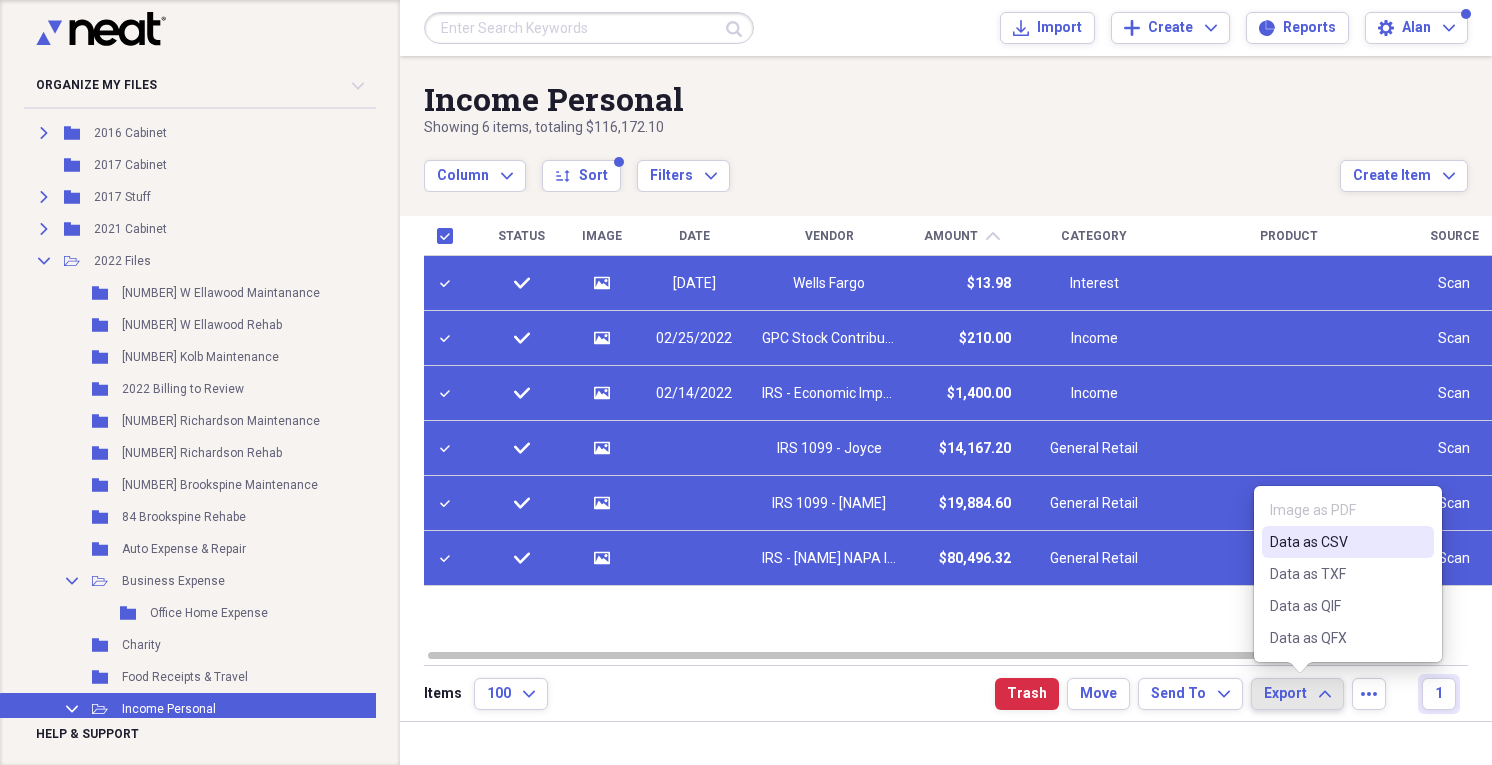 click on "Data as CSV" at bounding box center (1336, 542) 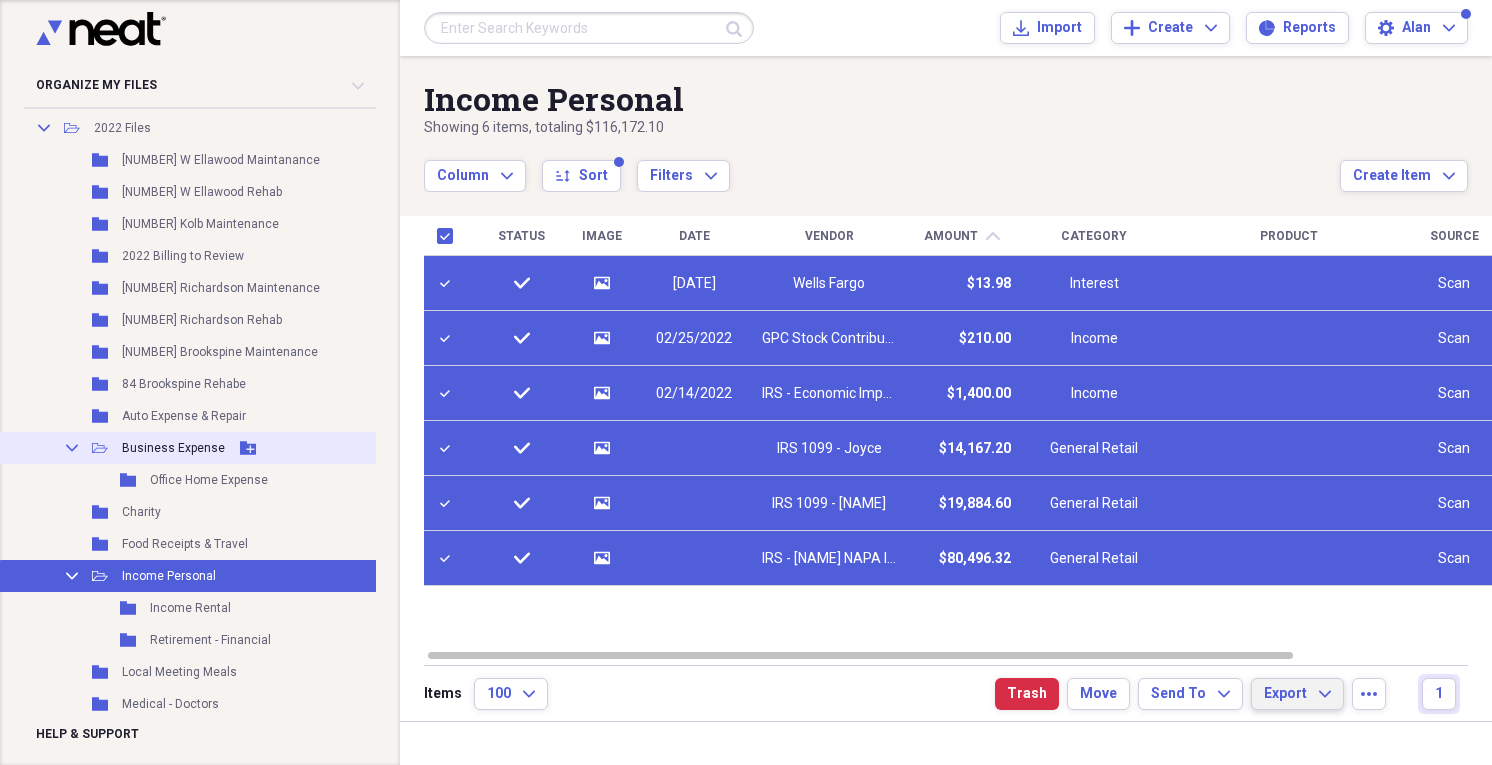scroll, scrollTop: 320, scrollLeft: 0, axis: vertical 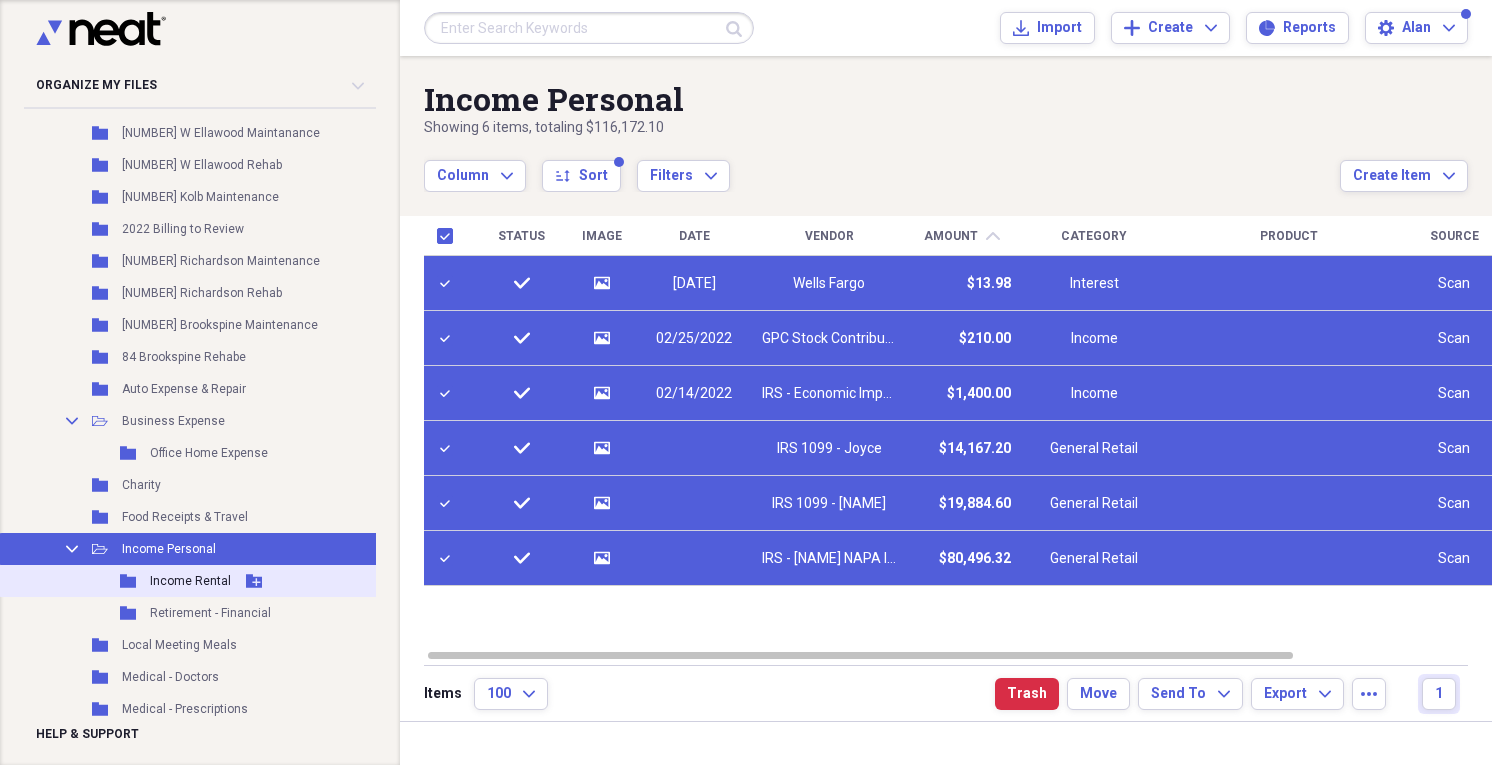 click on "Folder Income Rental Add Folder" at bounding box center (190, 581) 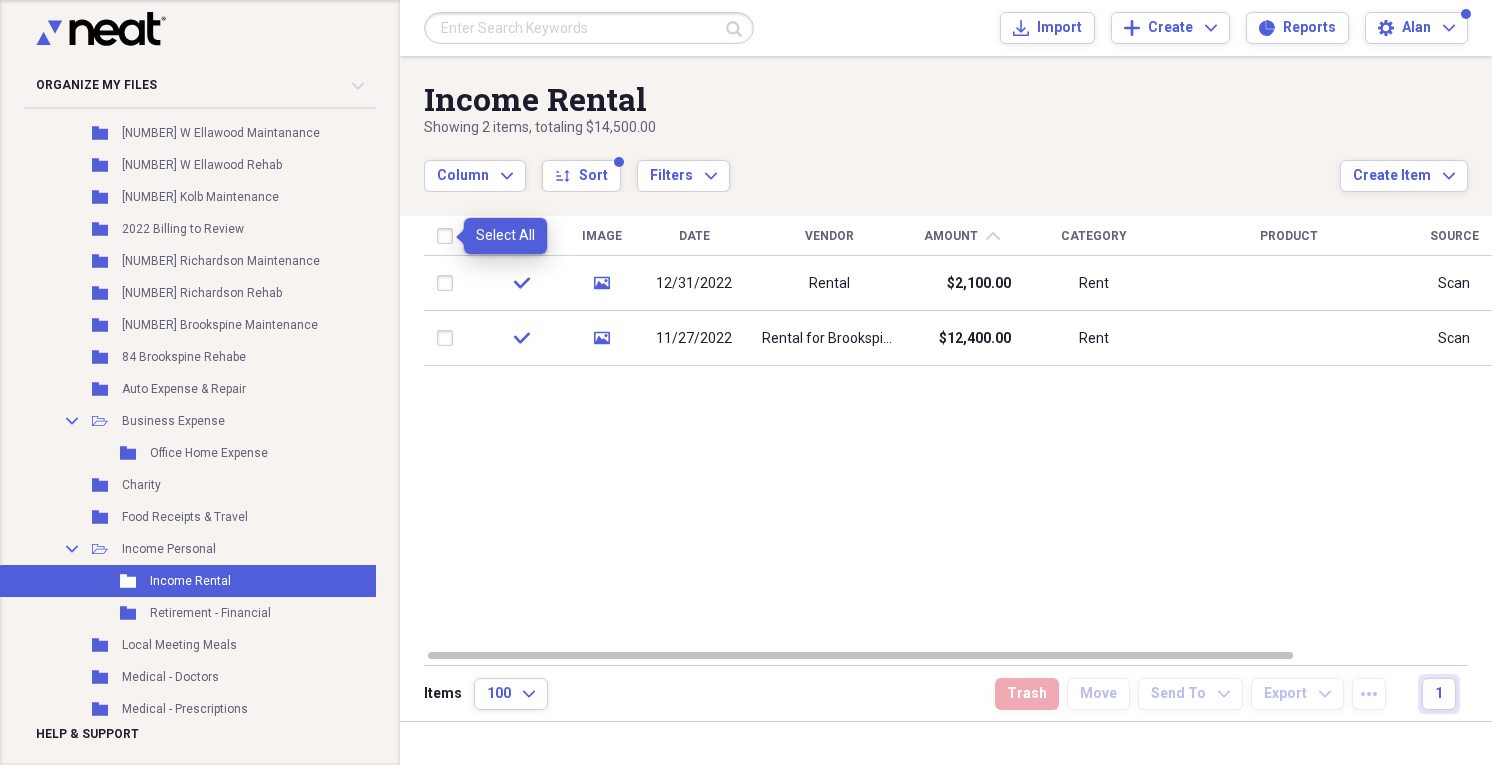 click at bounding box center [449, 236] 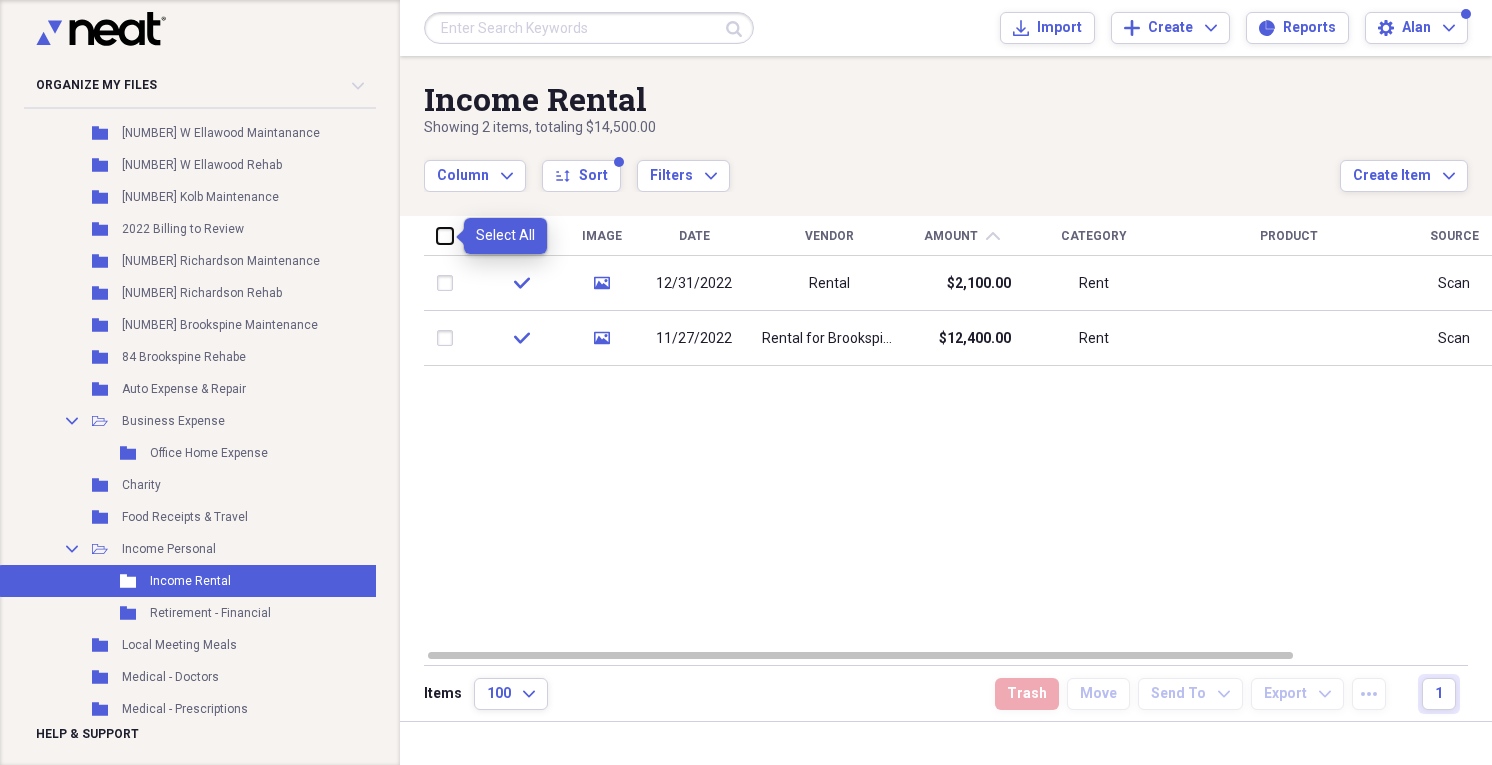 click at bounding box center [437, 235] 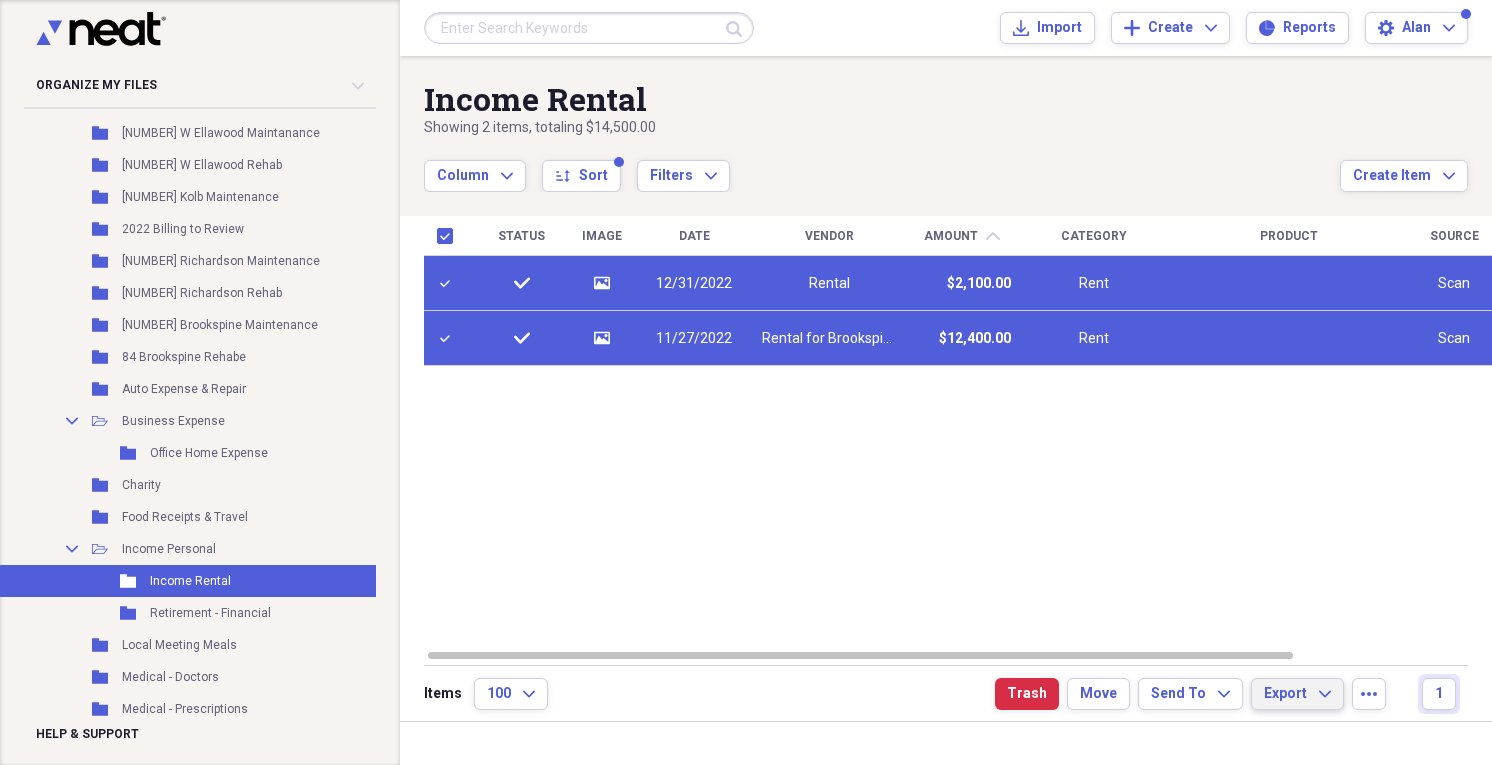 click on "Export" at bounding box center [1285, 694] 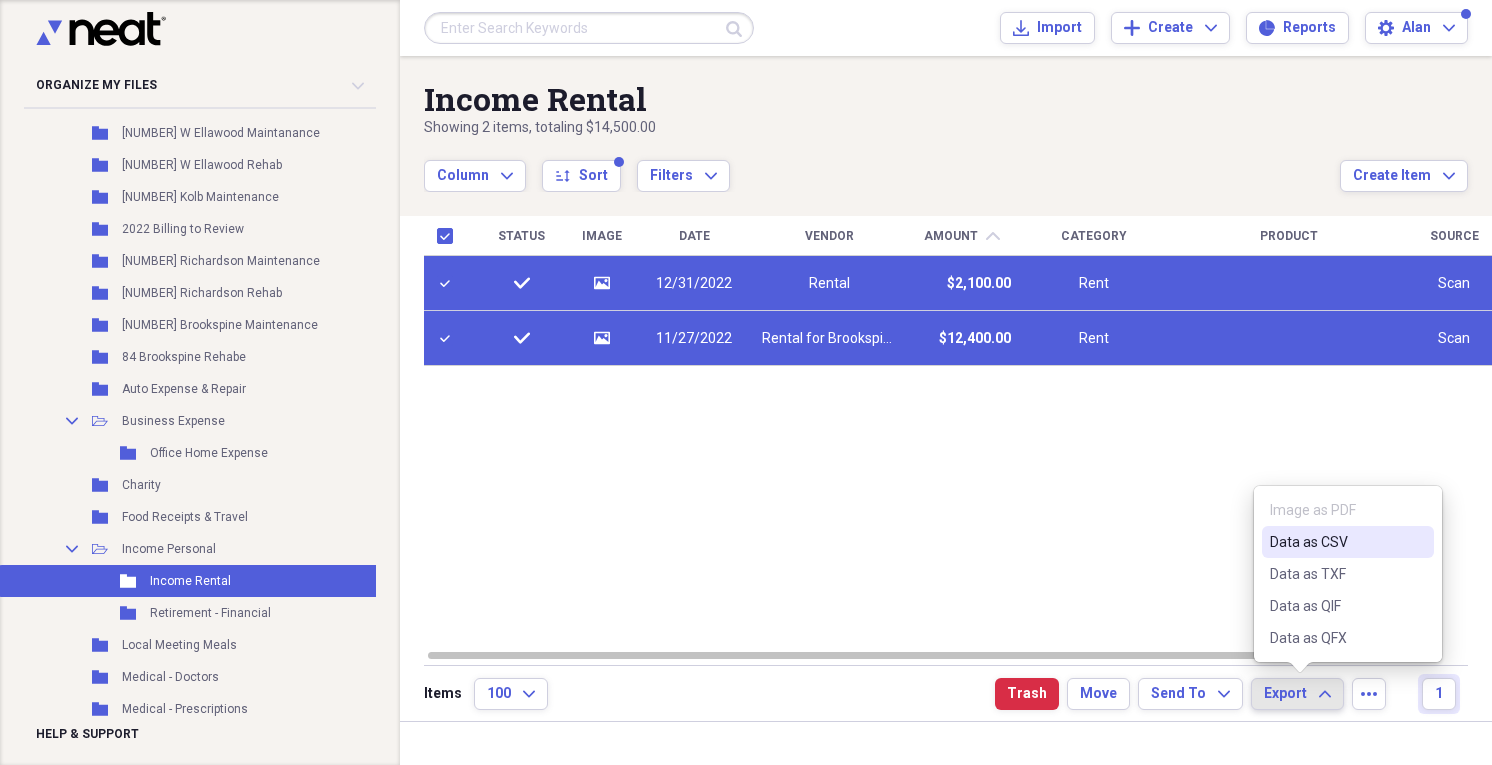 click on "Data as CSV" at bounding box center [1336, 542] 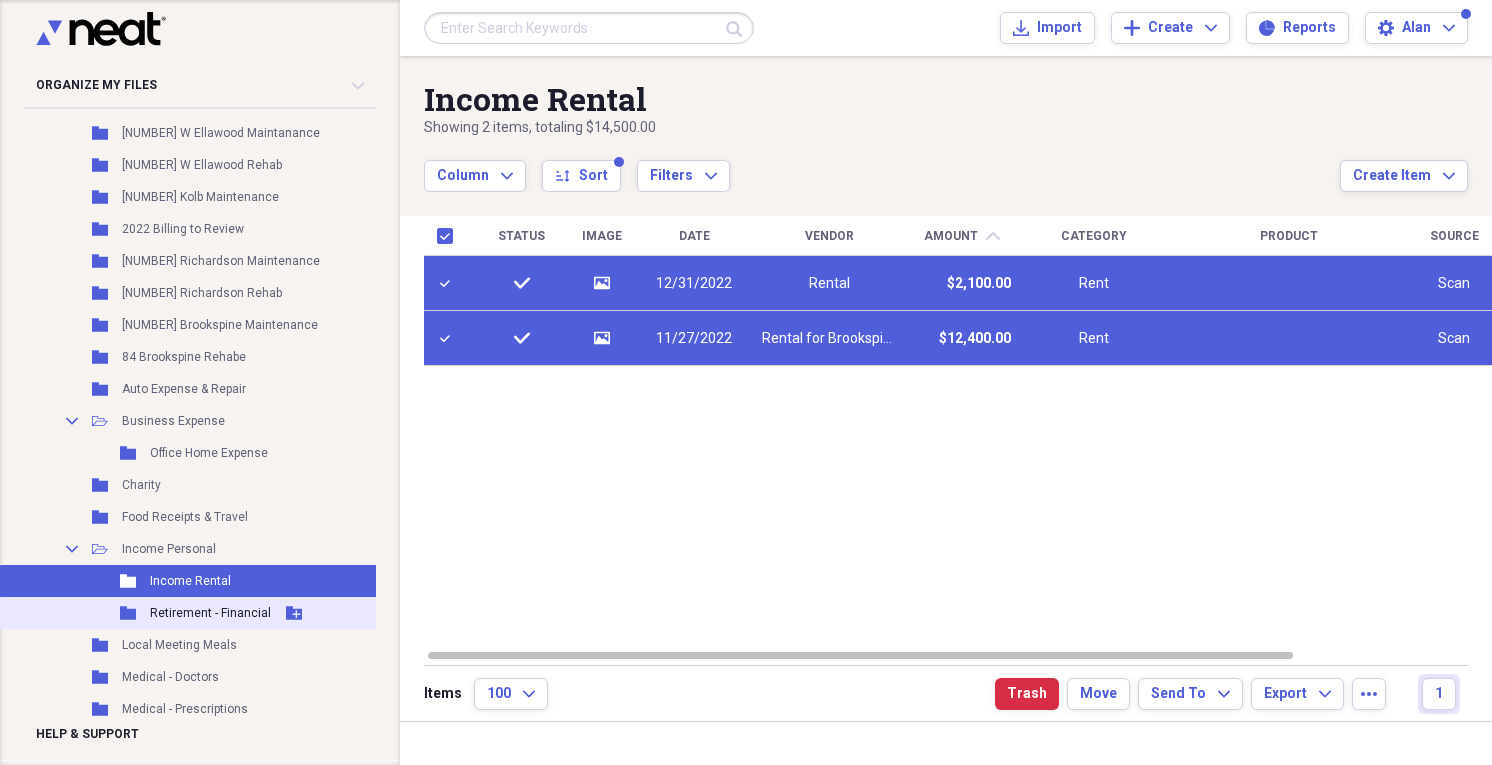 click on "Retirement - Financial" at bounding box center [210, 613] 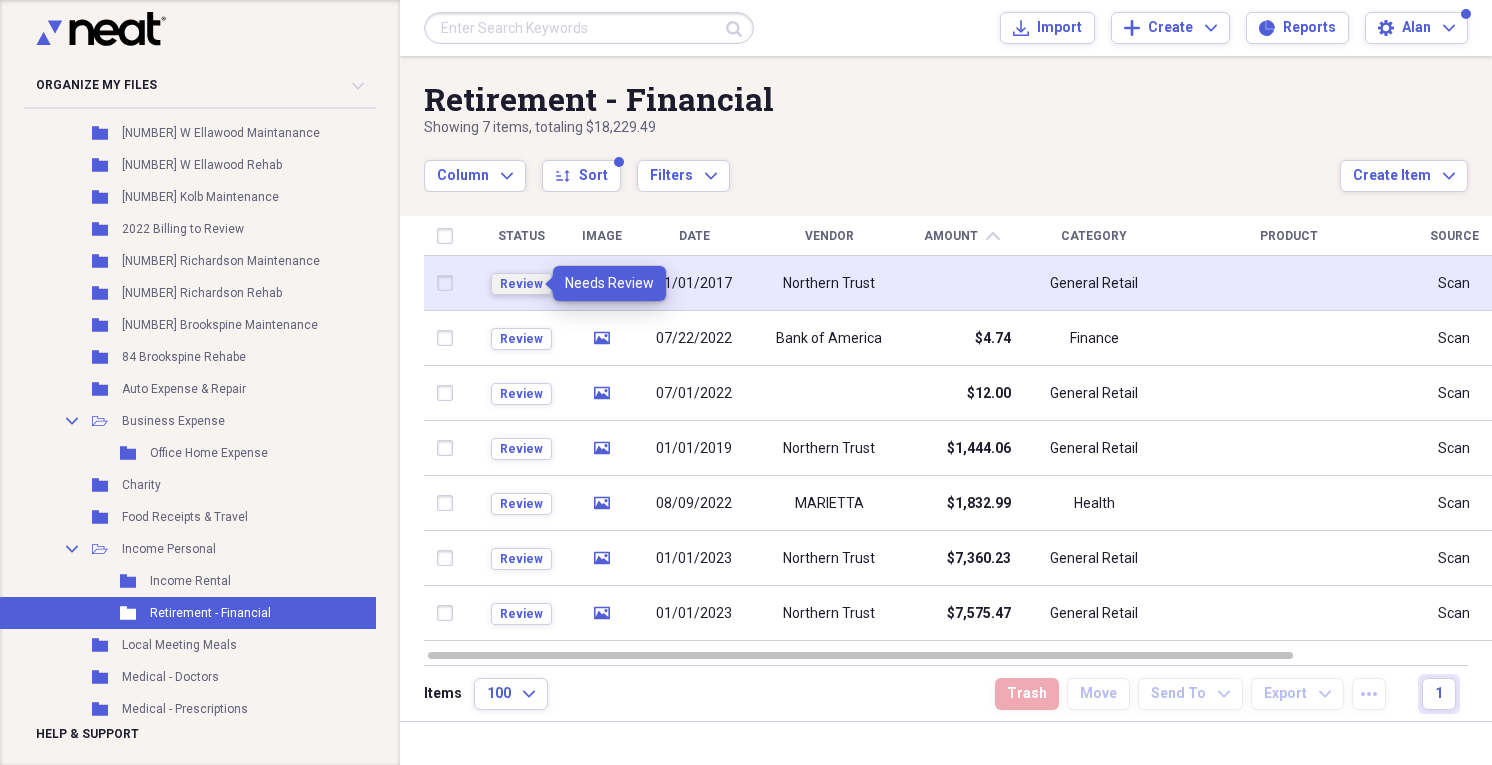 click on "Review" at bounding box center [521, 284] 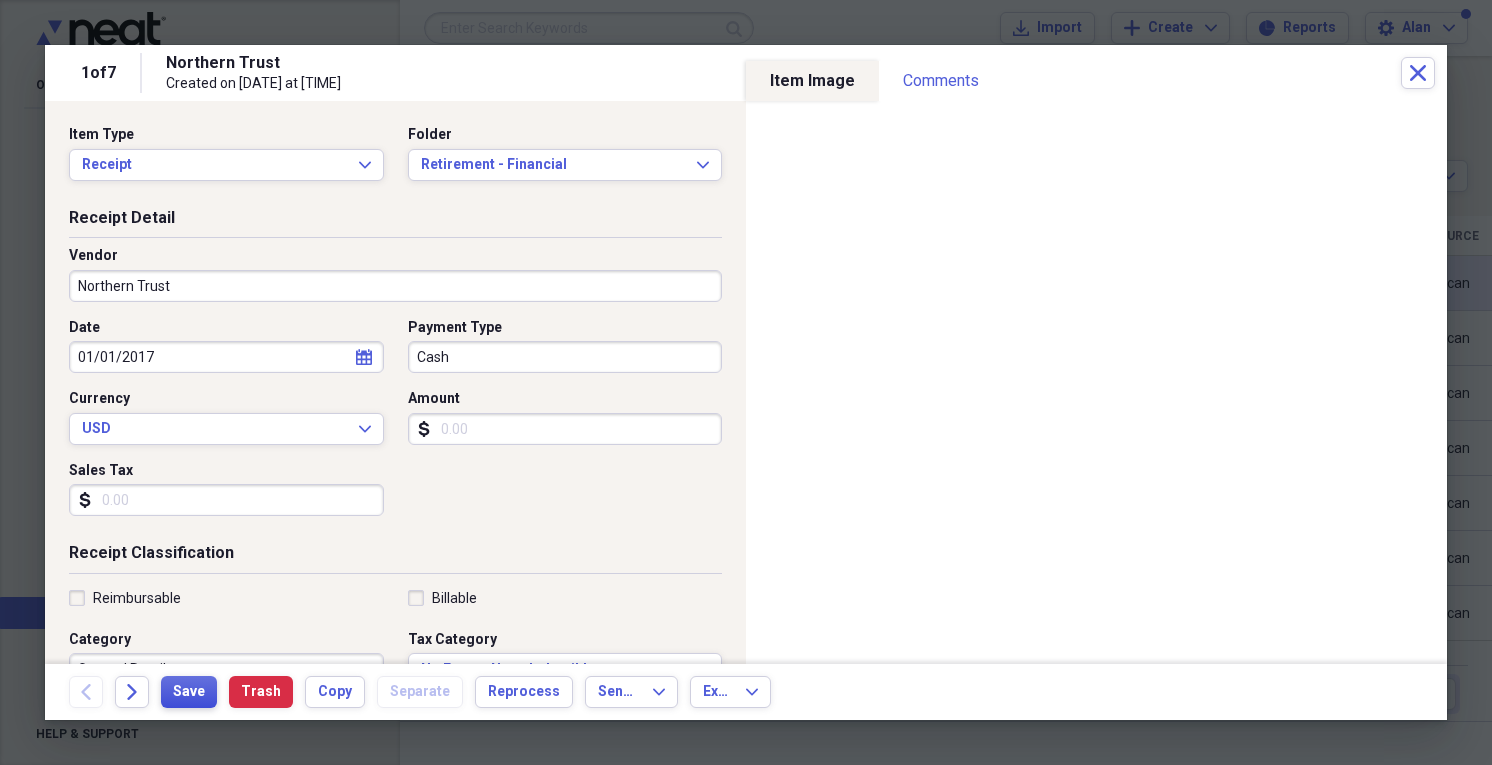 click on "Save" at bounding box center [189, 692] 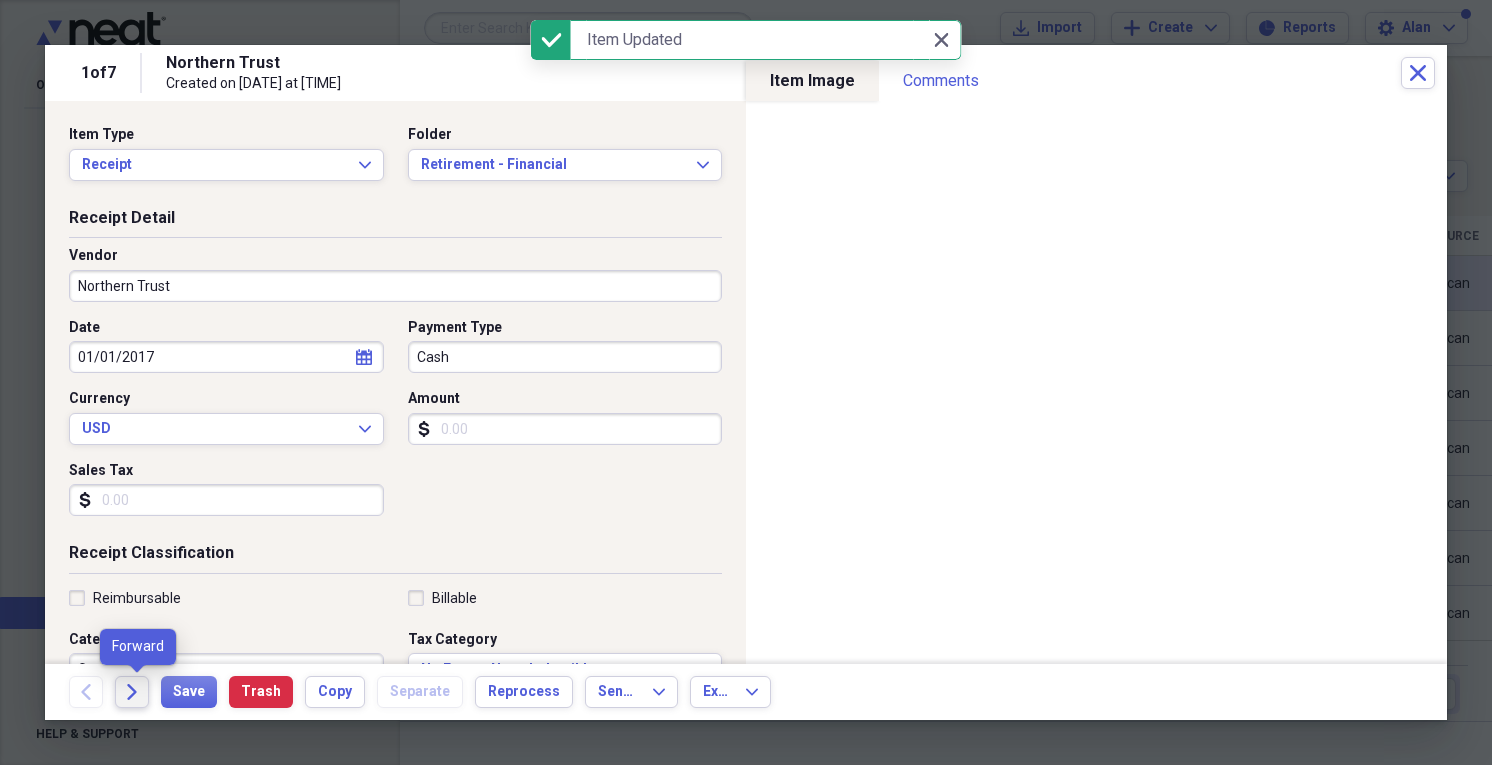 click on "Forward" at bounding box center [132, 692] 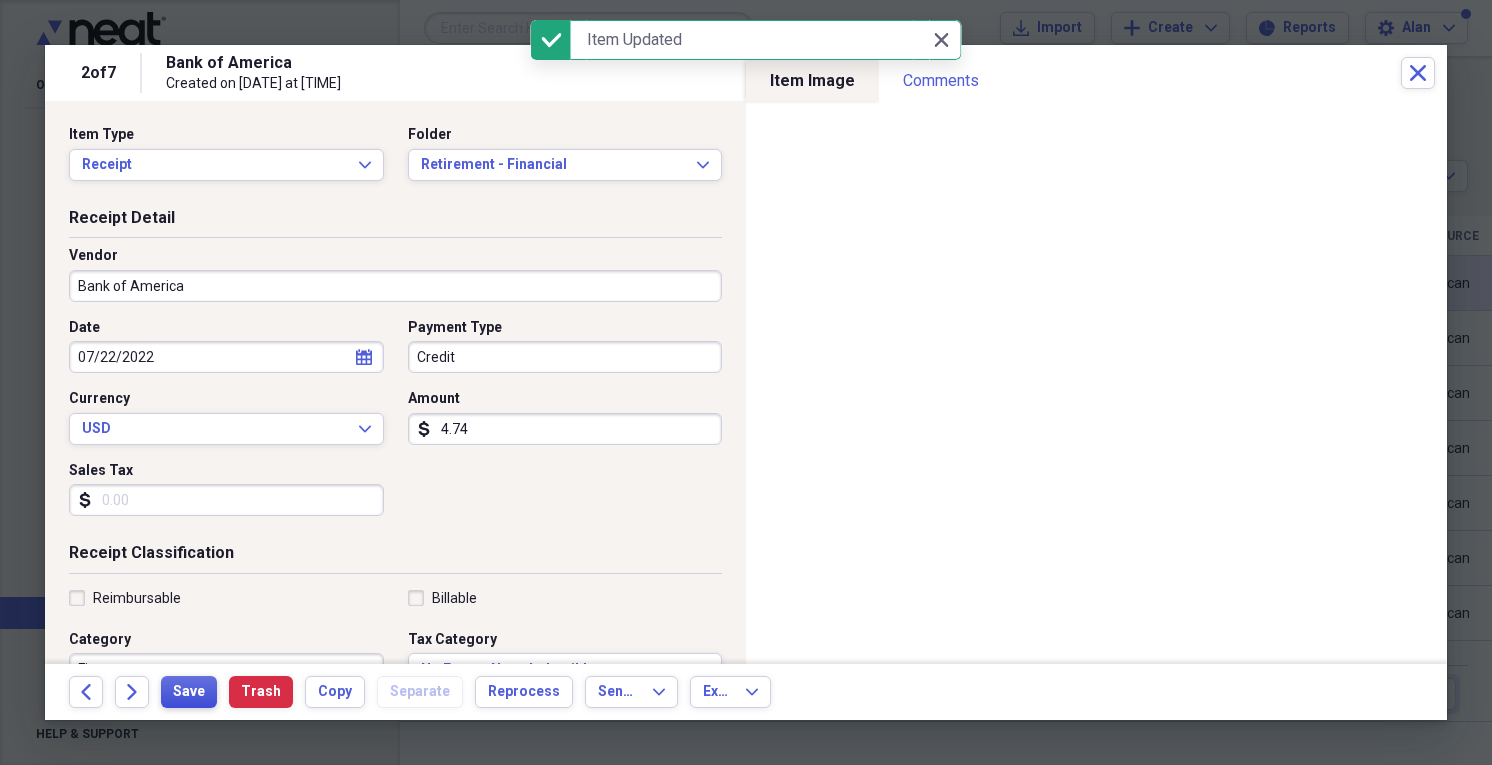 click on "Save" at bounding box center (189, 692) 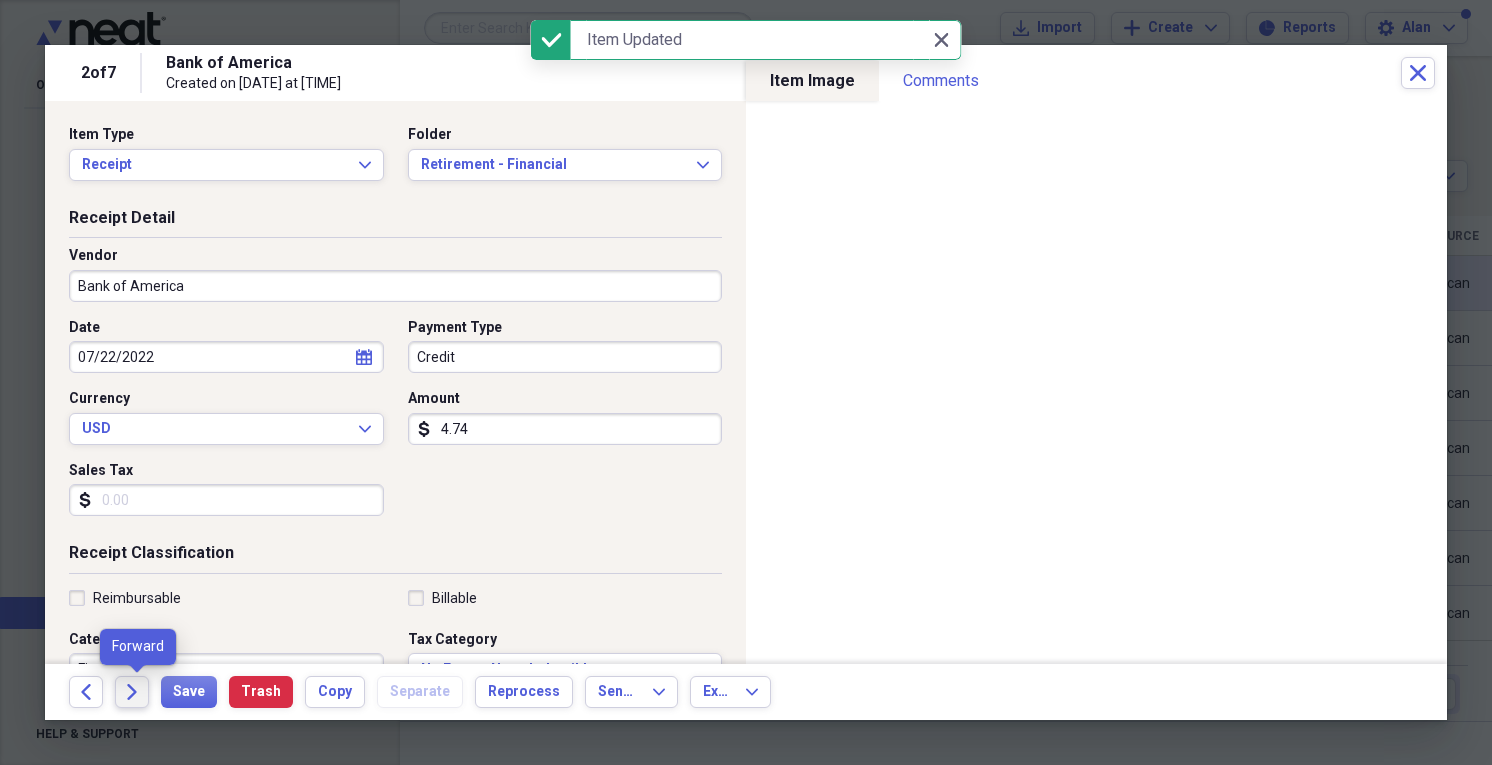 click on "Forward" 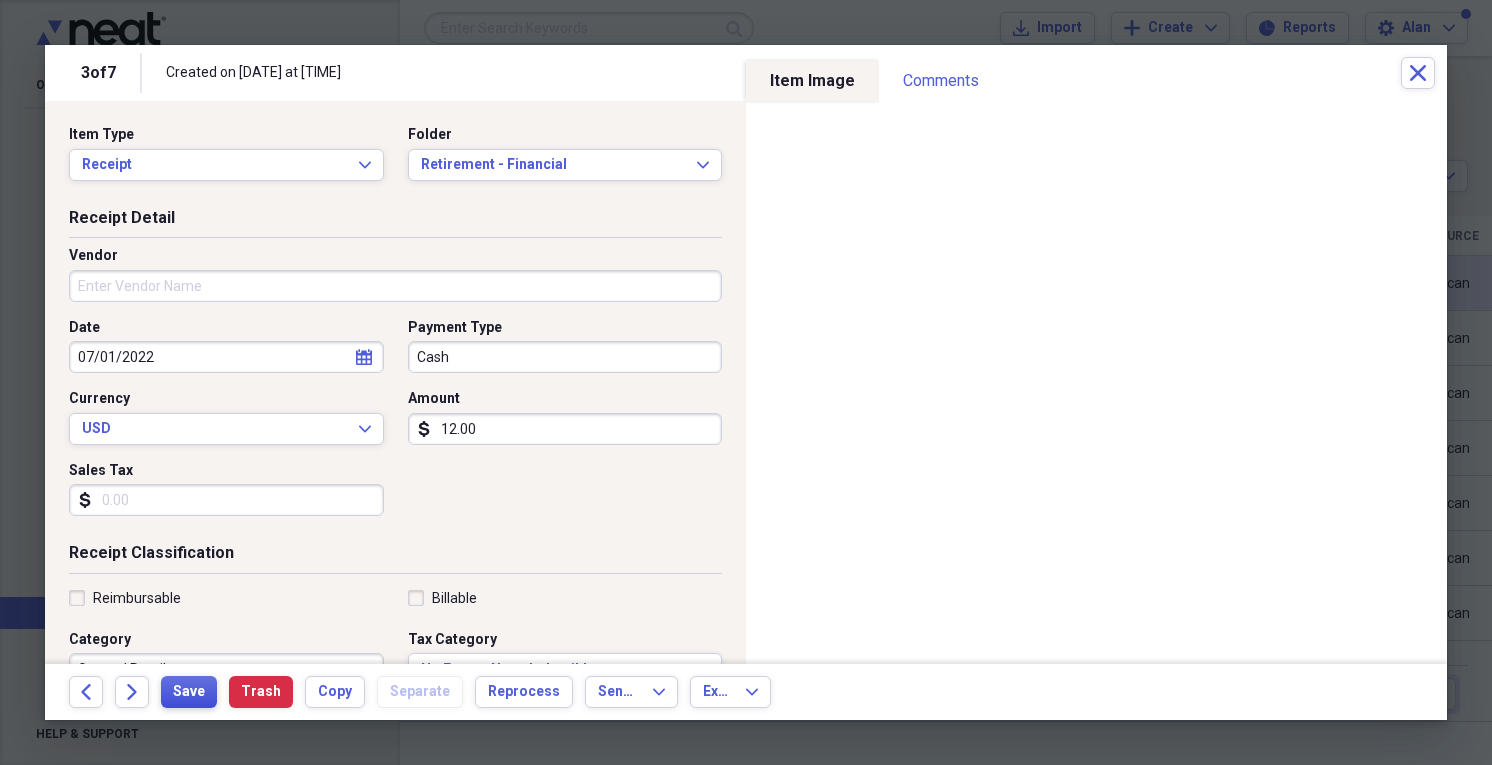 click on "Save" at bounding box center [189, 692] 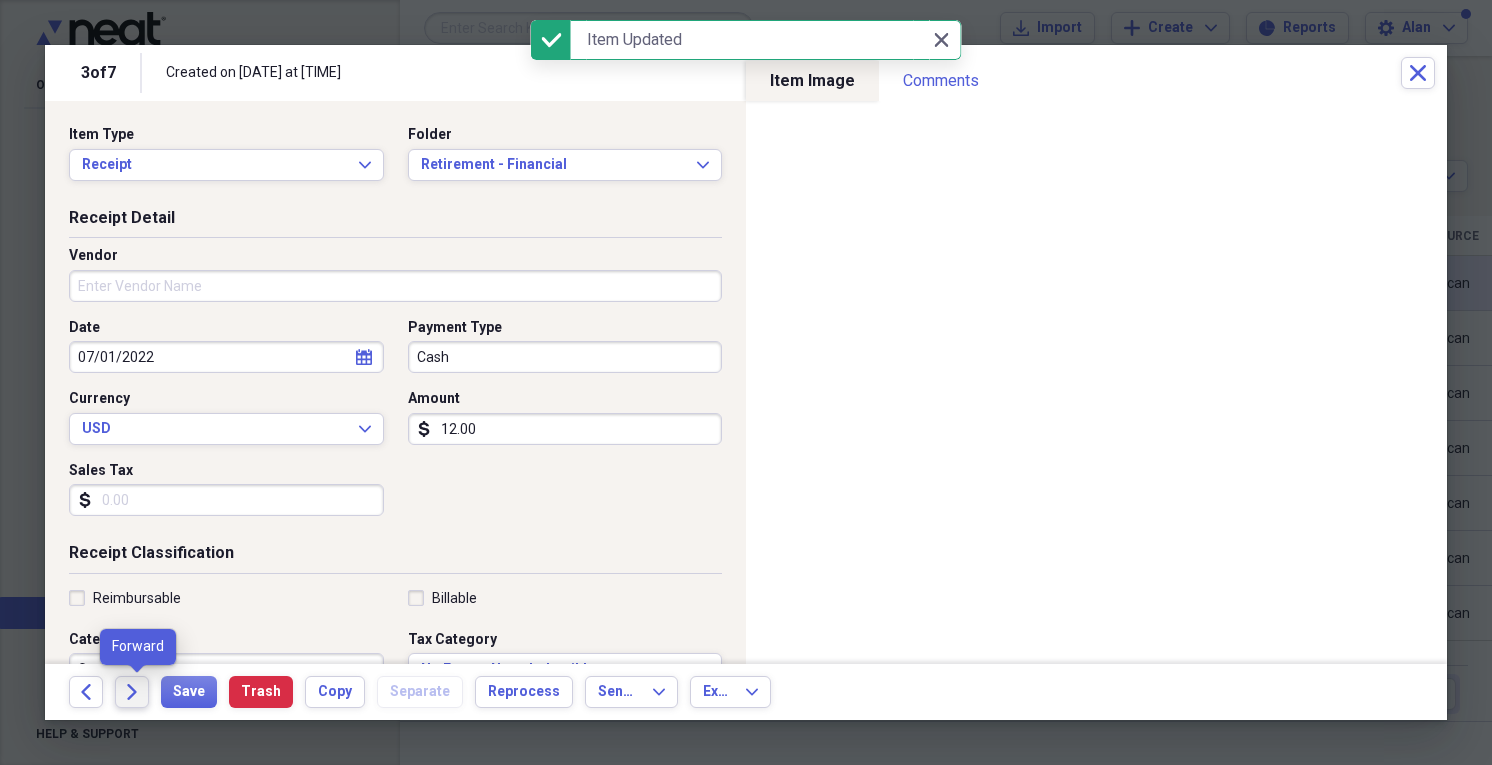 click on "Forward" 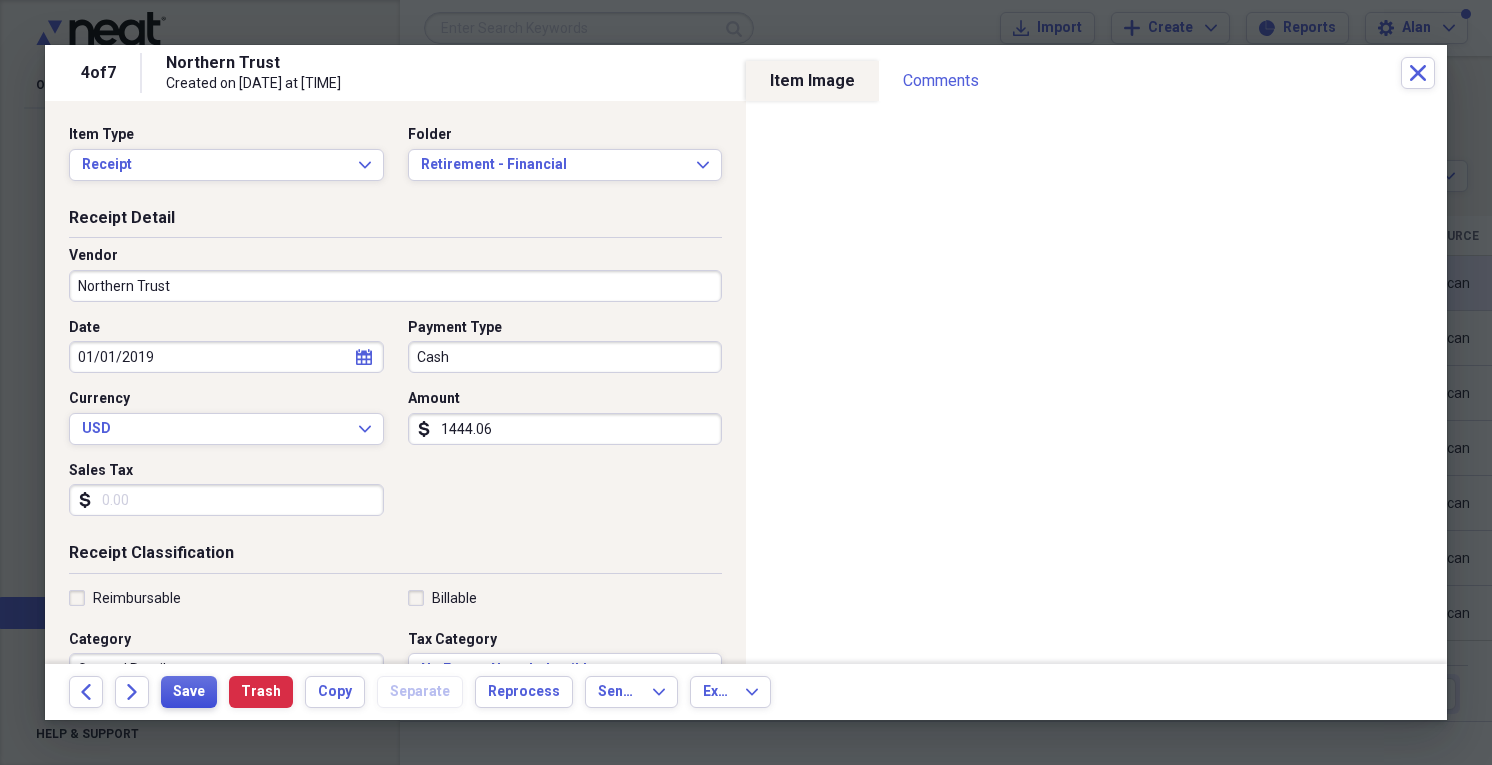click on "Save" at bounding box center [189, 692] 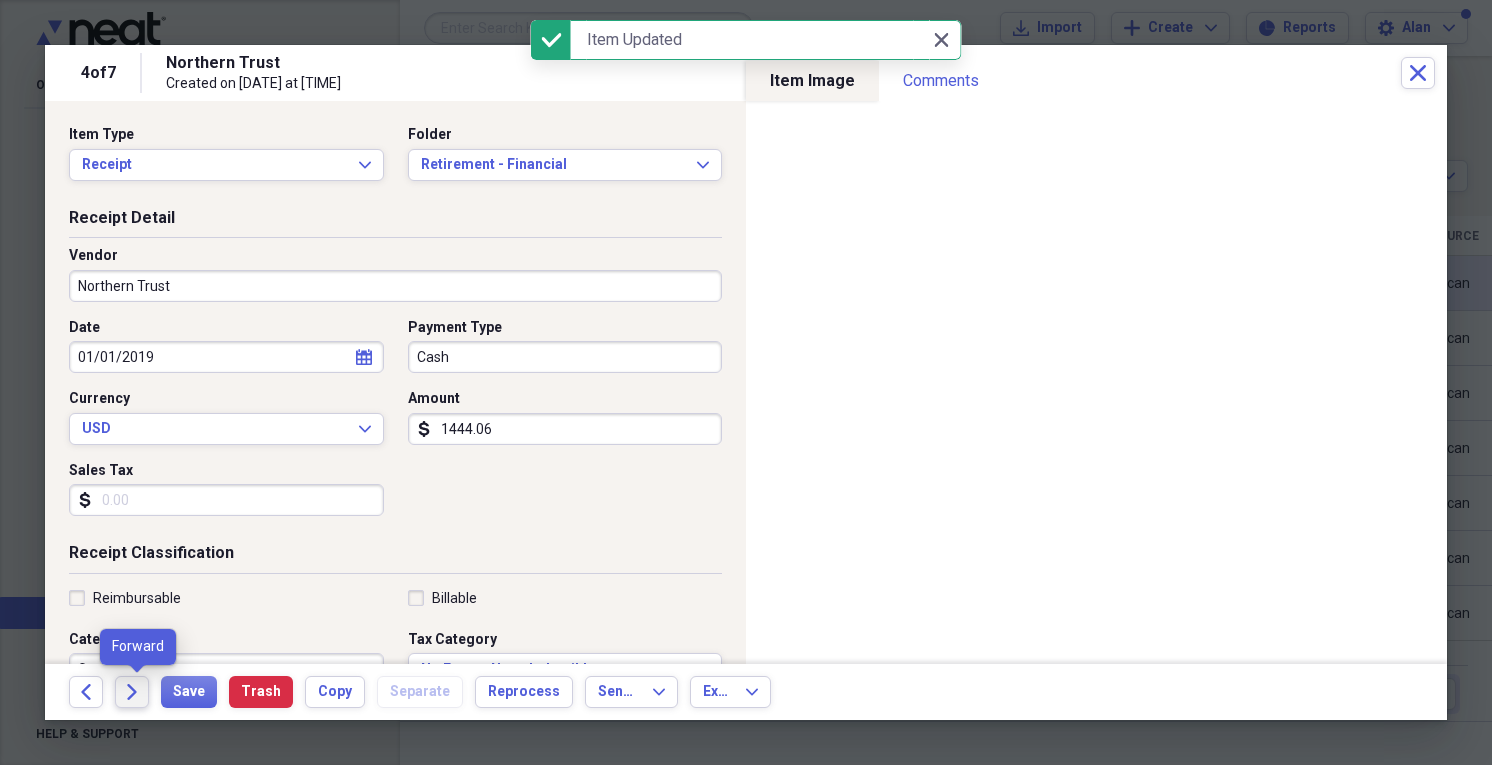 click 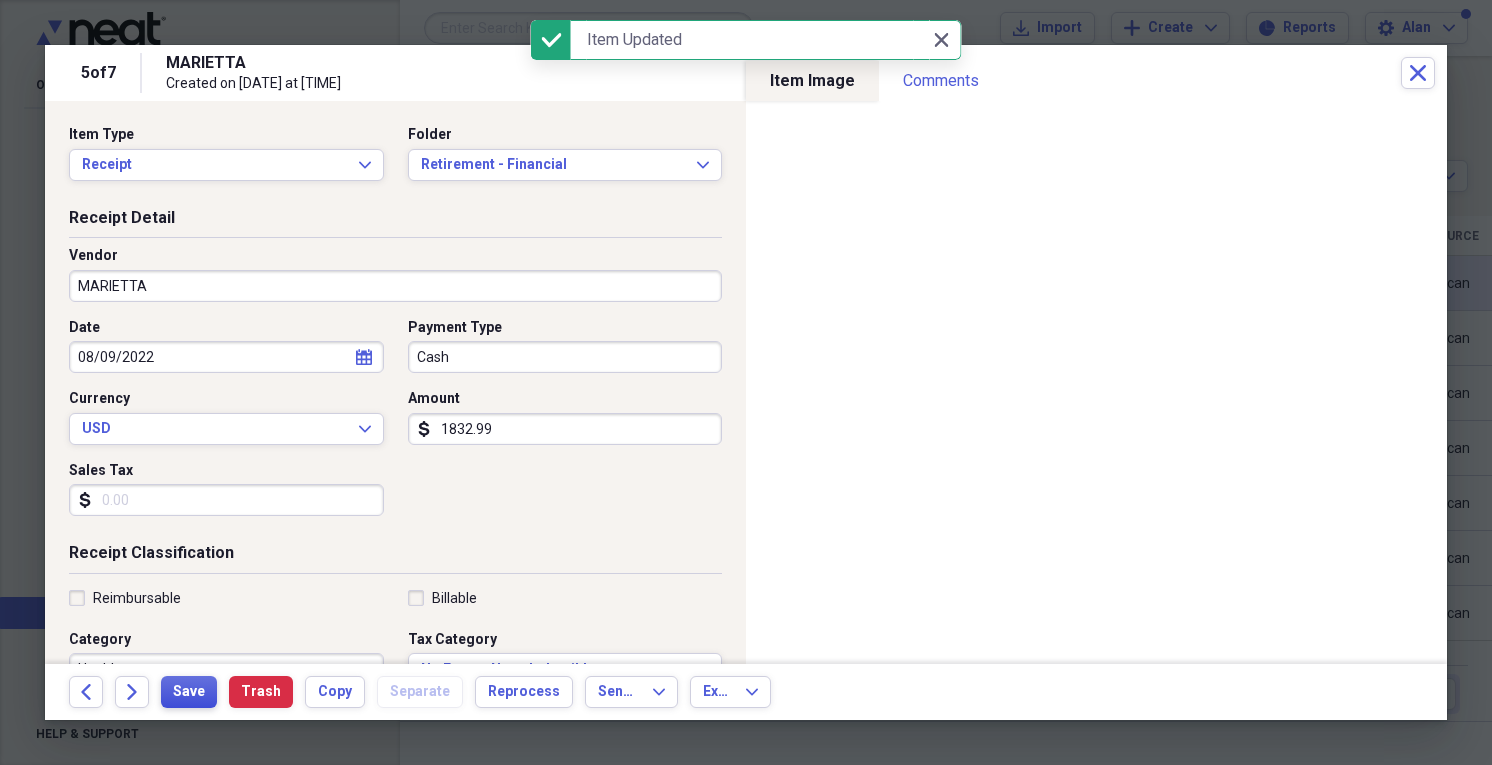 click on "Save" at bounding box center [189, 692] 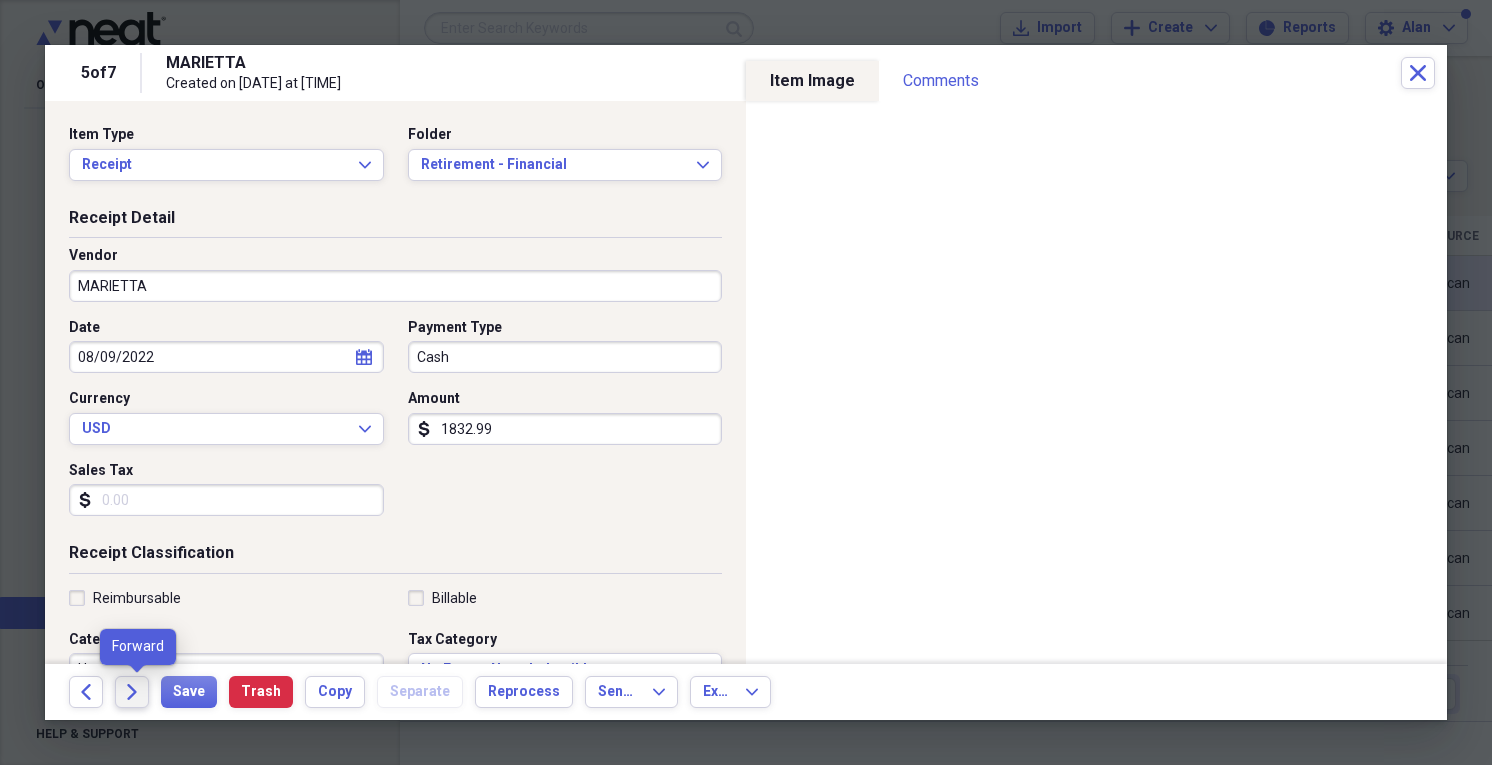 click on "Forward" 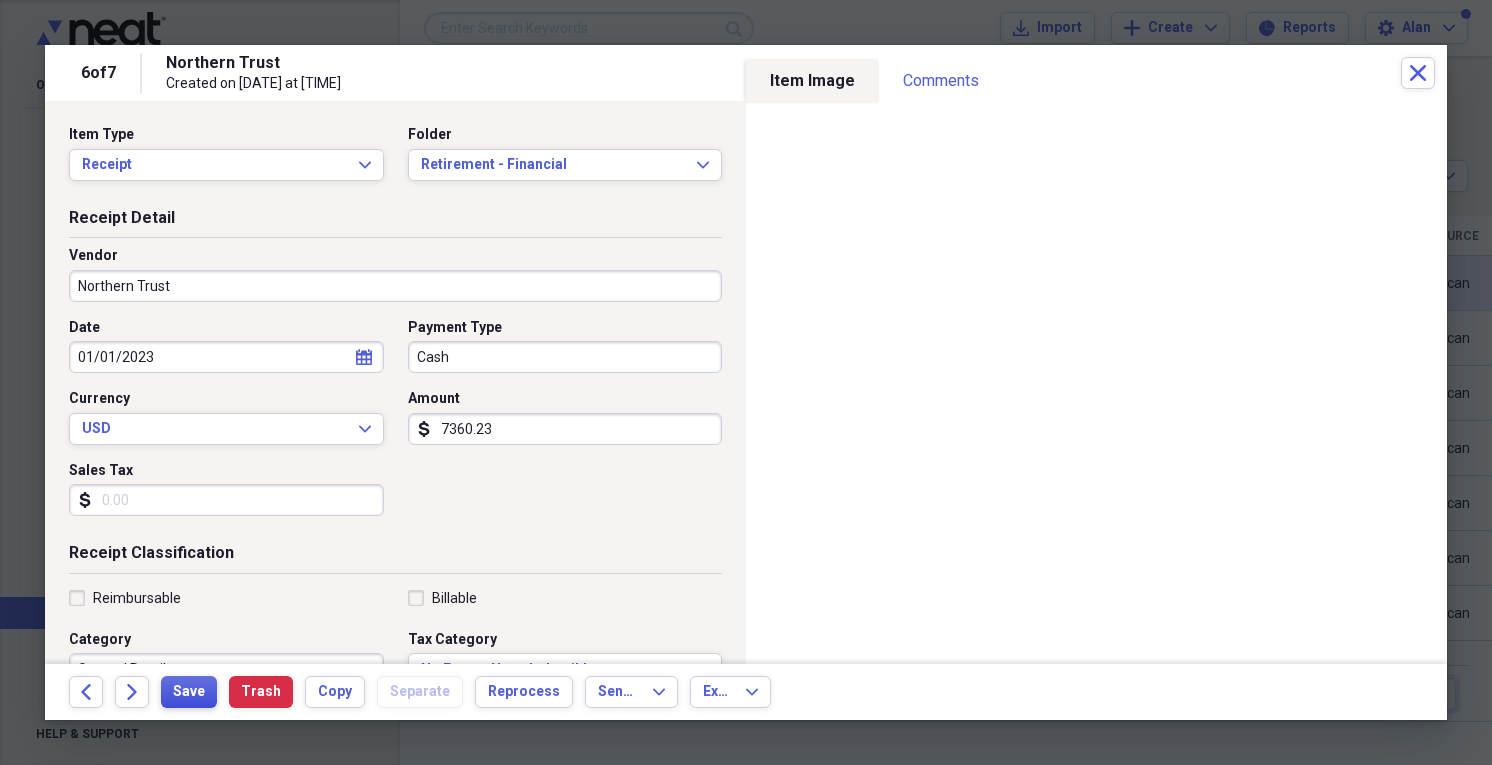 click on "Save" at bounding box center (189, 692) 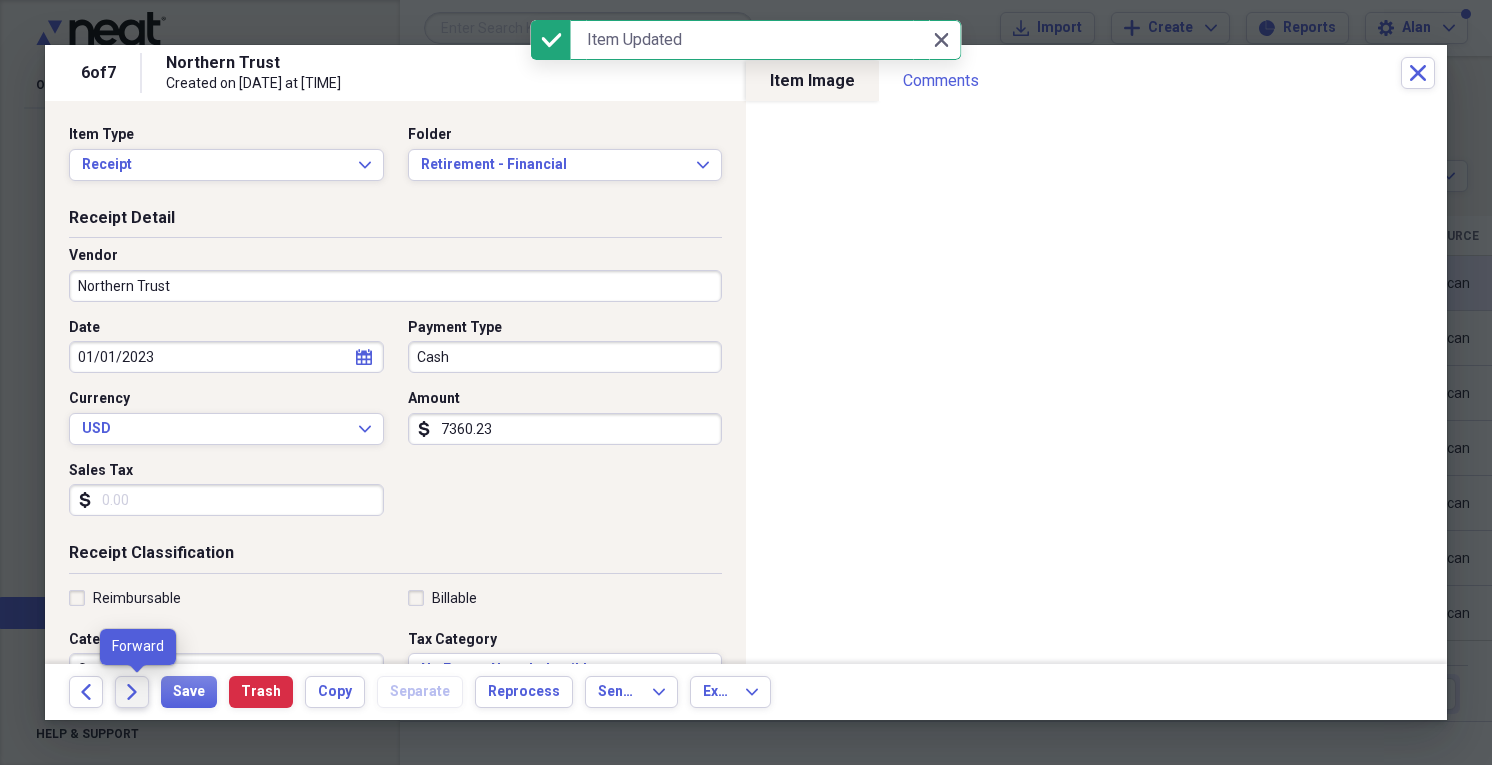 click on "Forward" 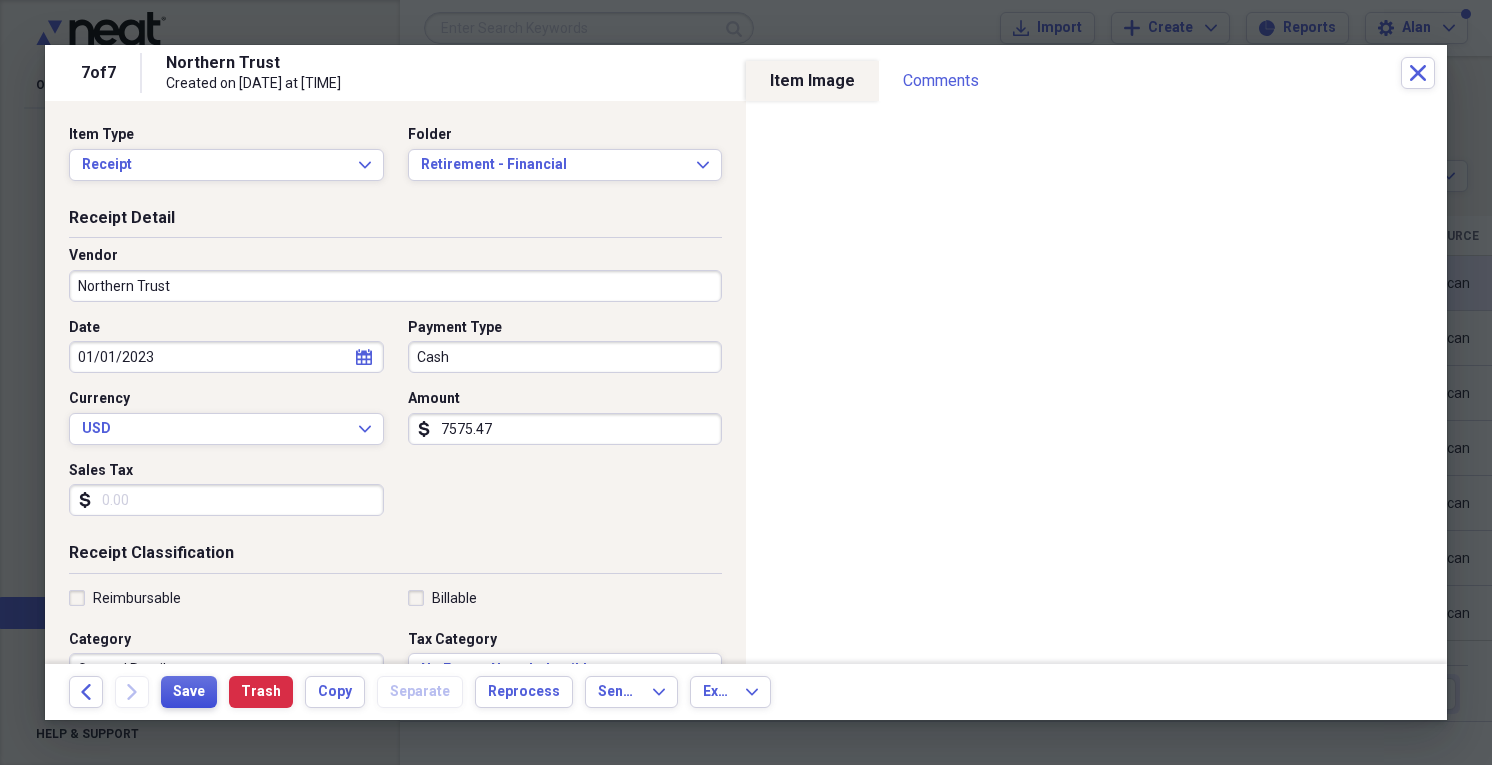 click on "Save" at bounding box center (189, 692) 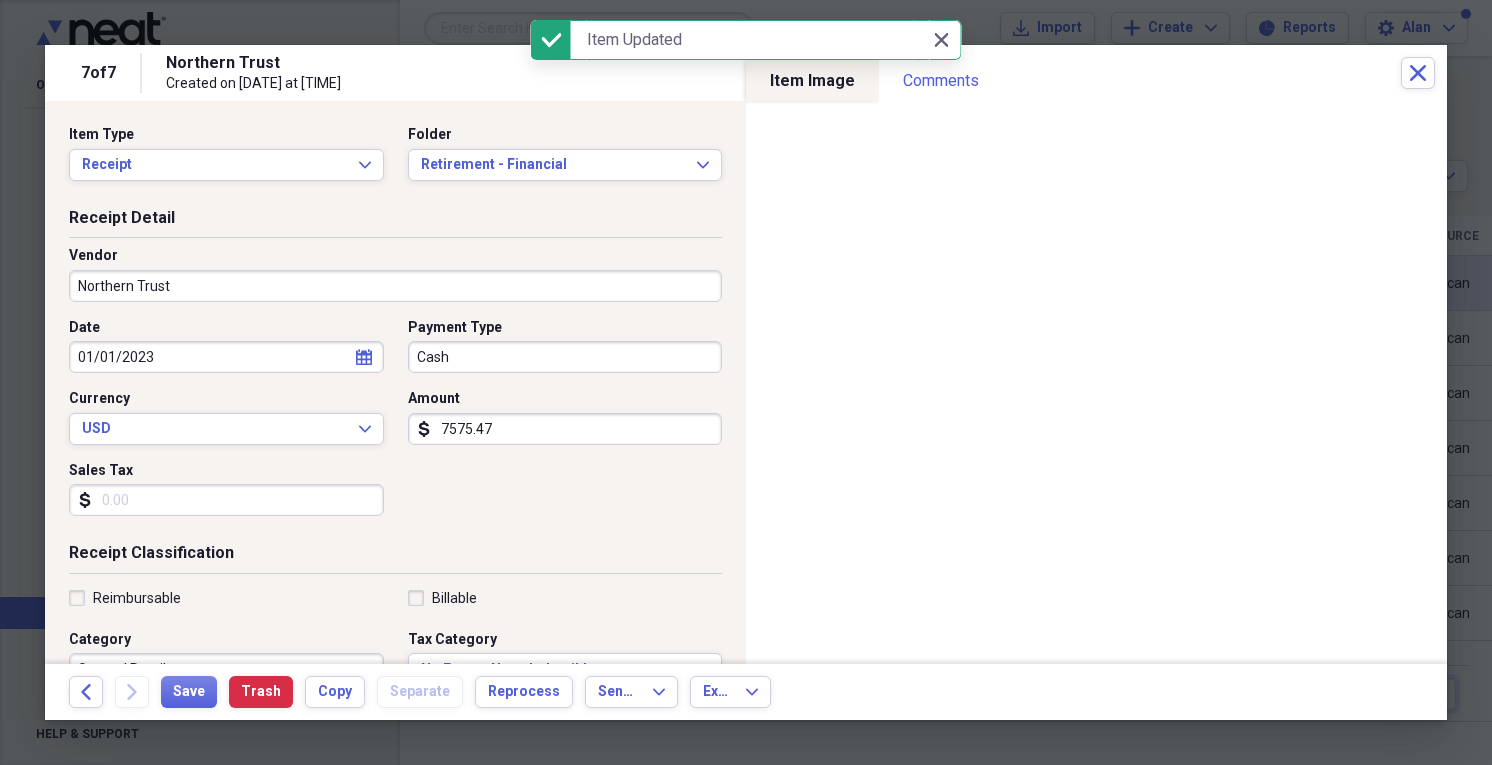 click on "Reimbursable" at bounding box center (226, 598) 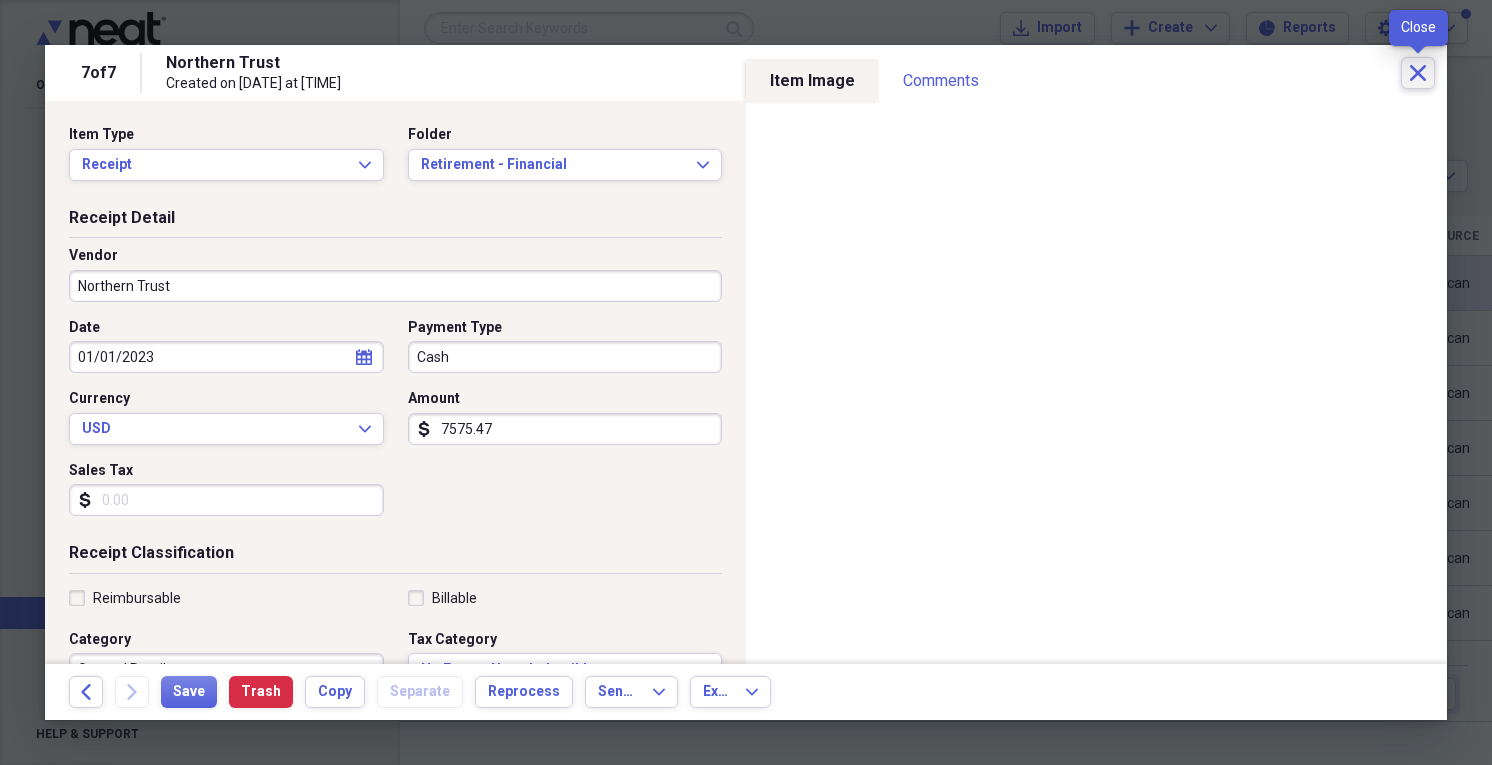 click 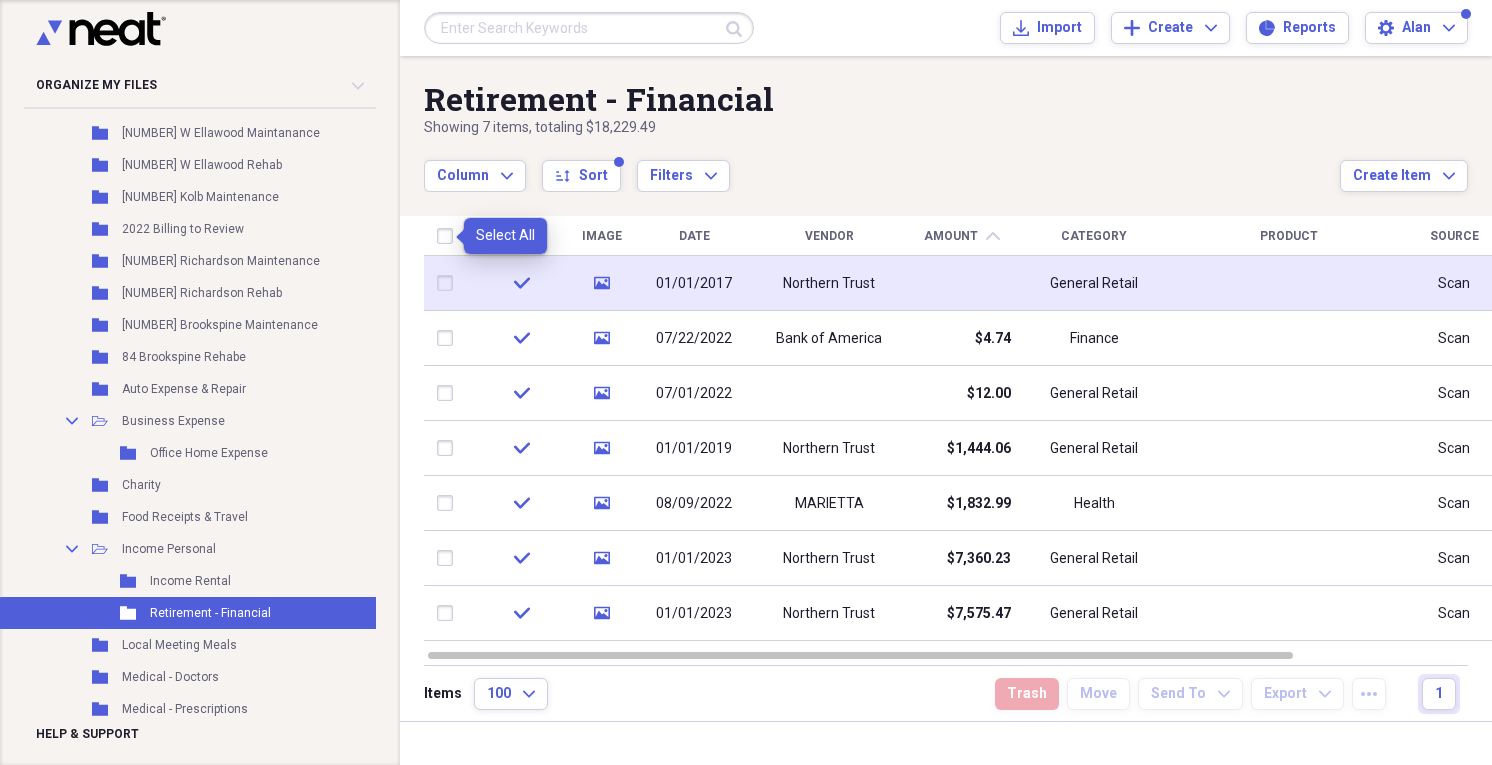 click at bounding box center (449, 236) 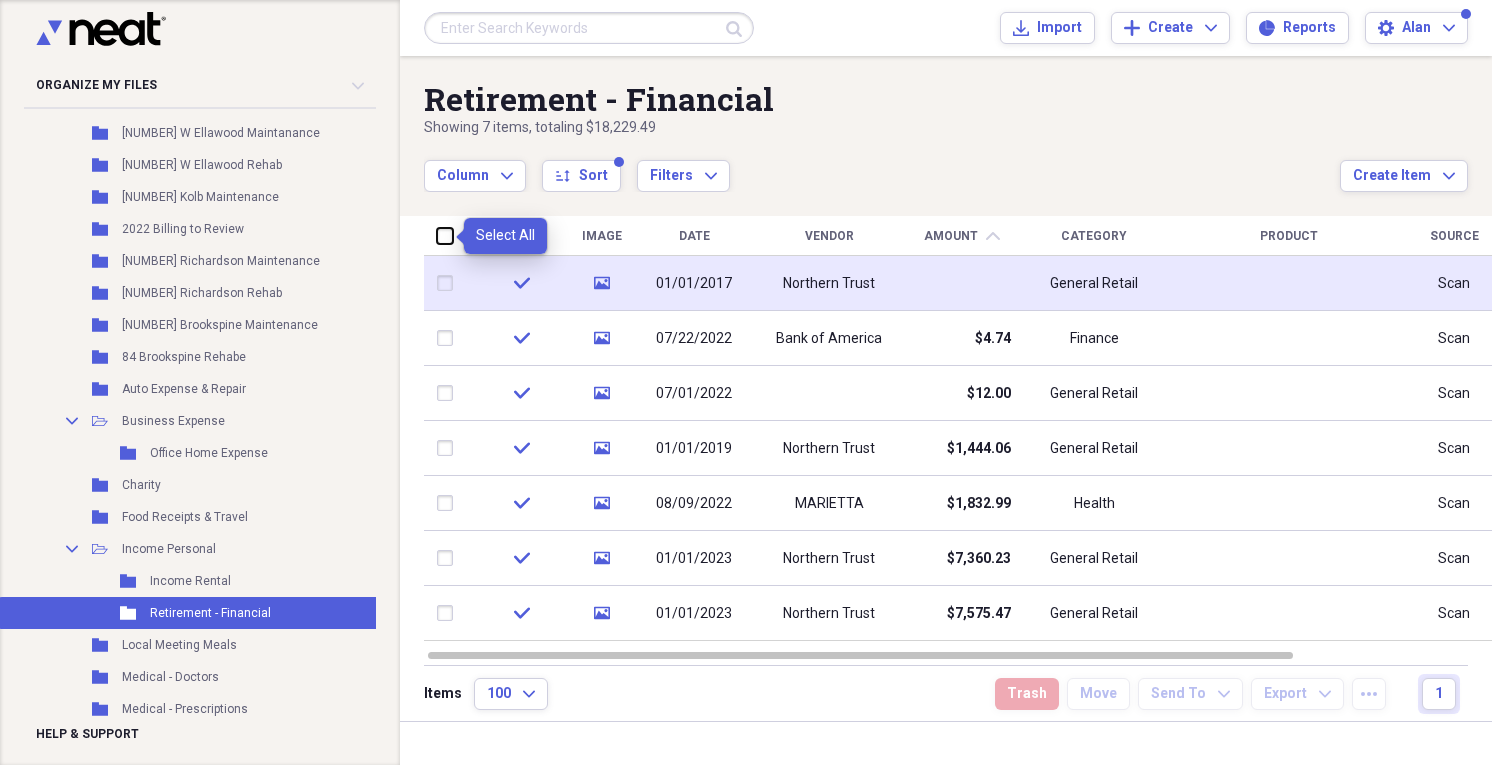 click at bounding box center [437, 235] 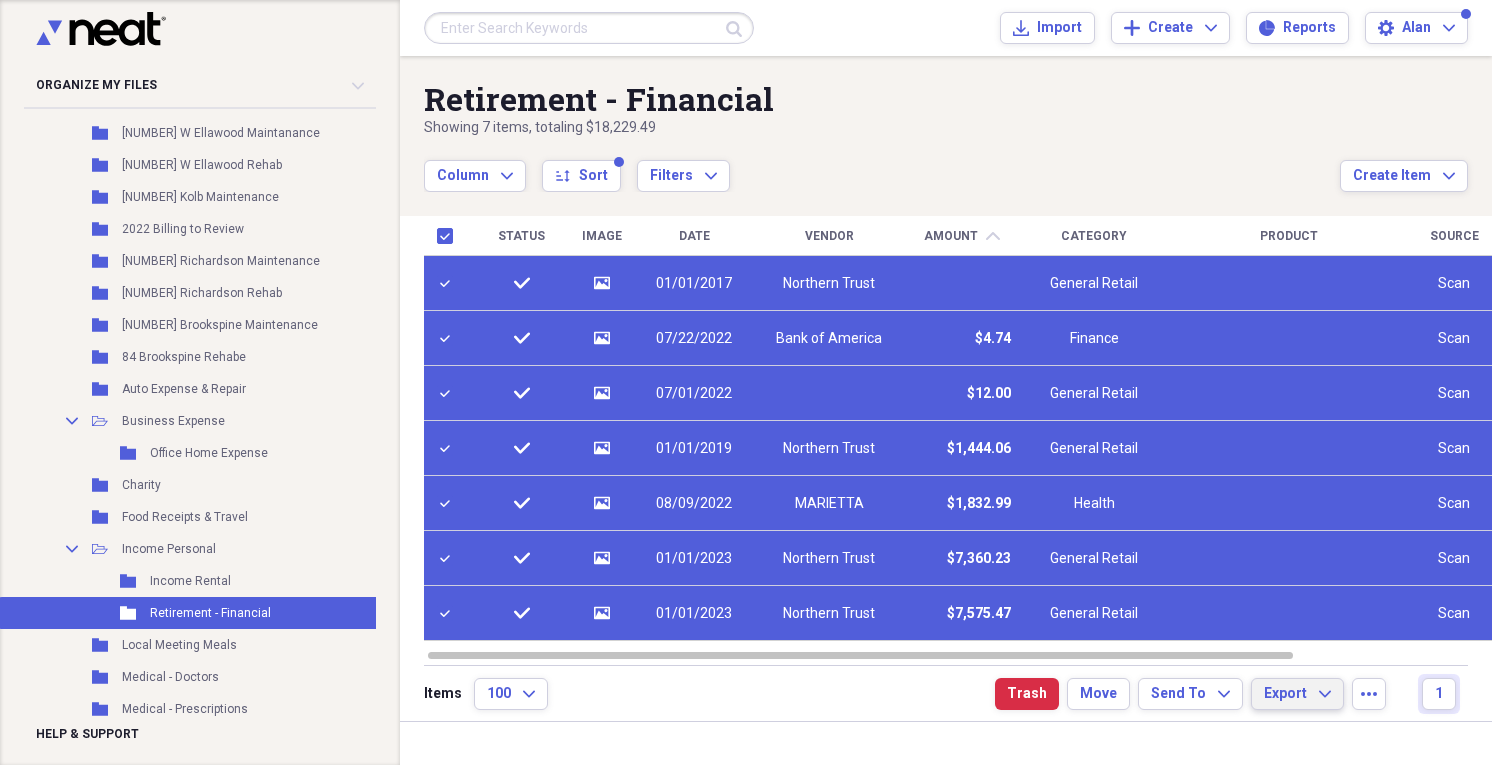 click on "Expand" 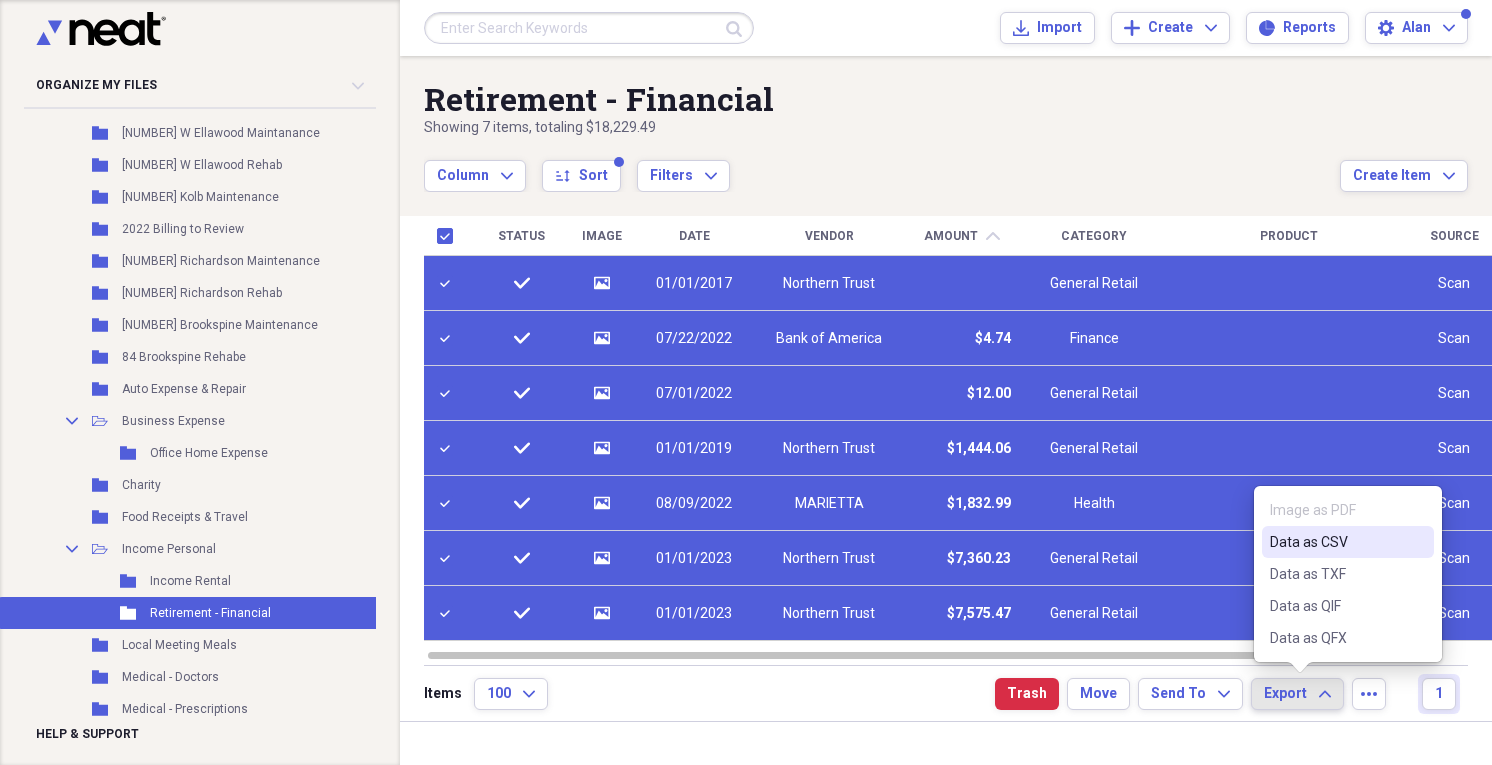 click on "Data as CSV" at bounding box center [1336, 542] 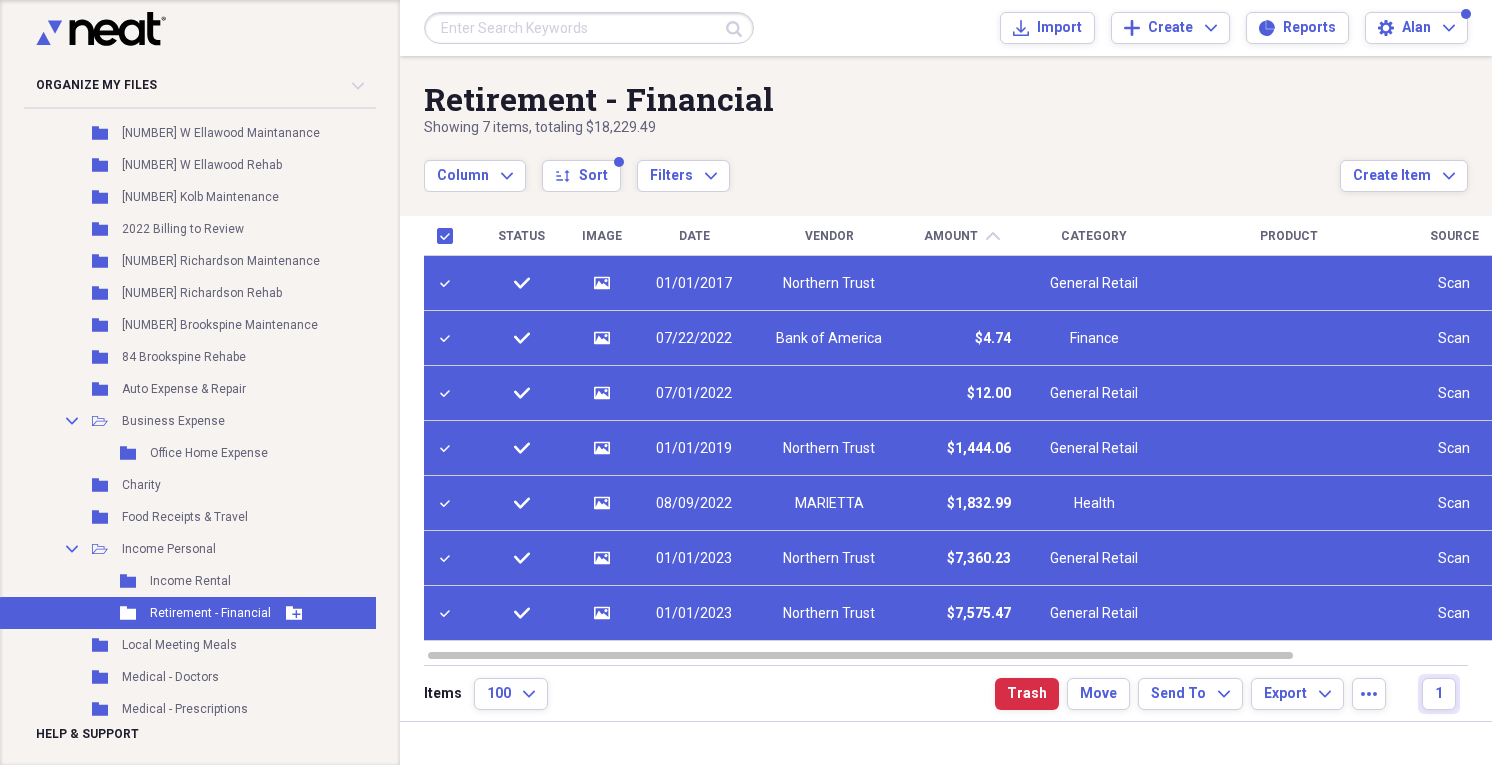 click on "Folder Retirement - Financial Add Folder" at bounding box center [190, 613] 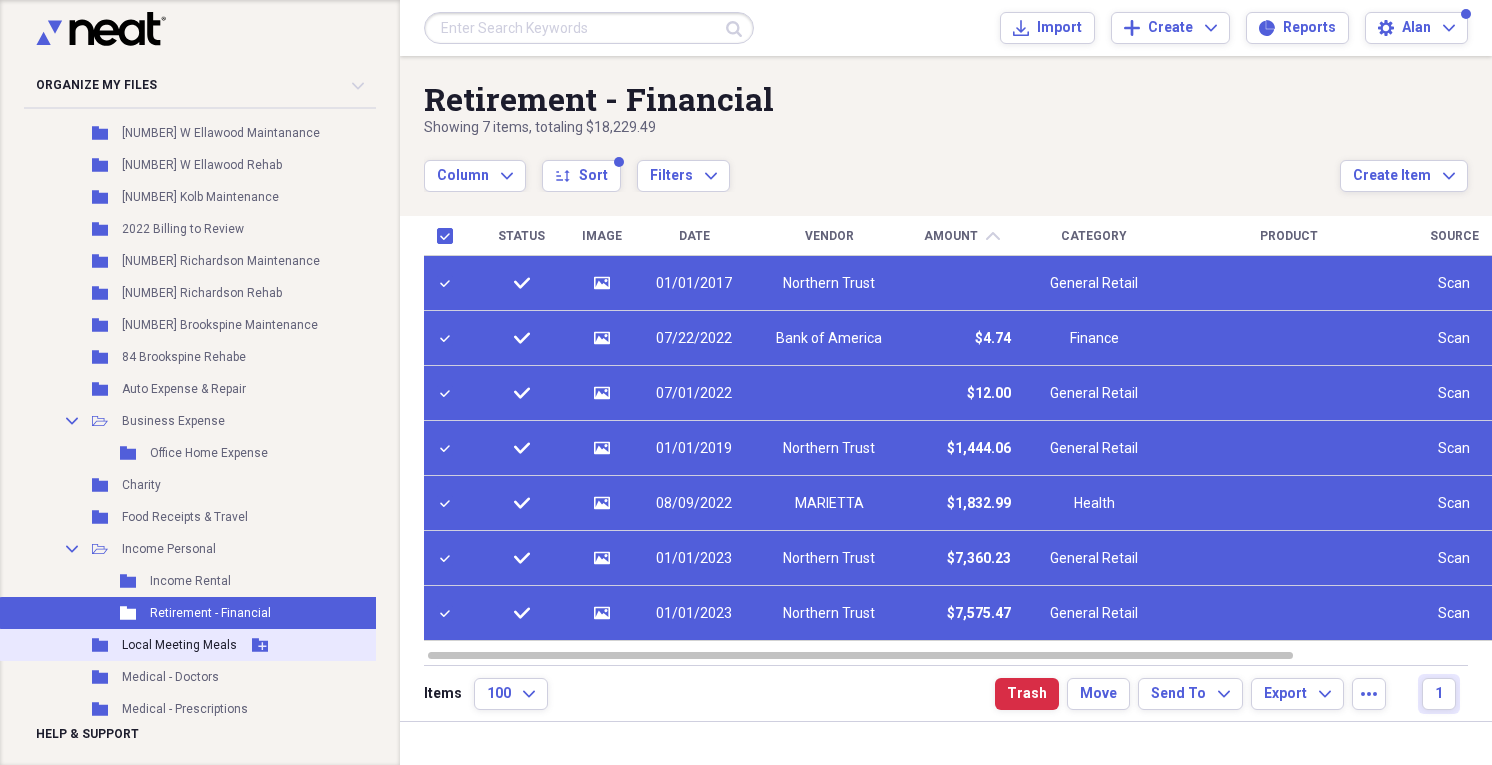 click on "Local Meeting Meals" at bounding box center (179, 645) 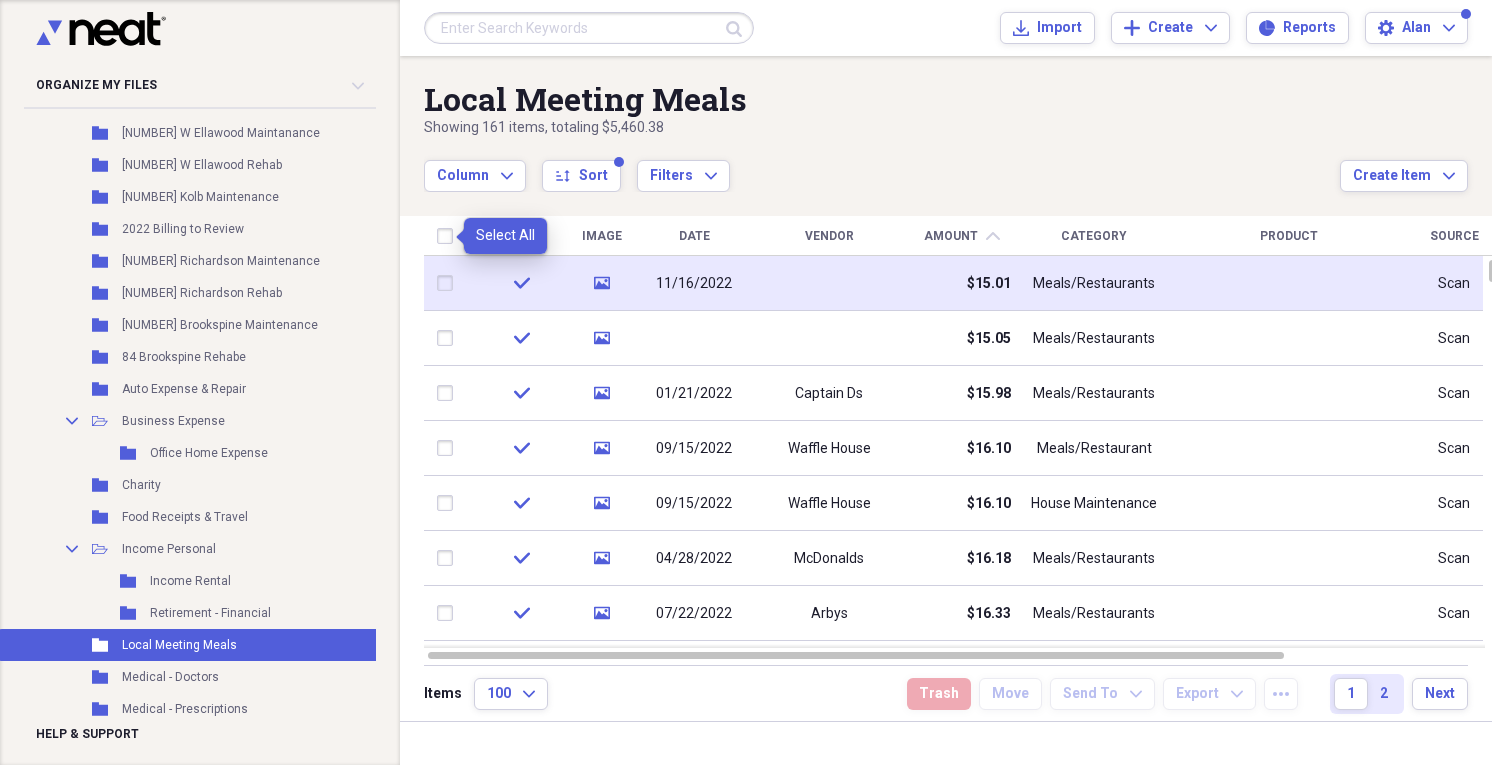 click at bounding box center (449, 236) 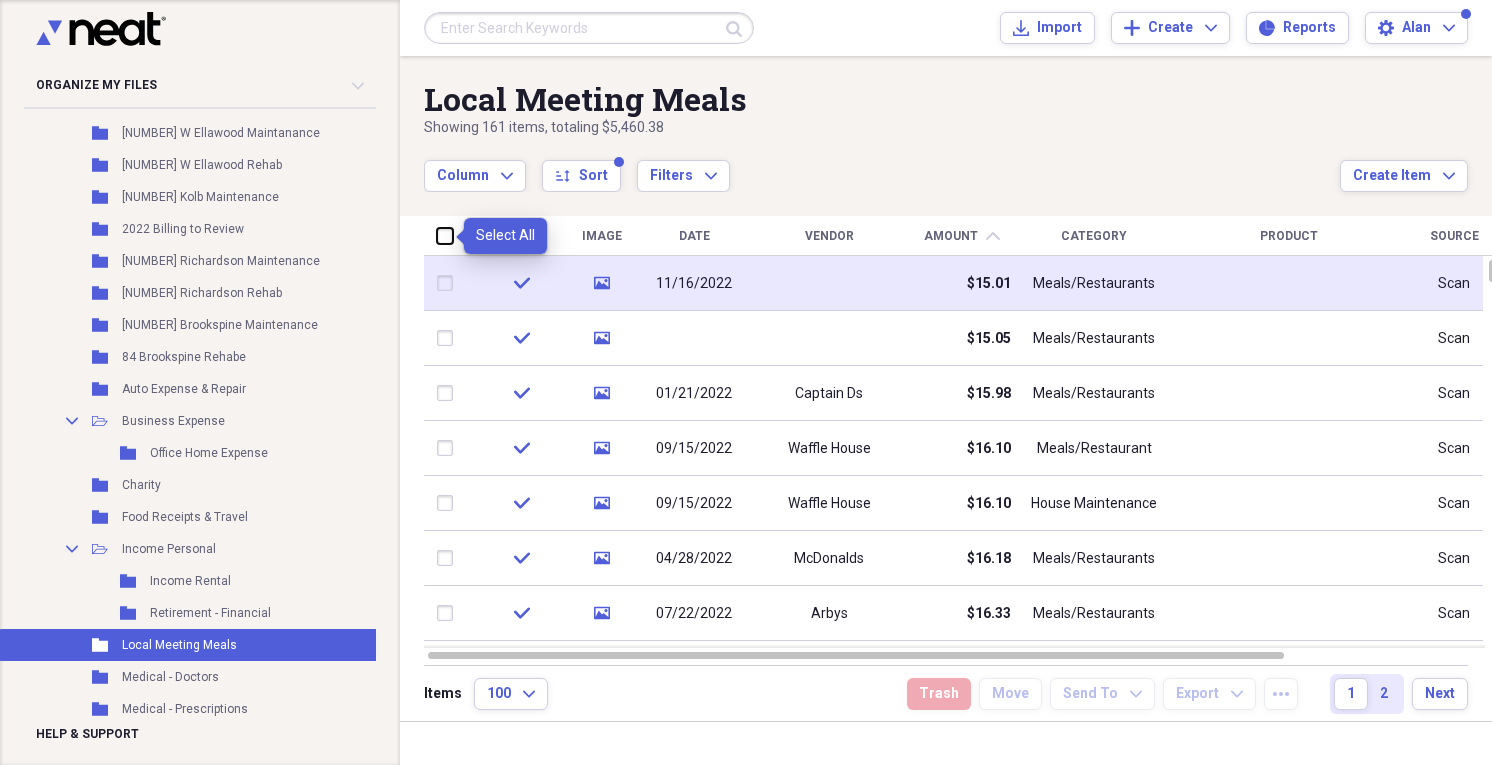 click at bounding box center (437, 235) 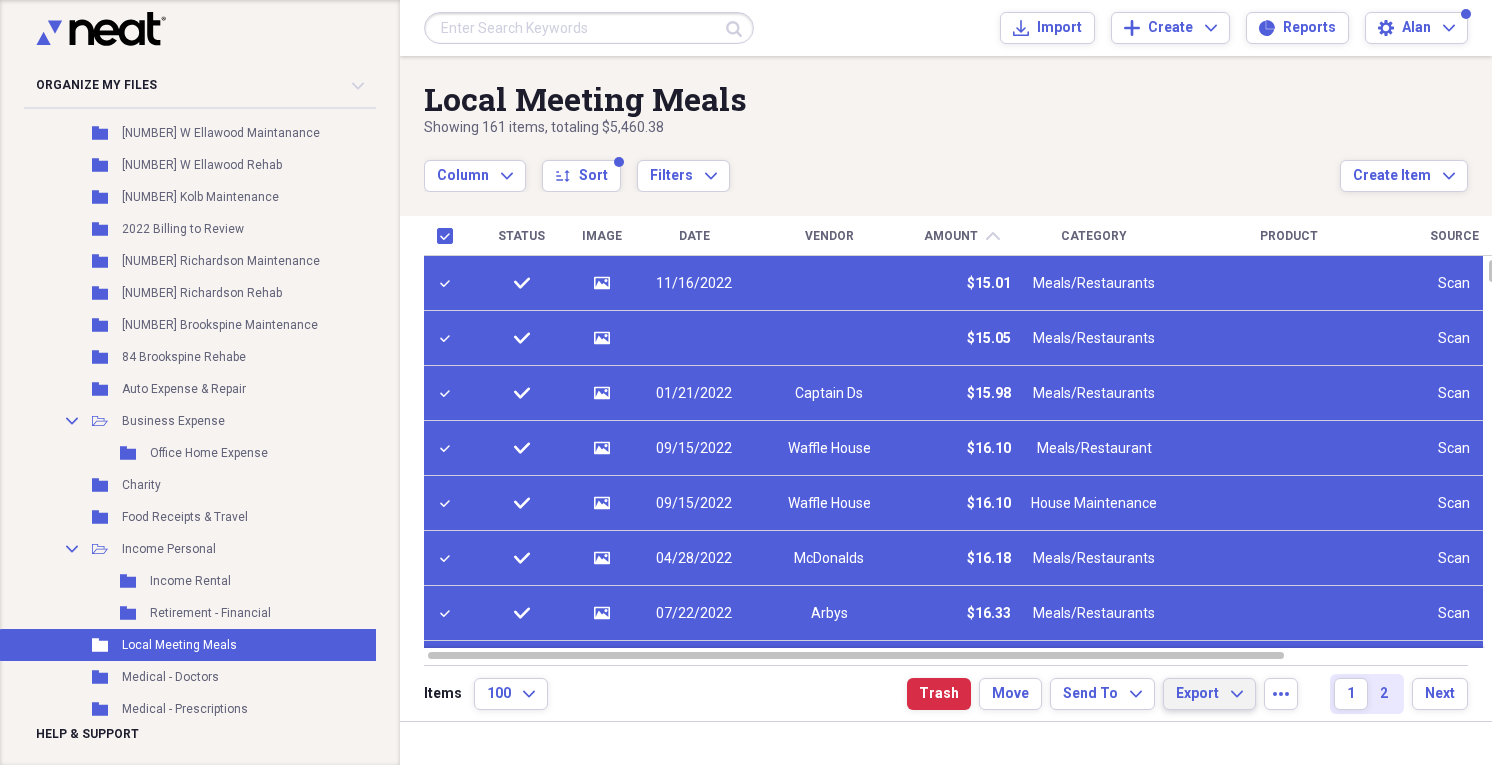 click on "Export Expand" at bounding box center (1209, 694) 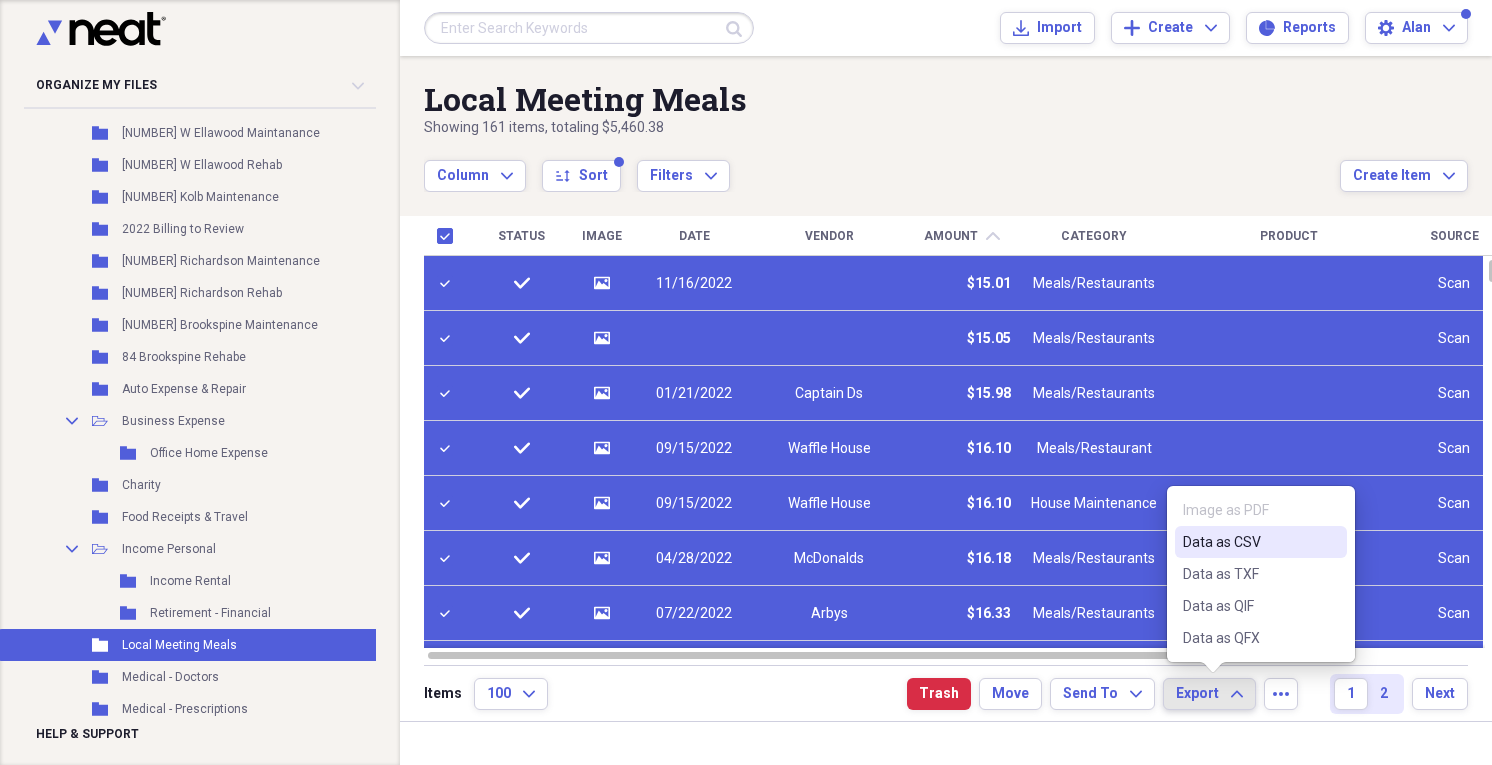 click on "Data as CSV" at bounding box center [1249, 542] 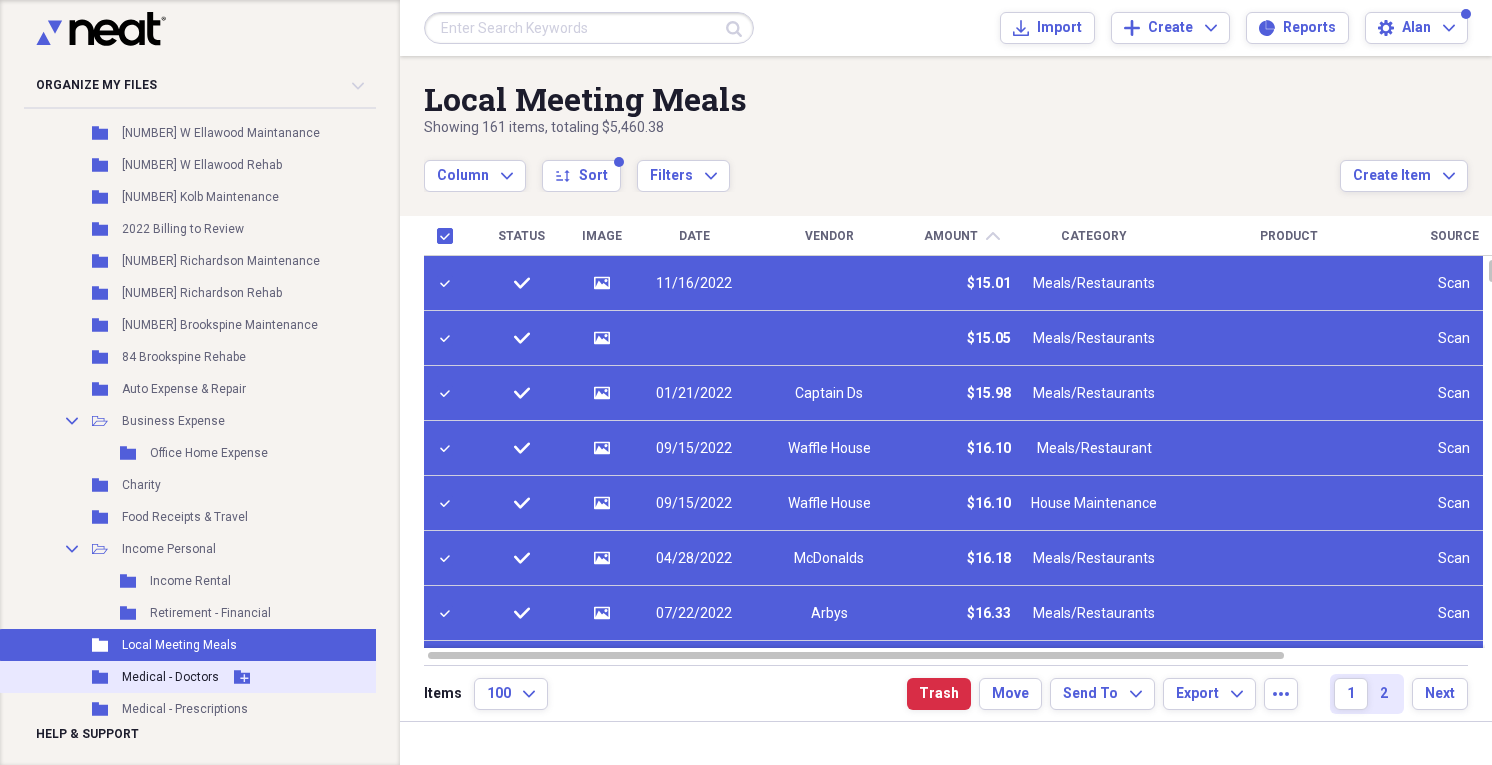 click on "Medical - Doctors" at bounding box center [170, 677] 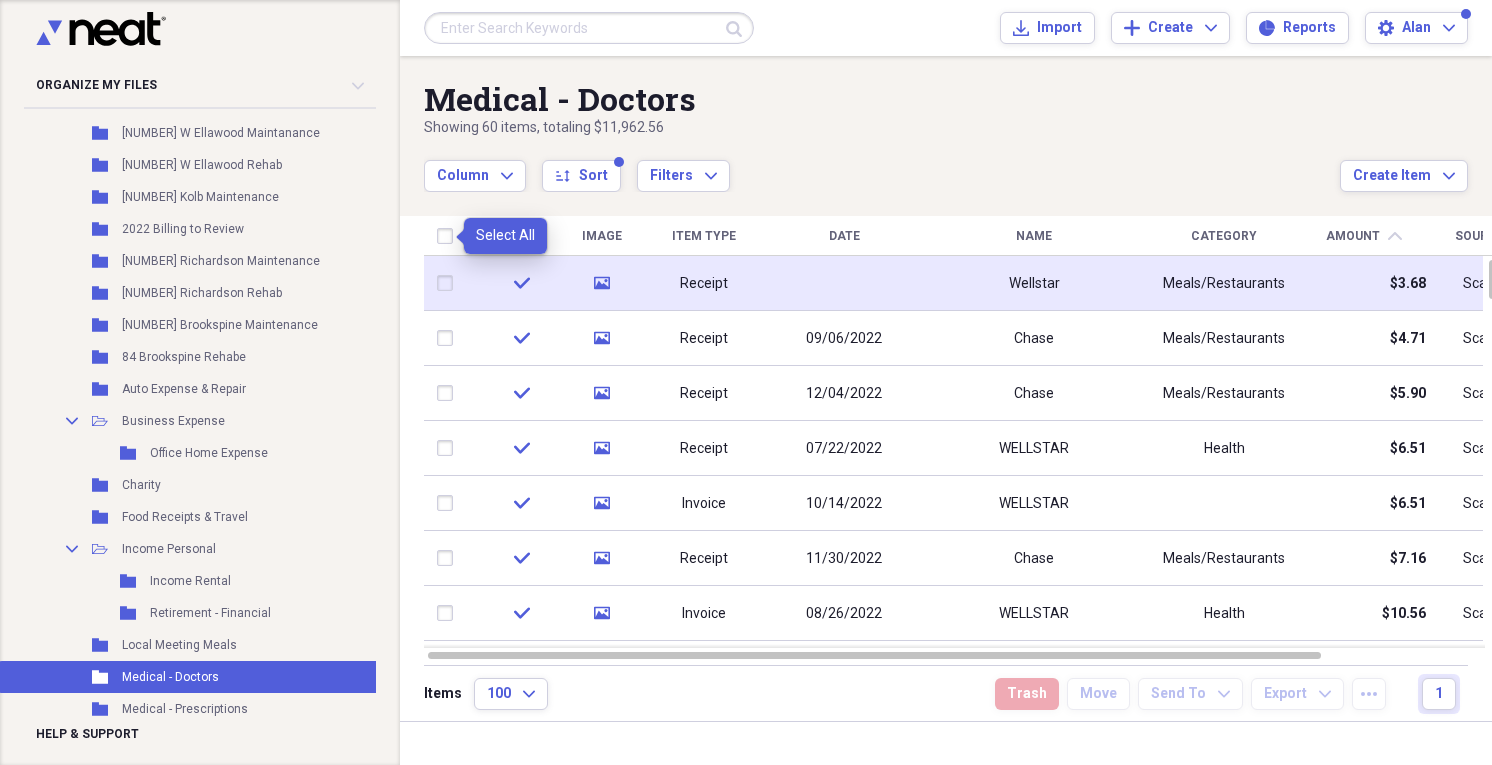 click at bounding box center [449, 236] 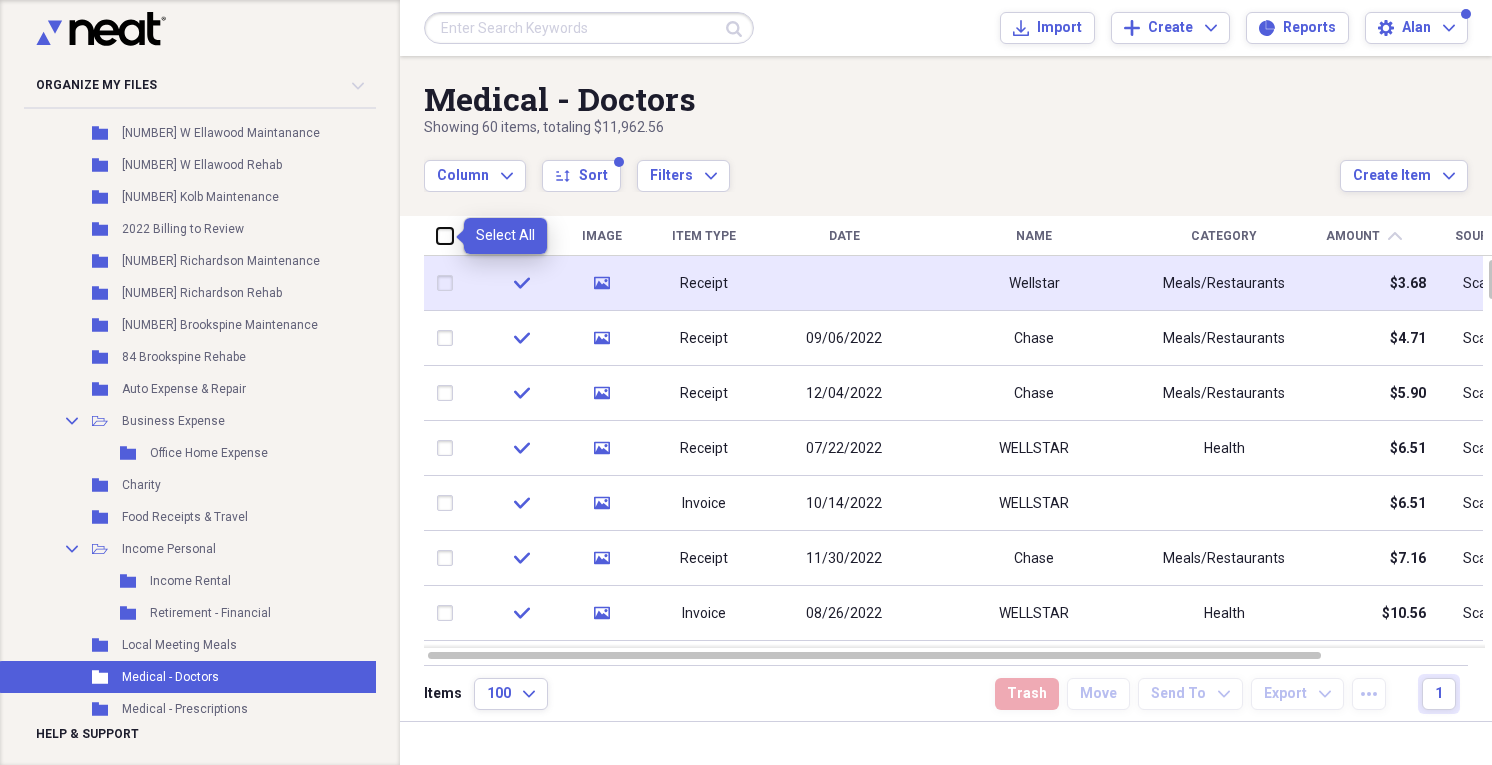 click at bounding box center [437, 235] 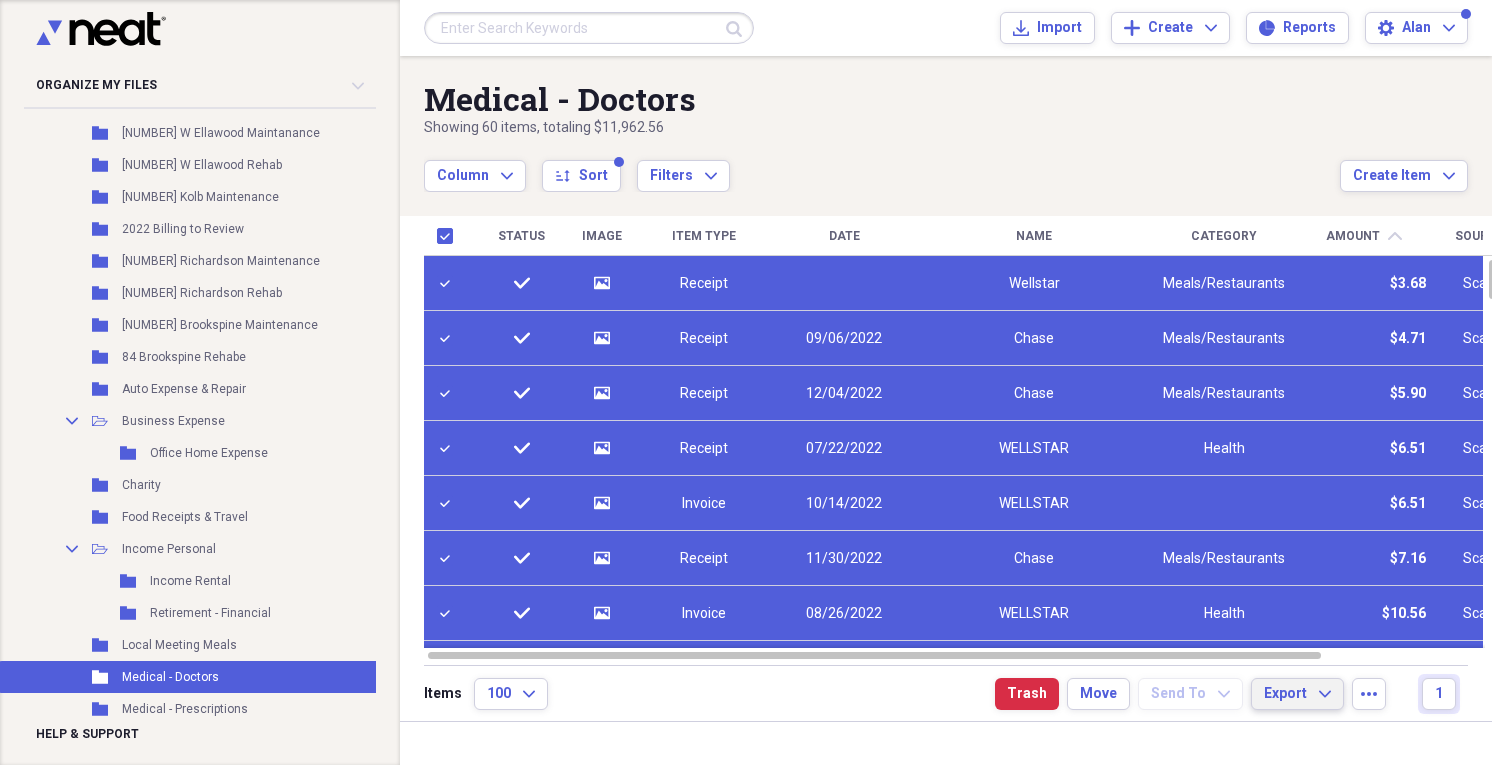 click on "Export Expand" at bounding box center [1297, 694] 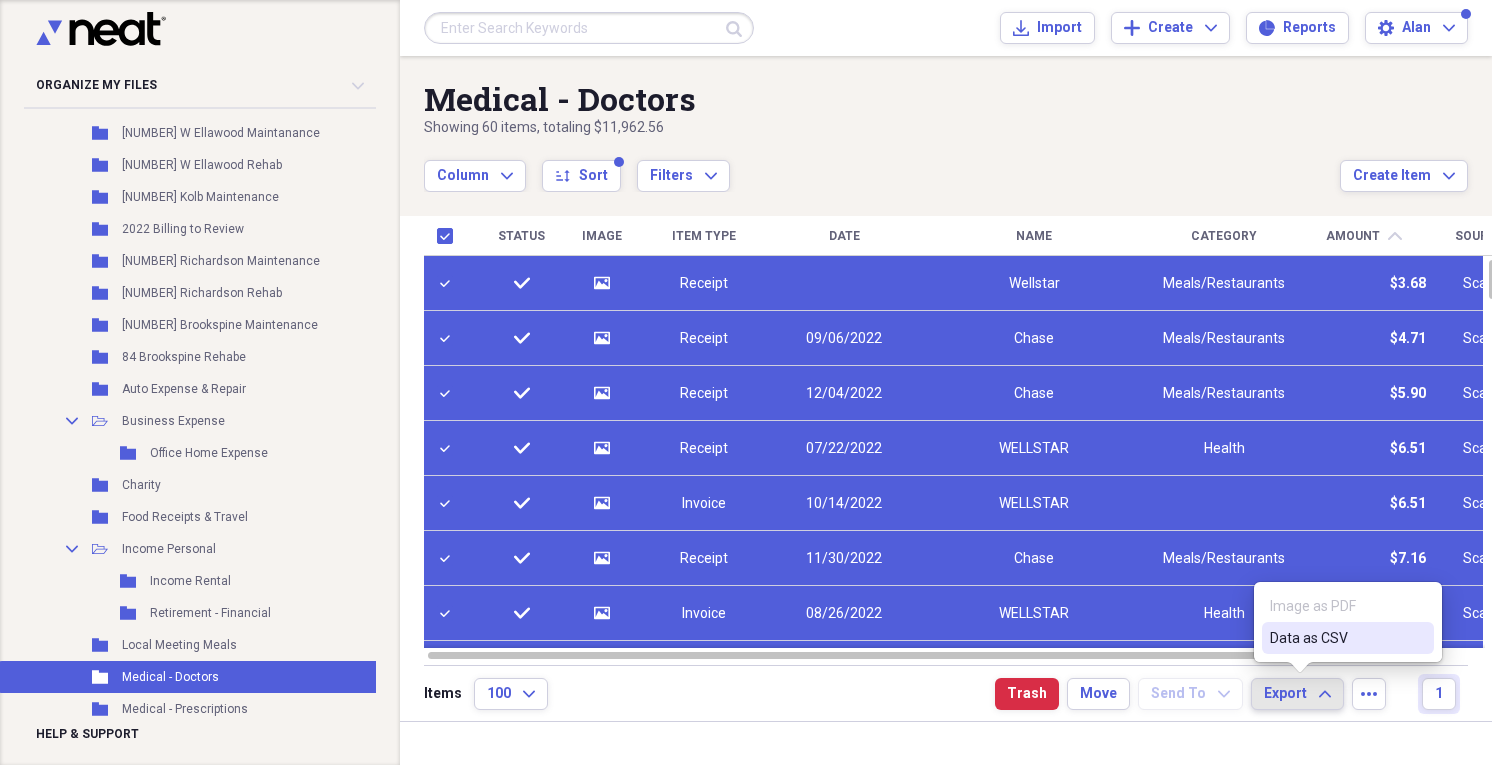 click on "Data as CSV" at bounding box center (1336, 638) 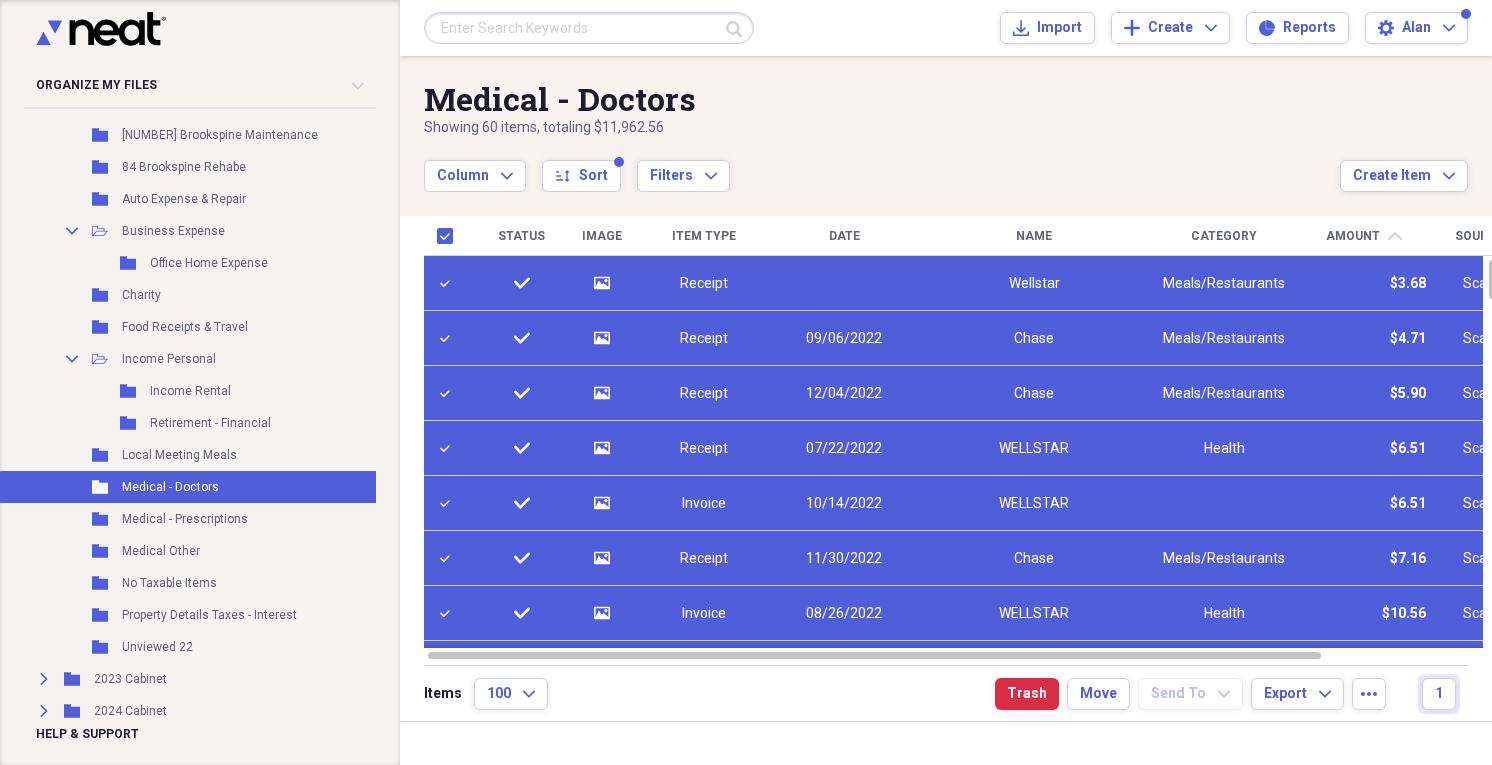 scroll, scrollTop: 521, scrollLeft: 0, axis: vertical 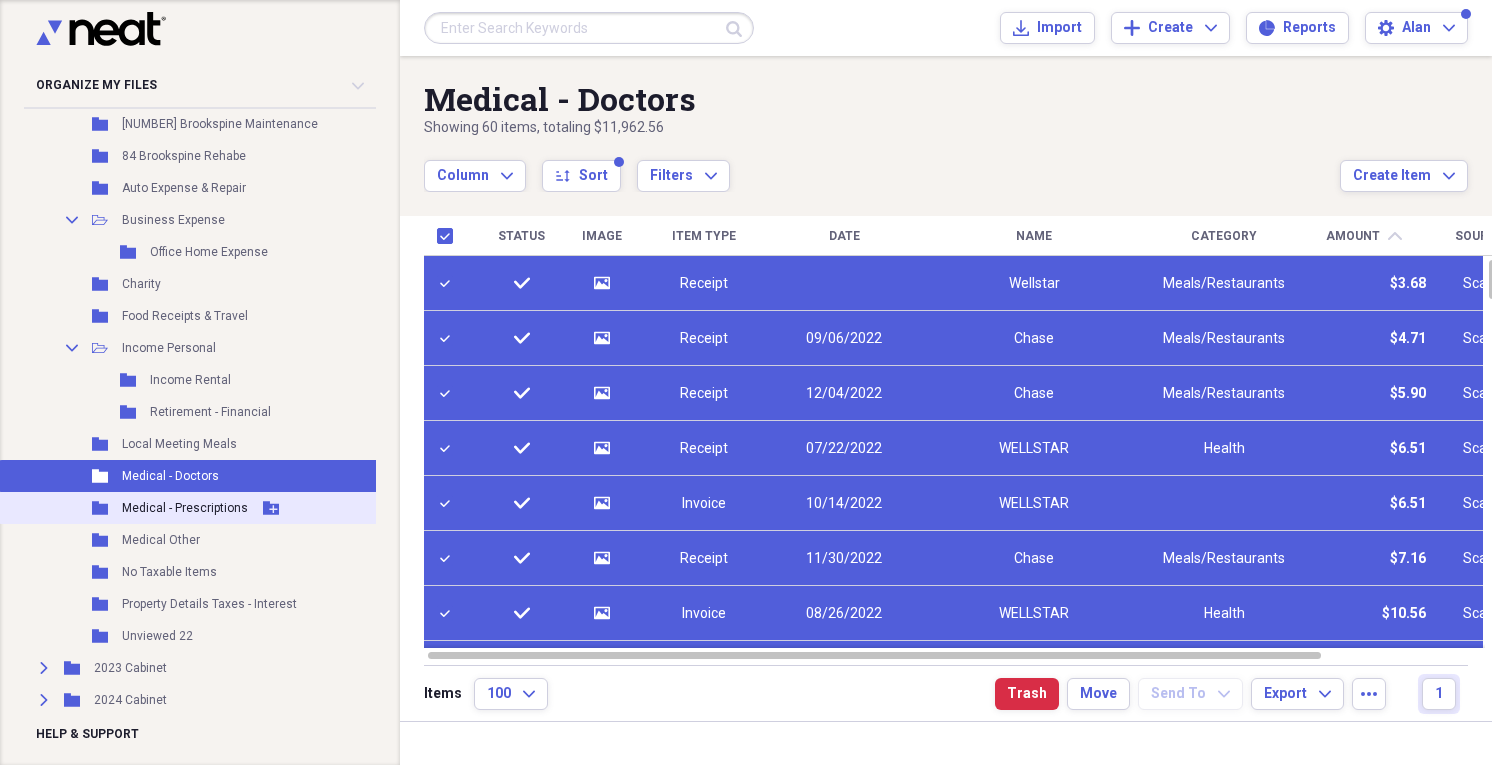 click on "Medical - Prescriptions" at bounding box center [185, 508] 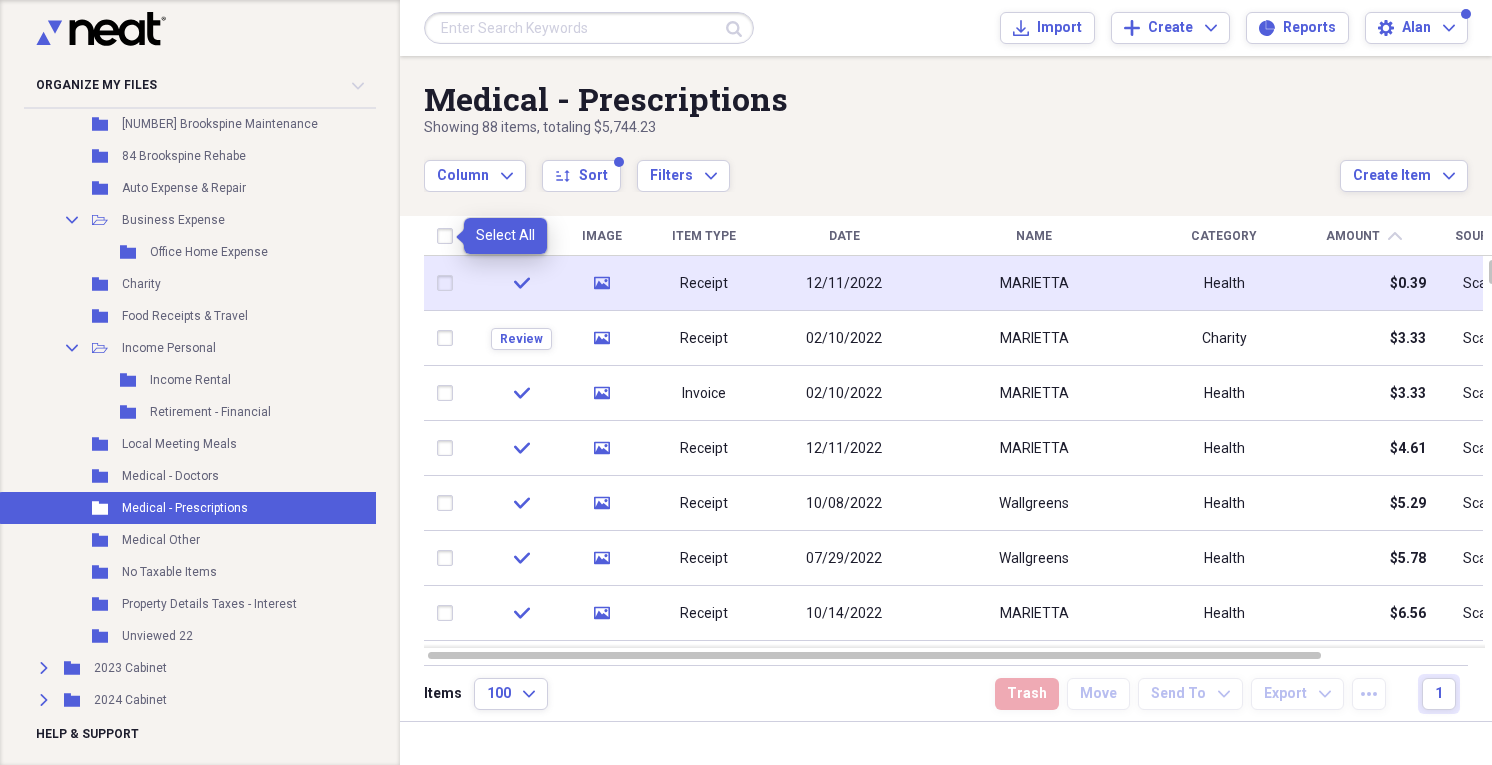 click at bounding box center (449, 236) 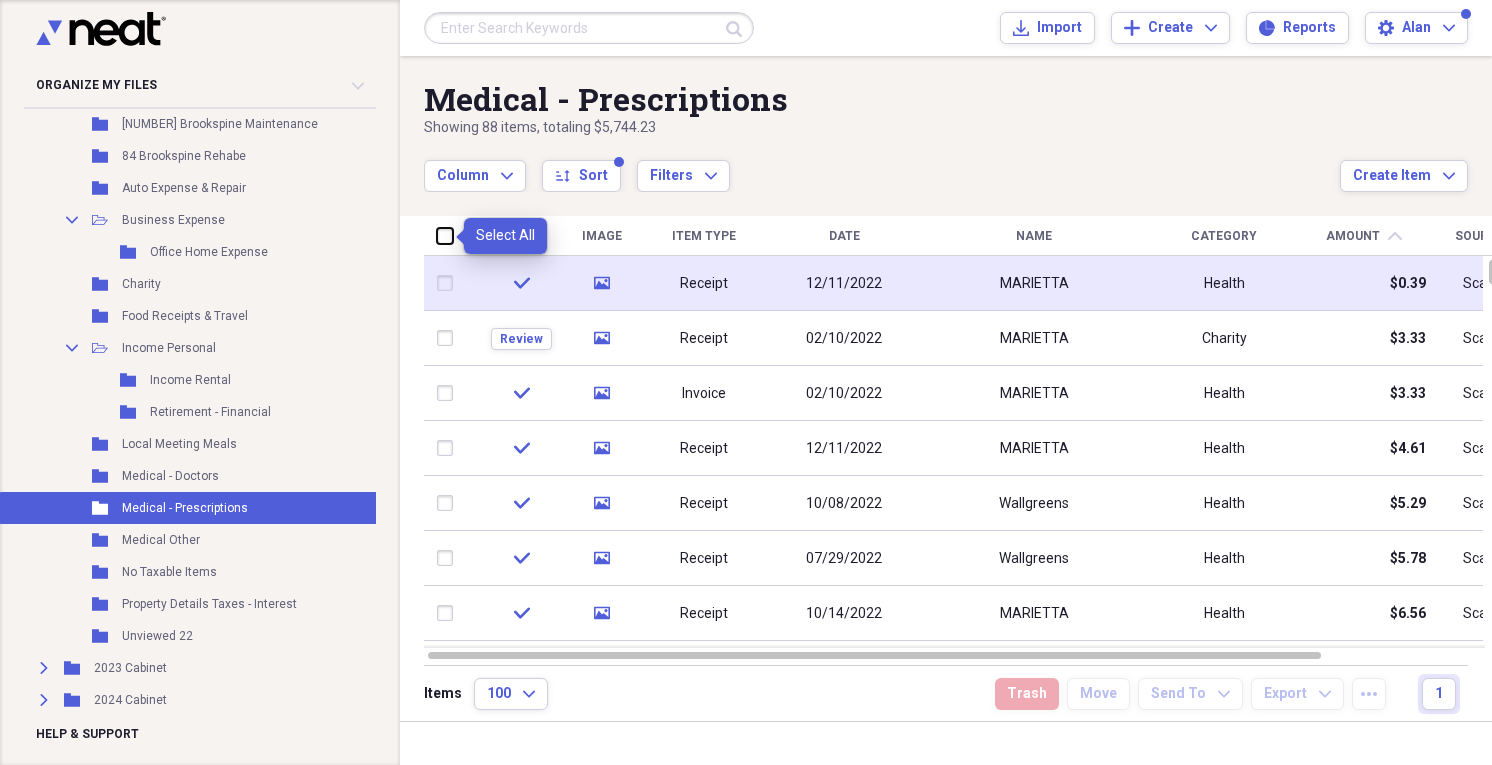 click at bounding box center [437, 235] 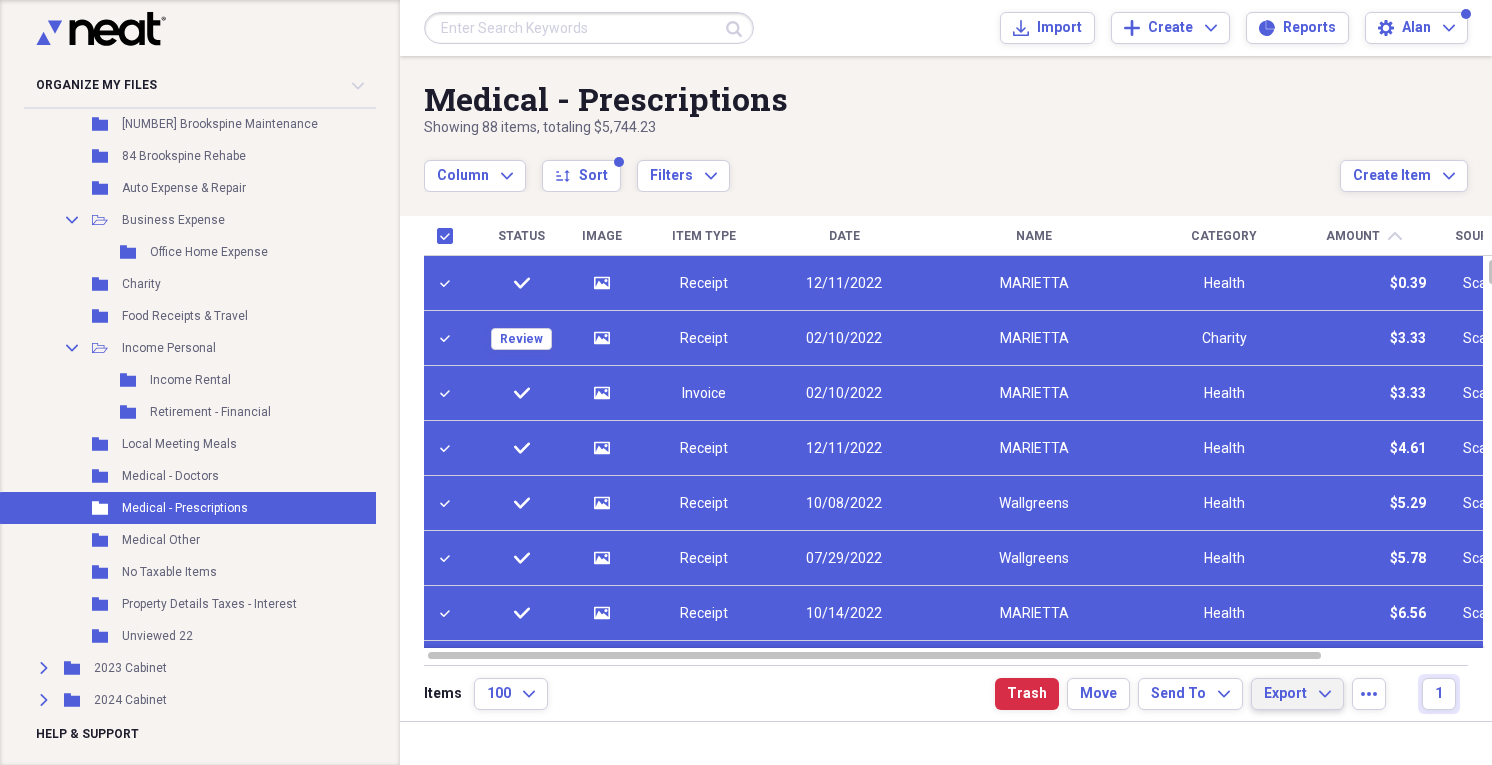 click on "Export Expand" at bounding box center (1297, 694) 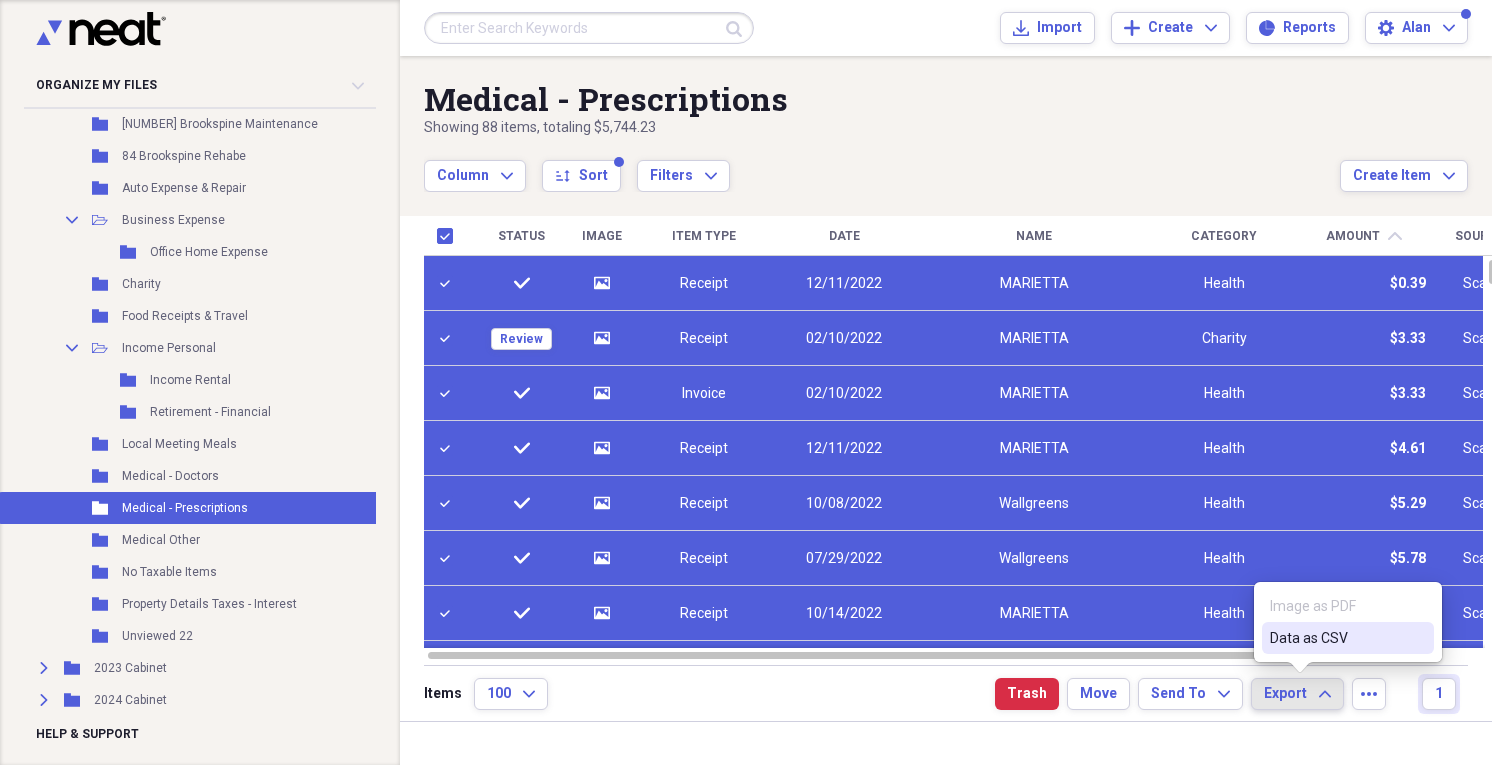 click on "Data as CSV" at bounding box center [1336, 638] 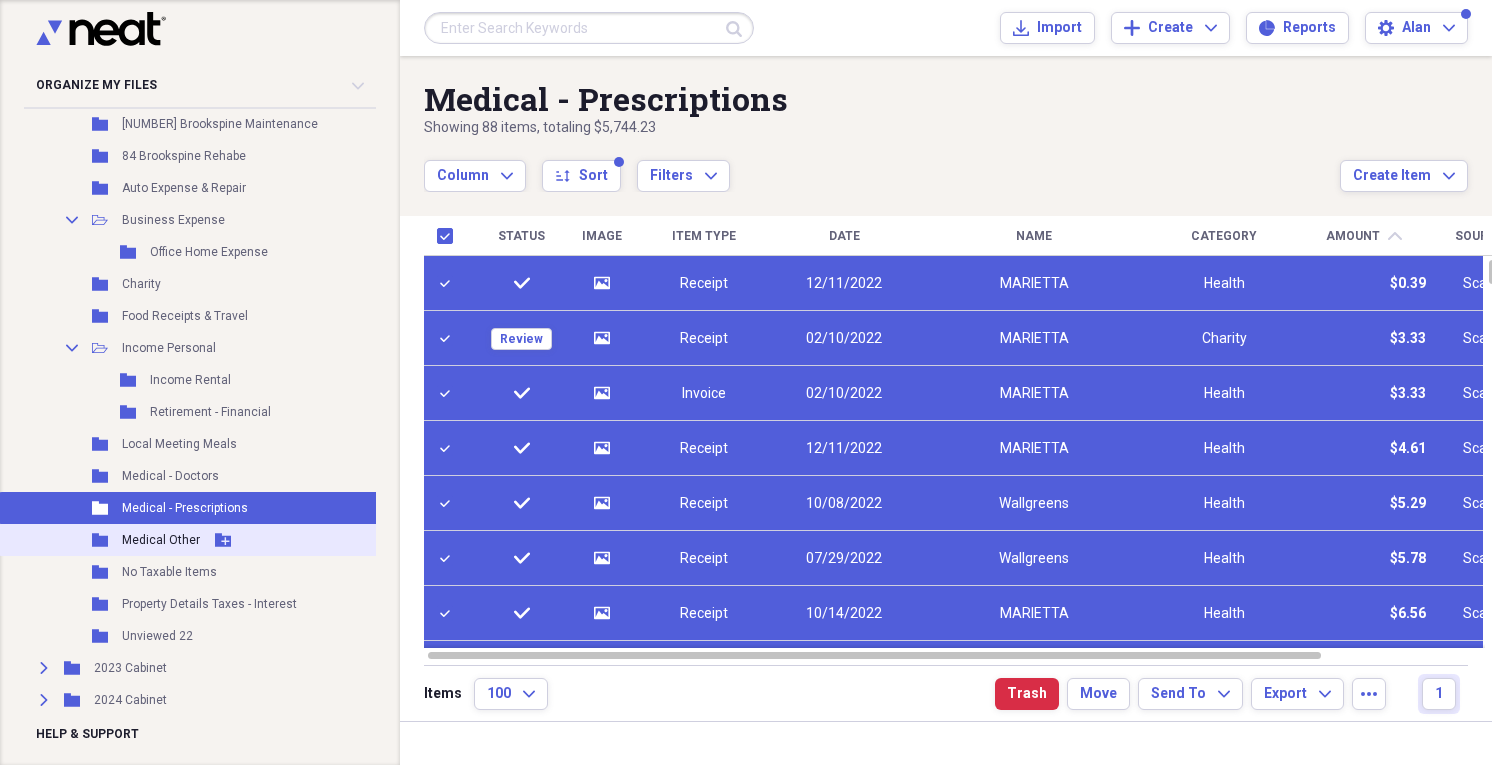 click on "Medical Other" at bounding box center (161, 540) 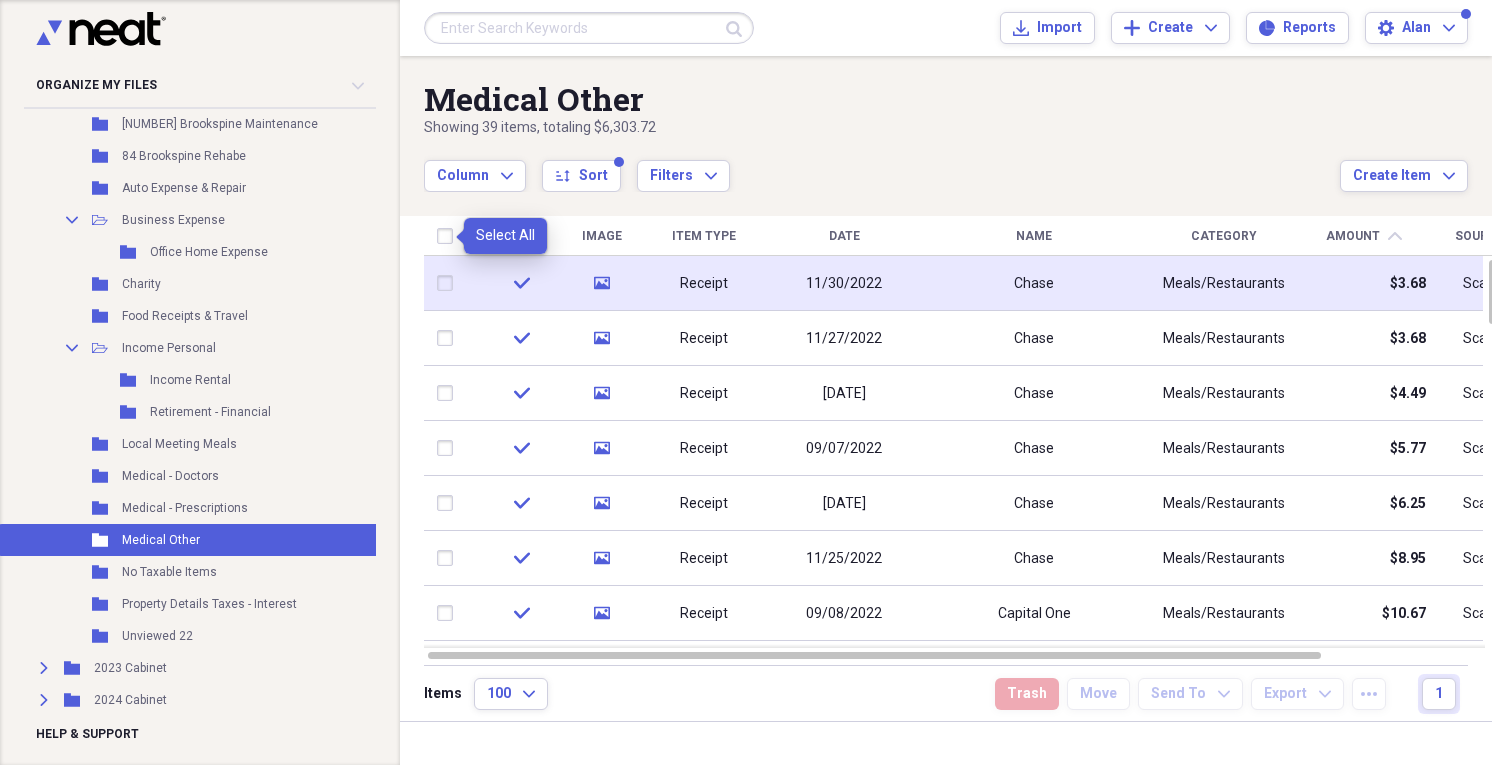 click at bounding box center (449, 236) 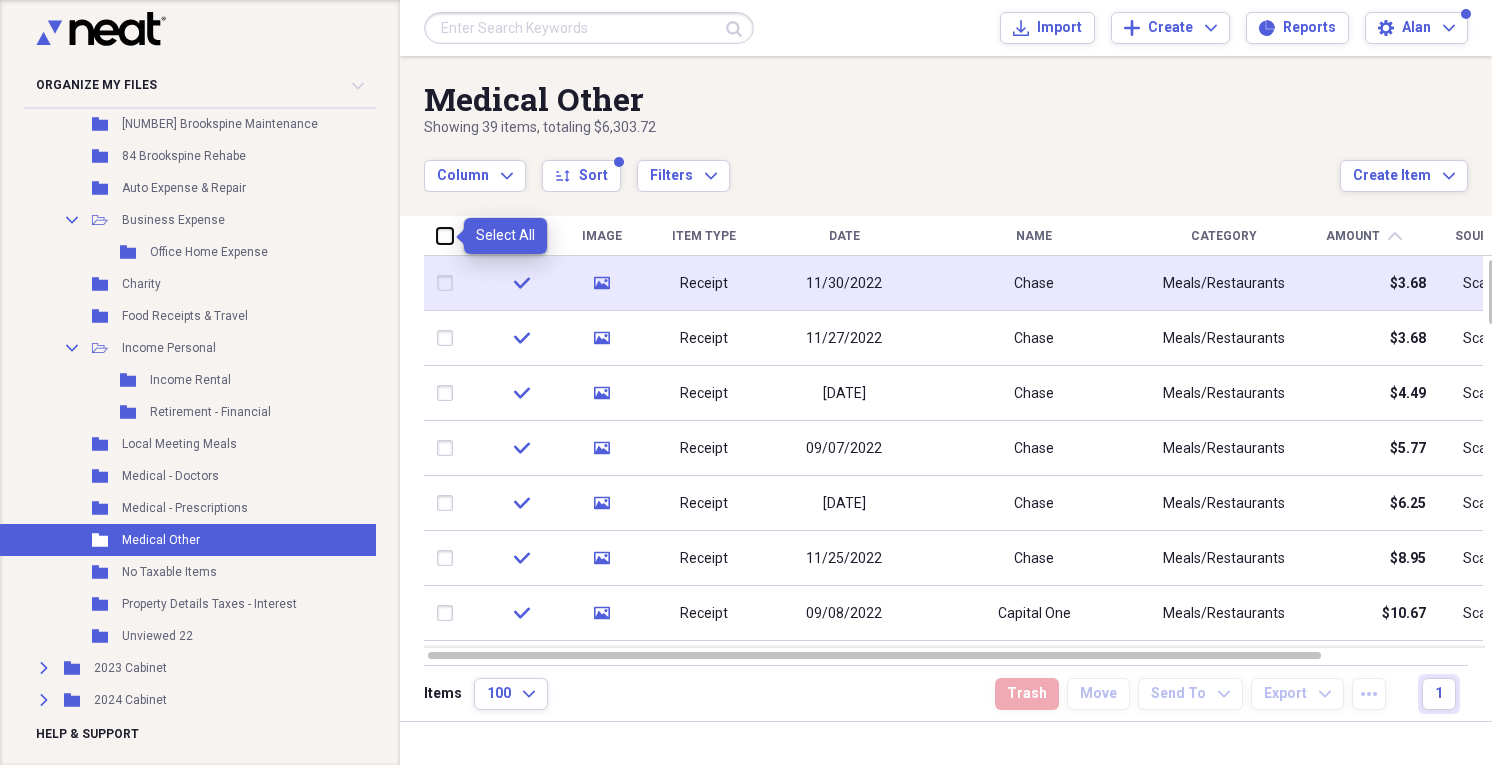 click at bounding box center (437, 235) 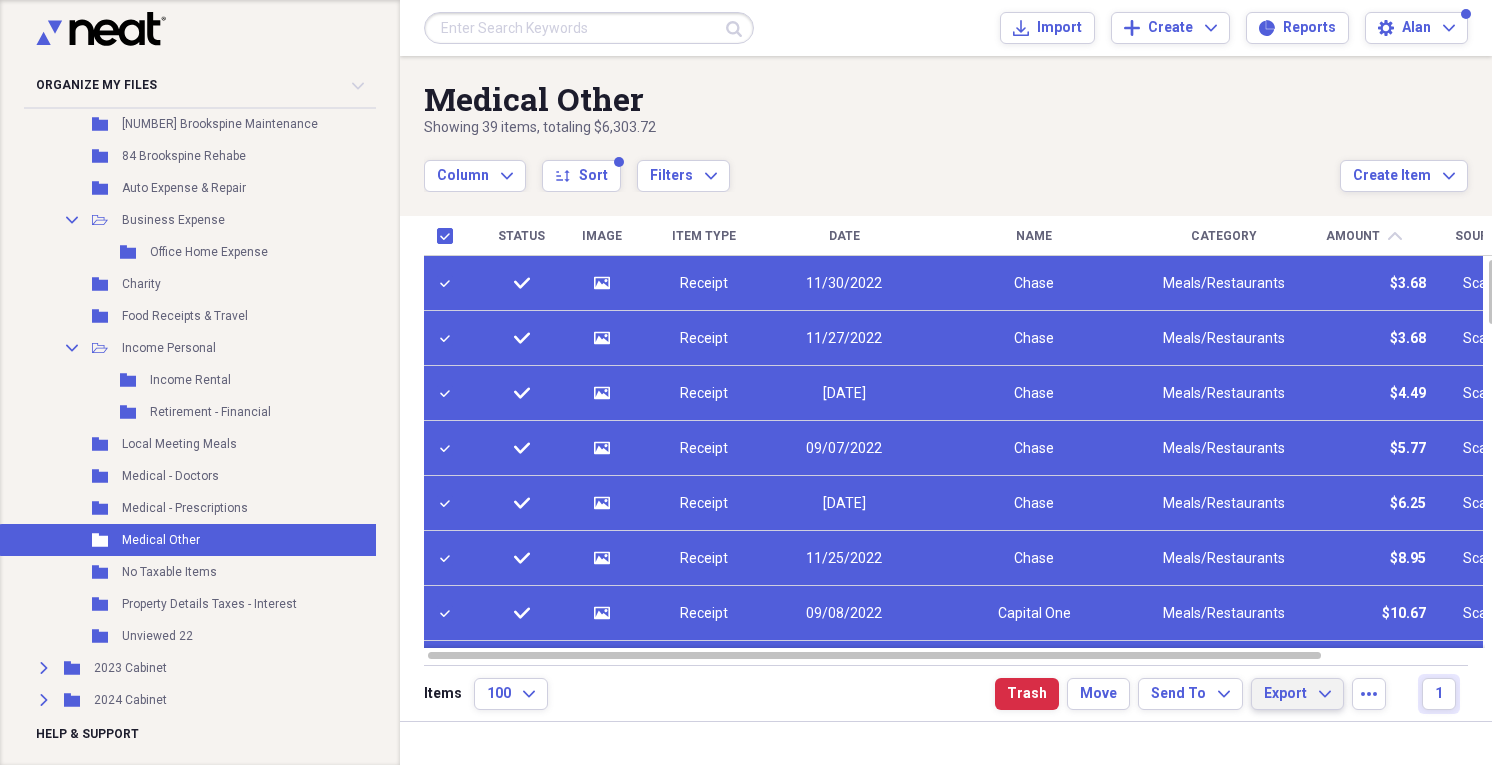 click on "Expand" 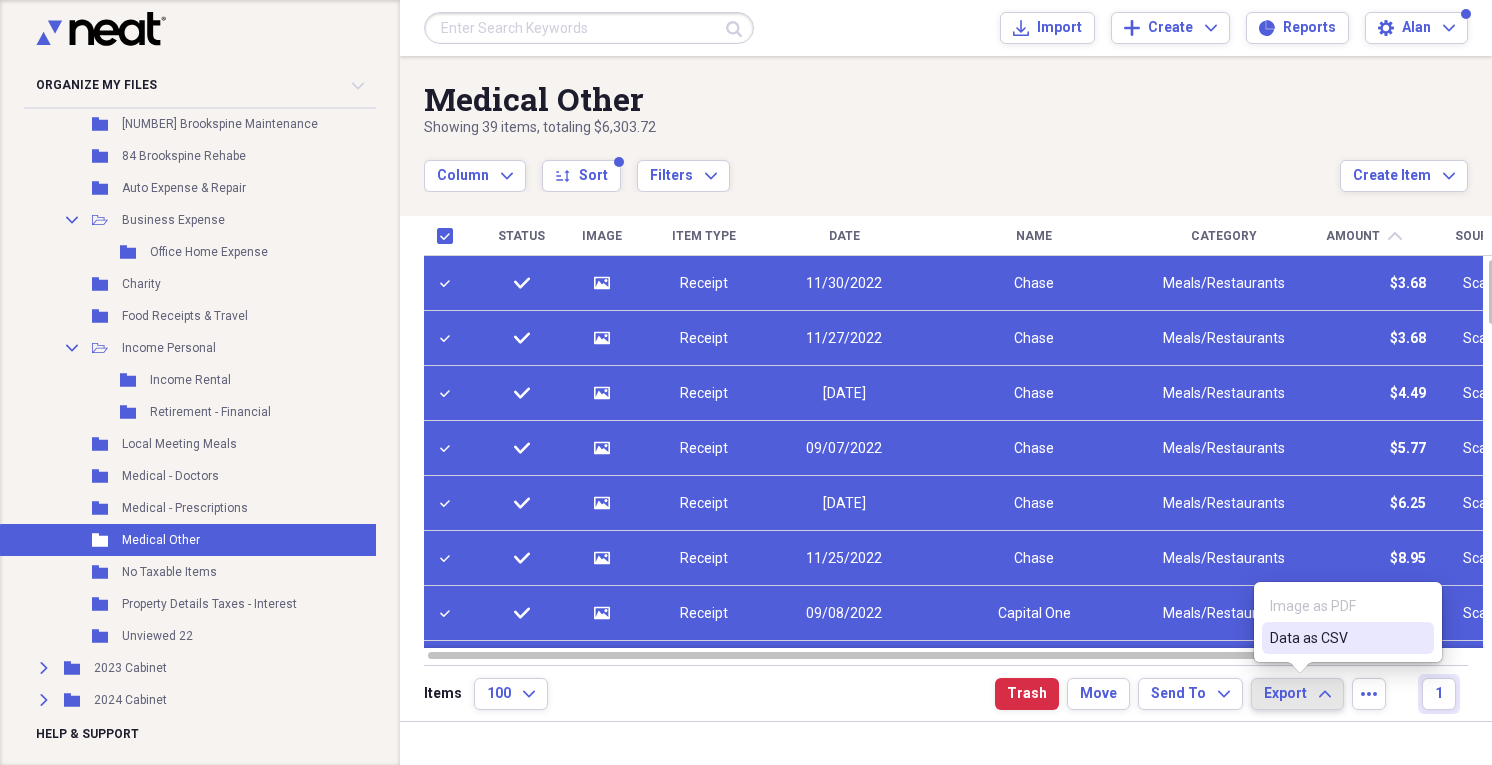 click on "Data as CSV" at bounding box center [1336, 638] 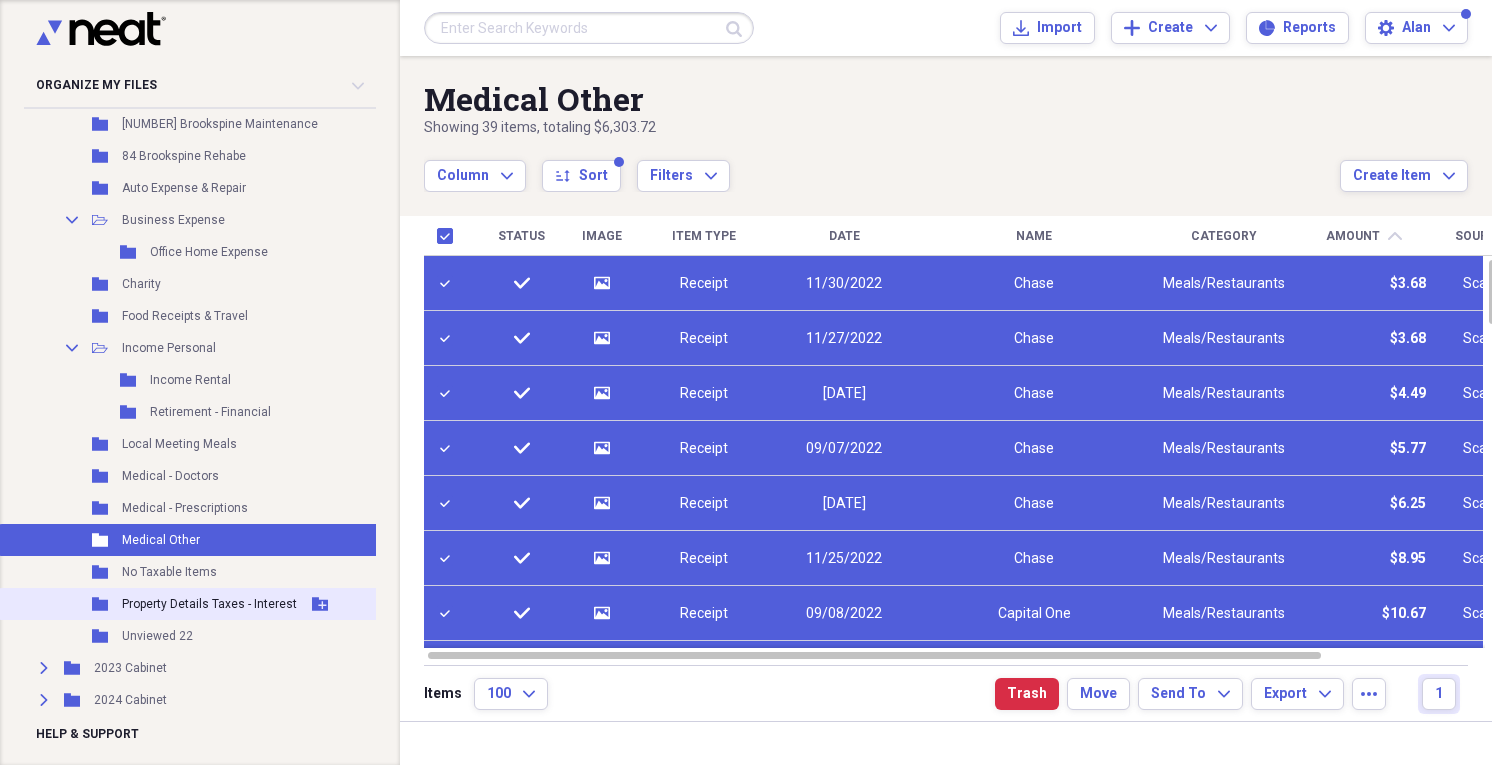 click on "Folder Property Details Taxes - Interest Add Folder" at bounding box center (190, 604) 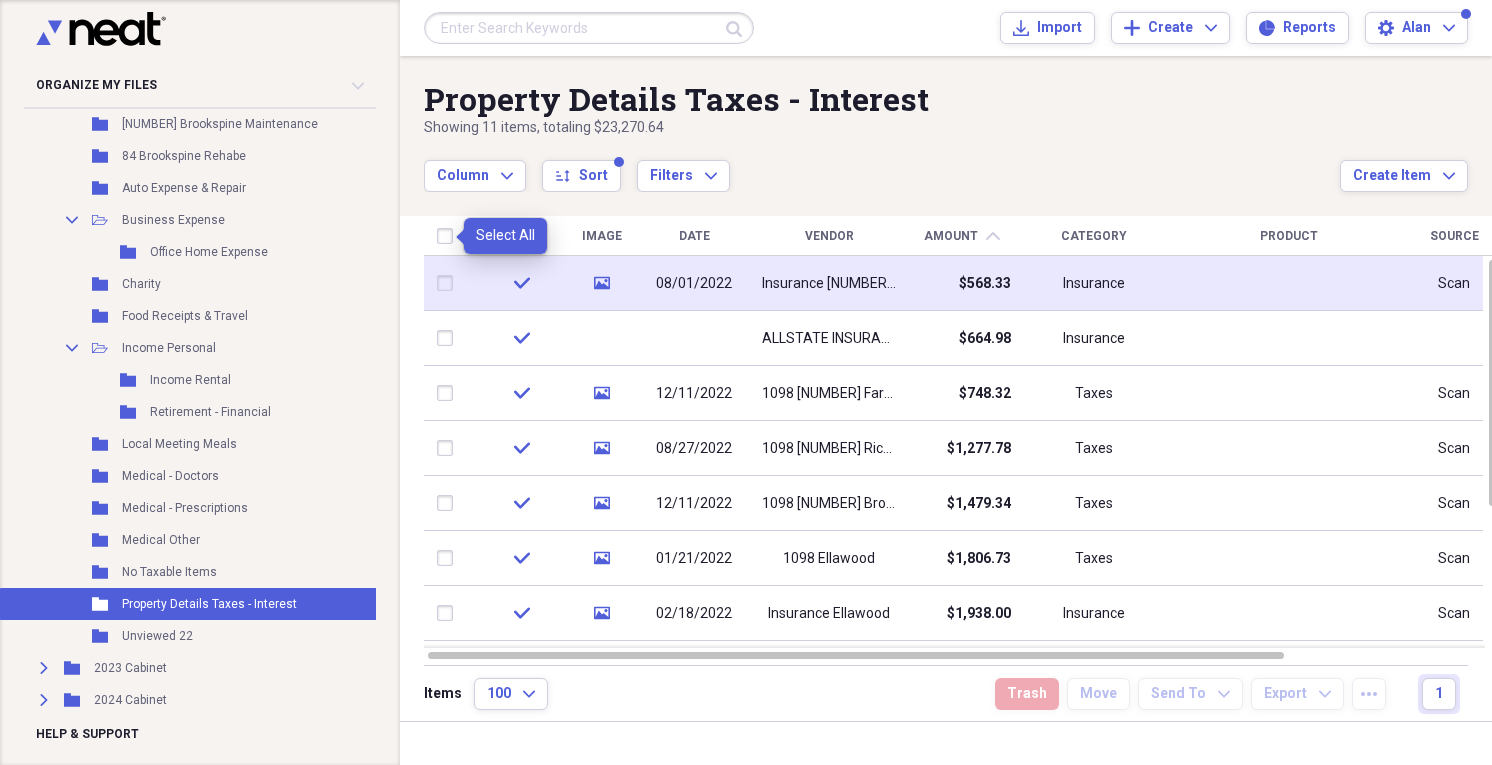 click at bounding box center [449, 236] 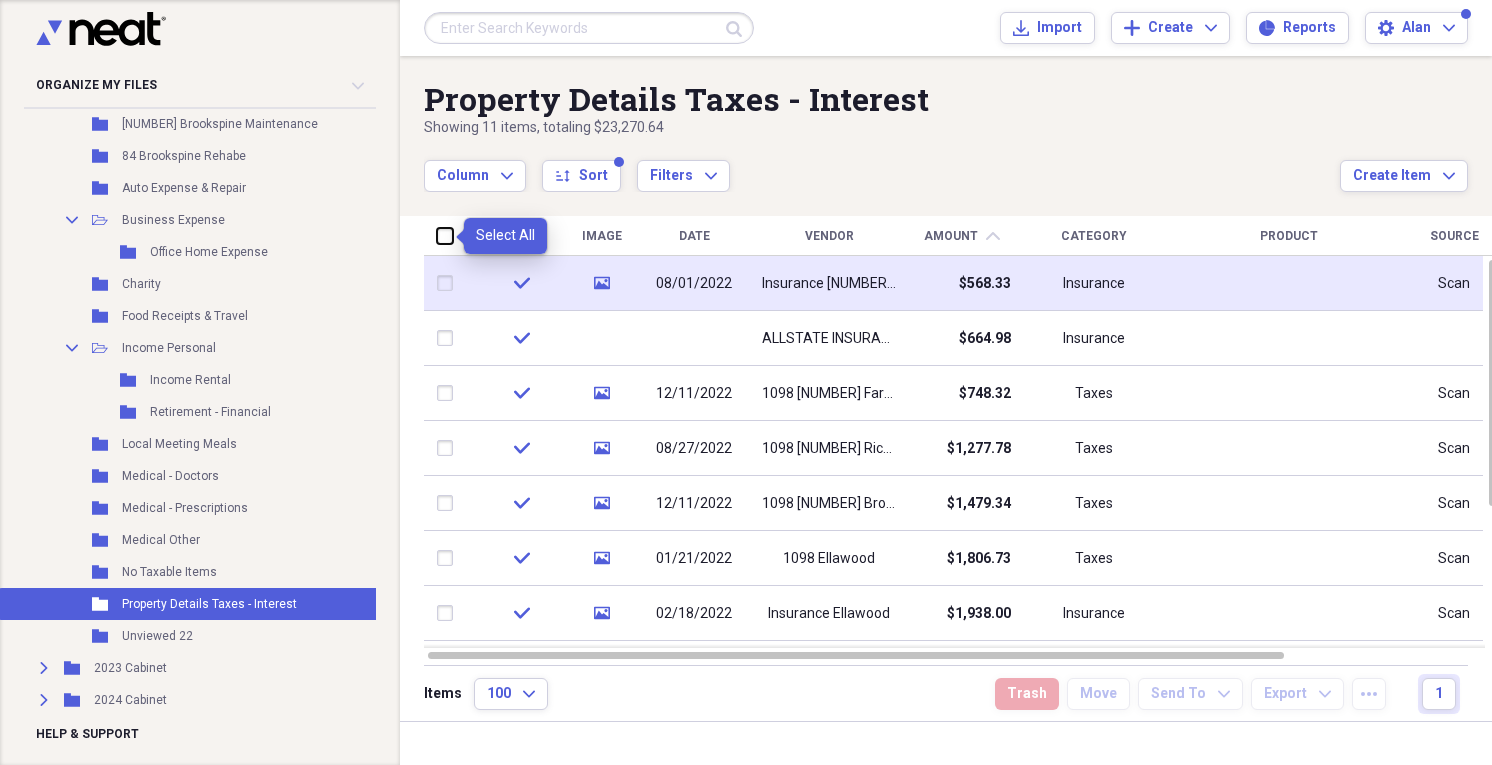 click at bounding box center [437, 235] 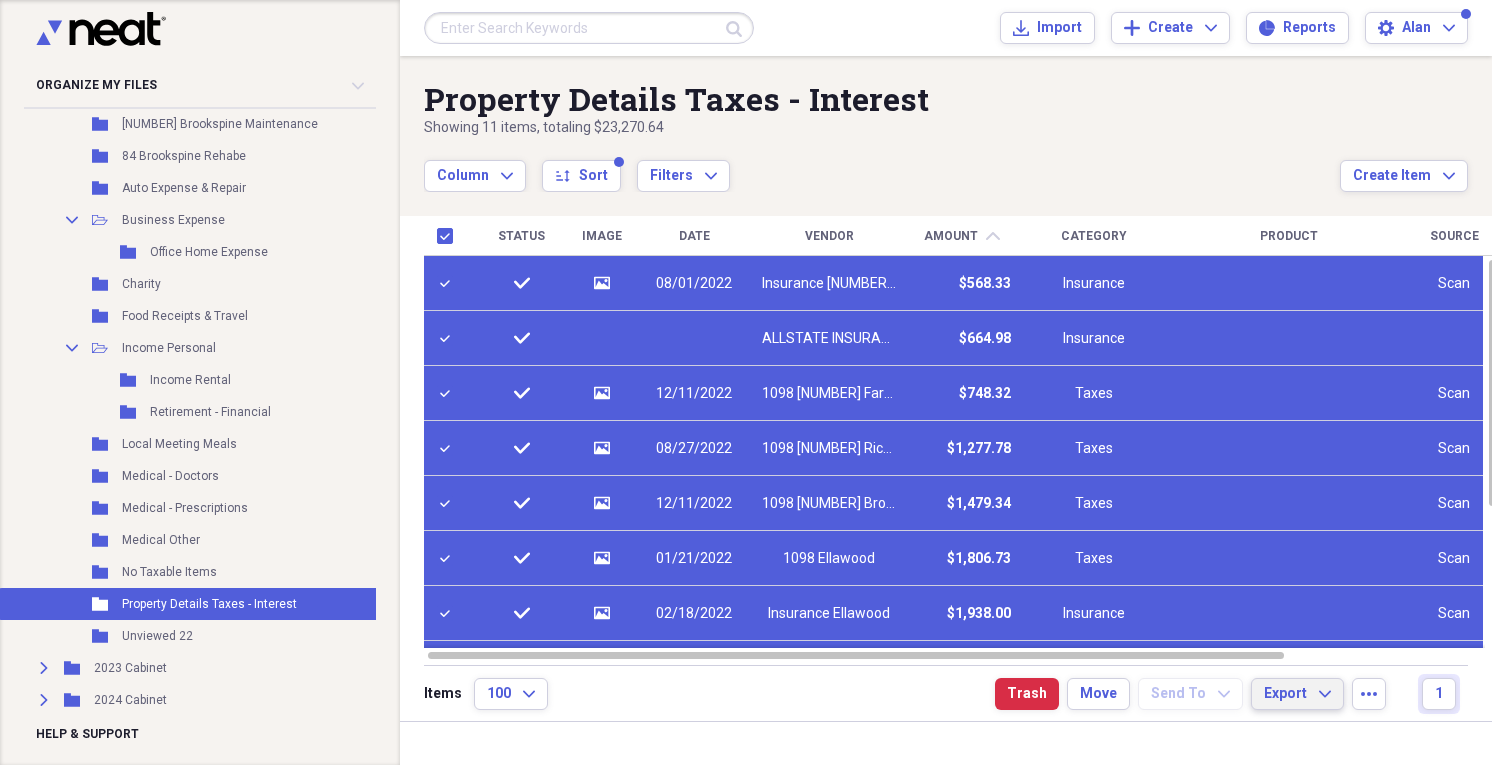 click on "Export Expand" at bounding box center [1297, 694] 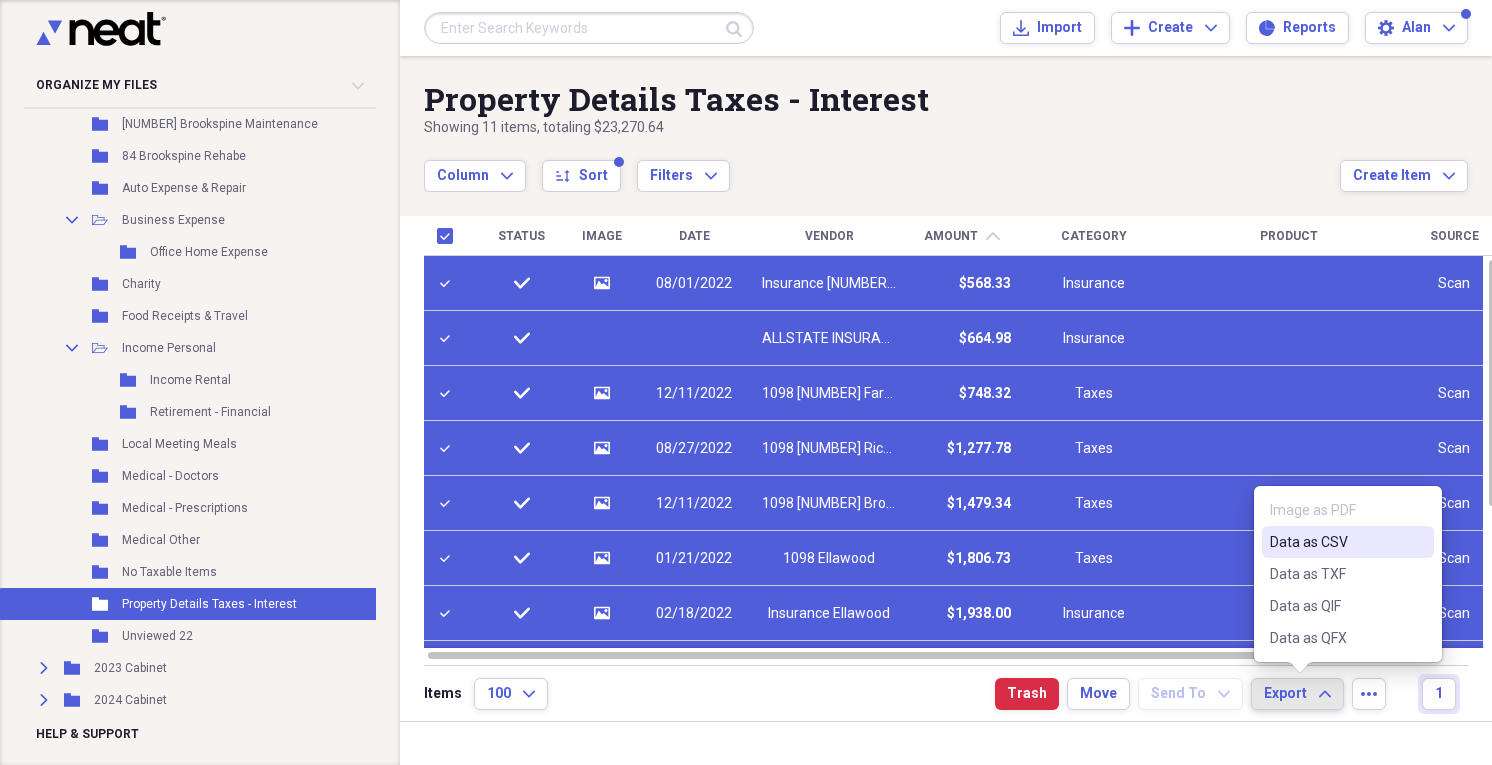 click on "Data as CSV" at bounding box center [1336, 542] 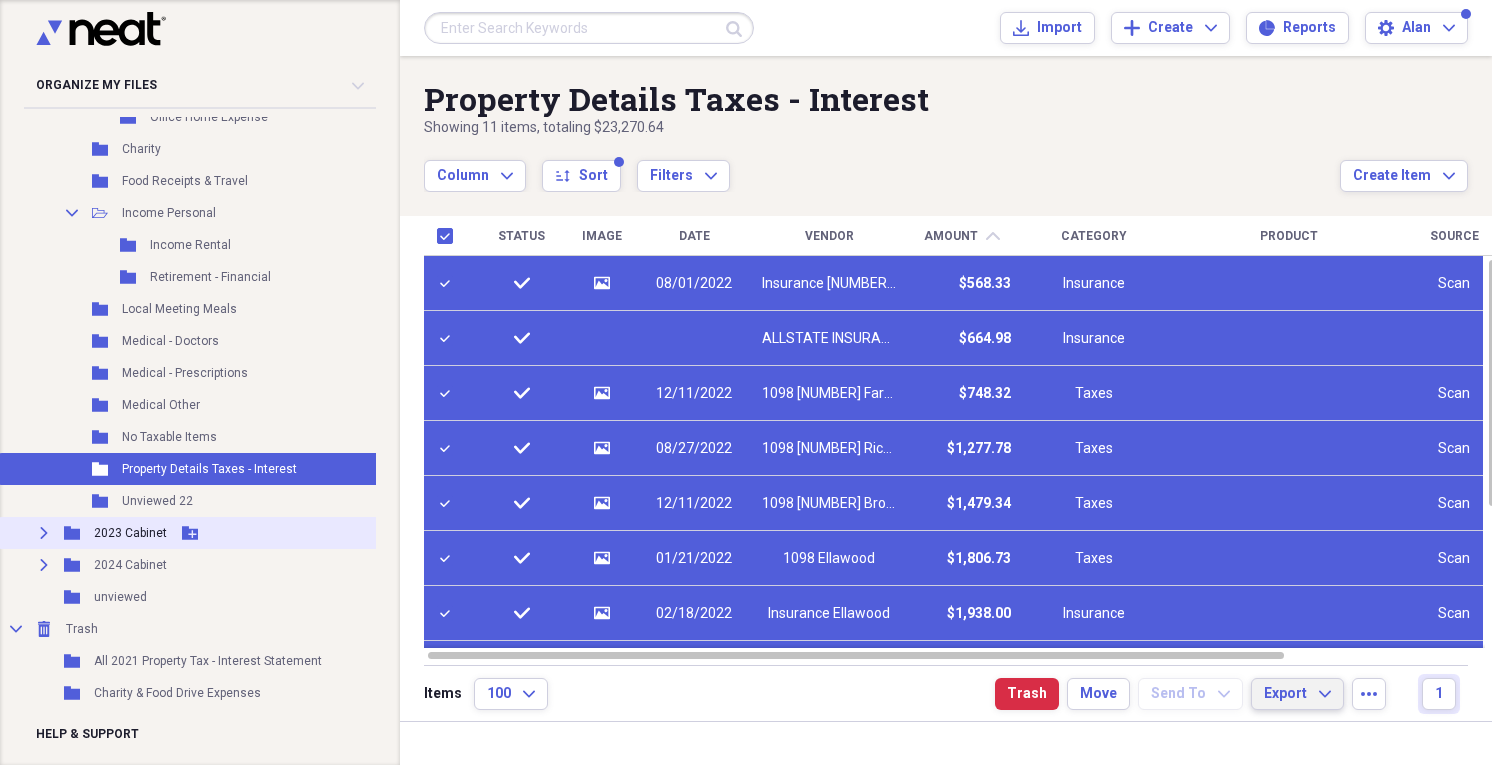 scroll, scrollTop: 681, scrollLeft: 0, axis: vertical 